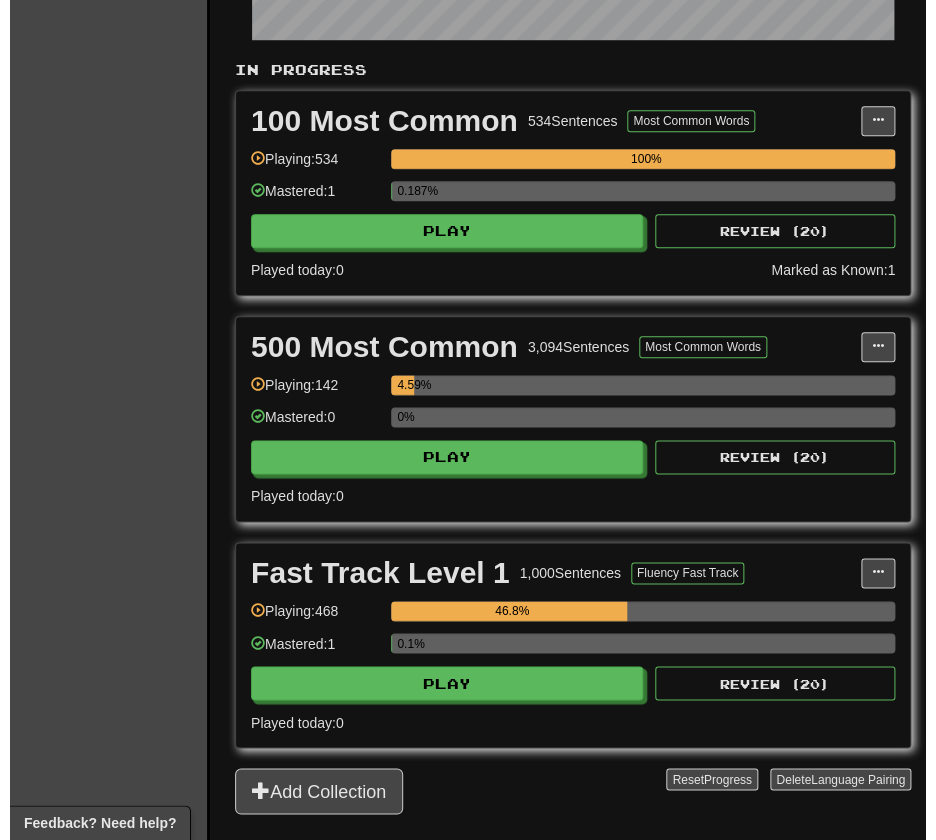 scroll, scrollTop: 426, scrollLeft: 0, axis: vertical 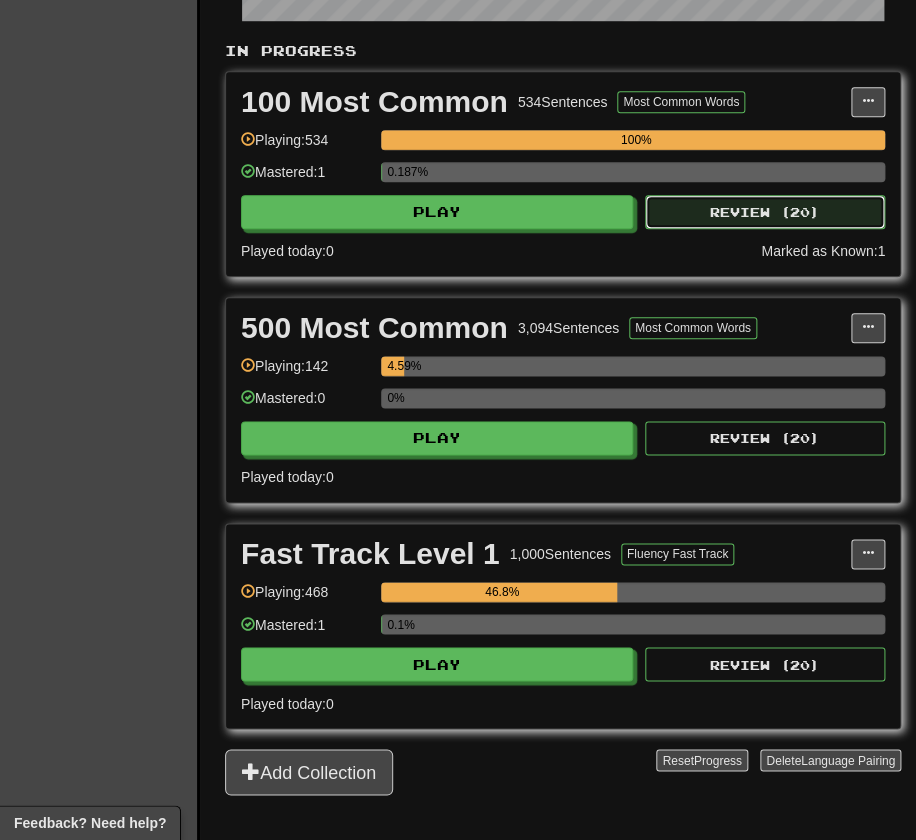 click on "Review ( 20 )" at bounding box center (765, 212) 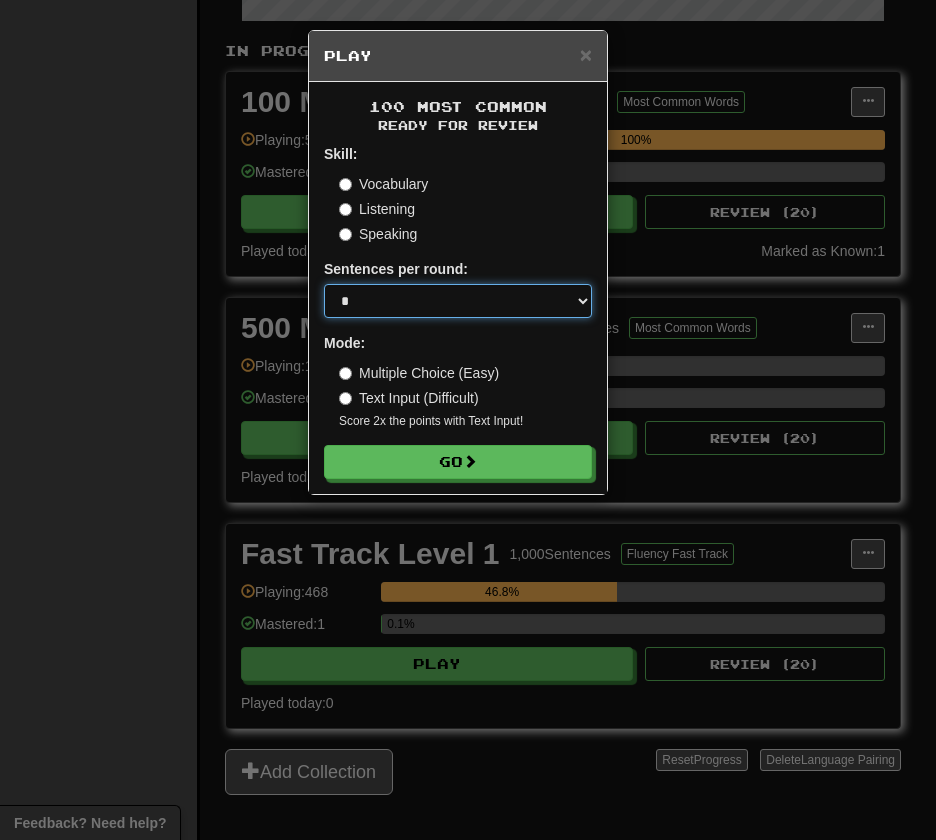 click on "* ** ** ** ** ** *** ********" at bounding box center (458, 301) 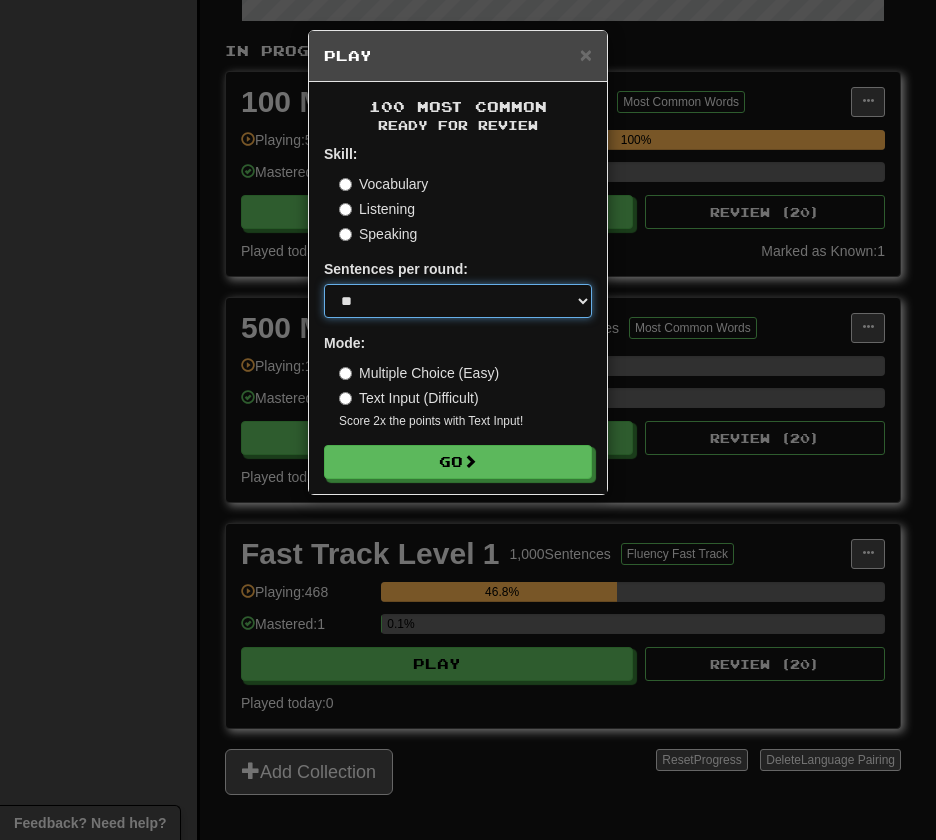 click on "* ** ** ** ** ** *** ********" at bounding box center (458, 301) 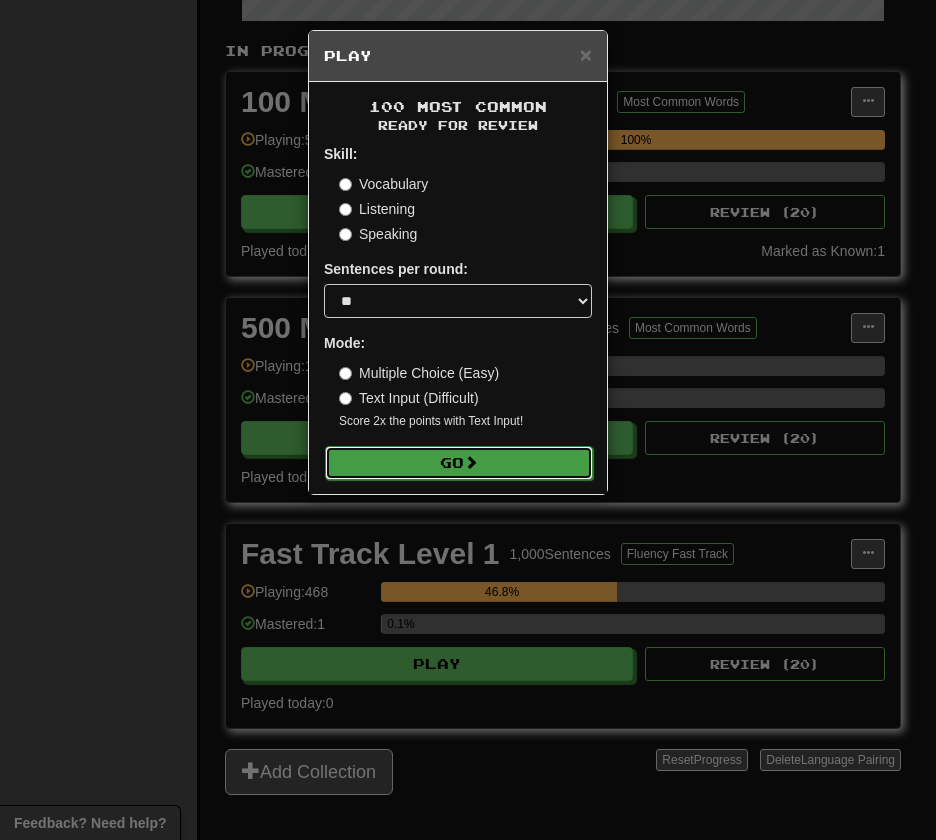 click at bounding box center (471, 462) 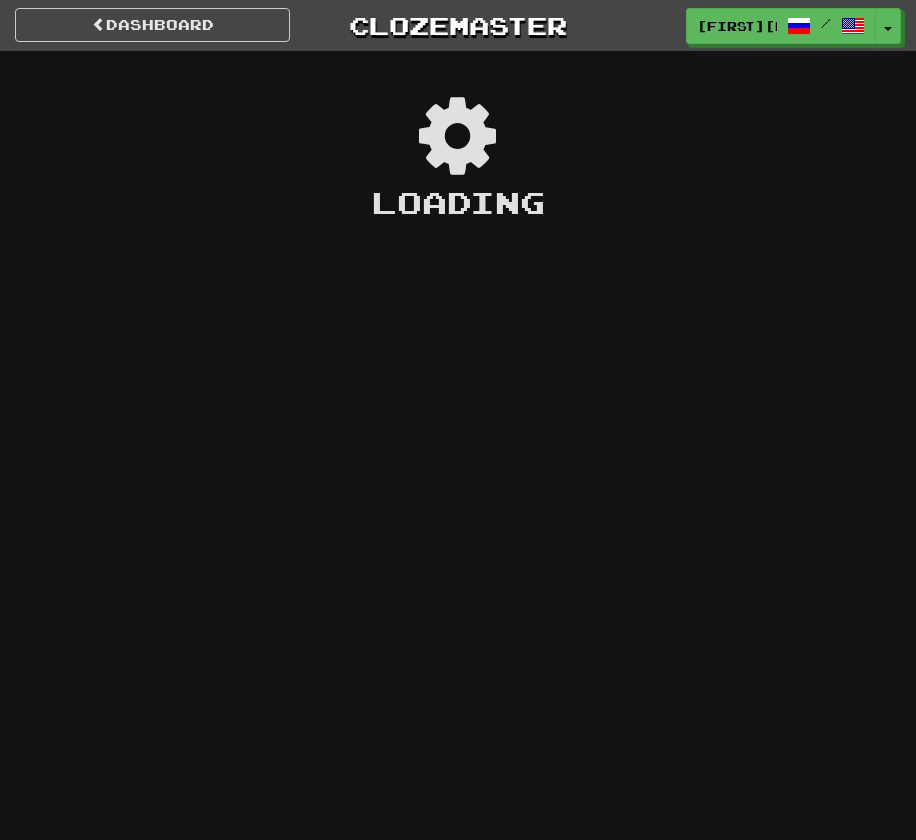 scroll, scrollTop: 0, scrollLeft: 0, axis: both 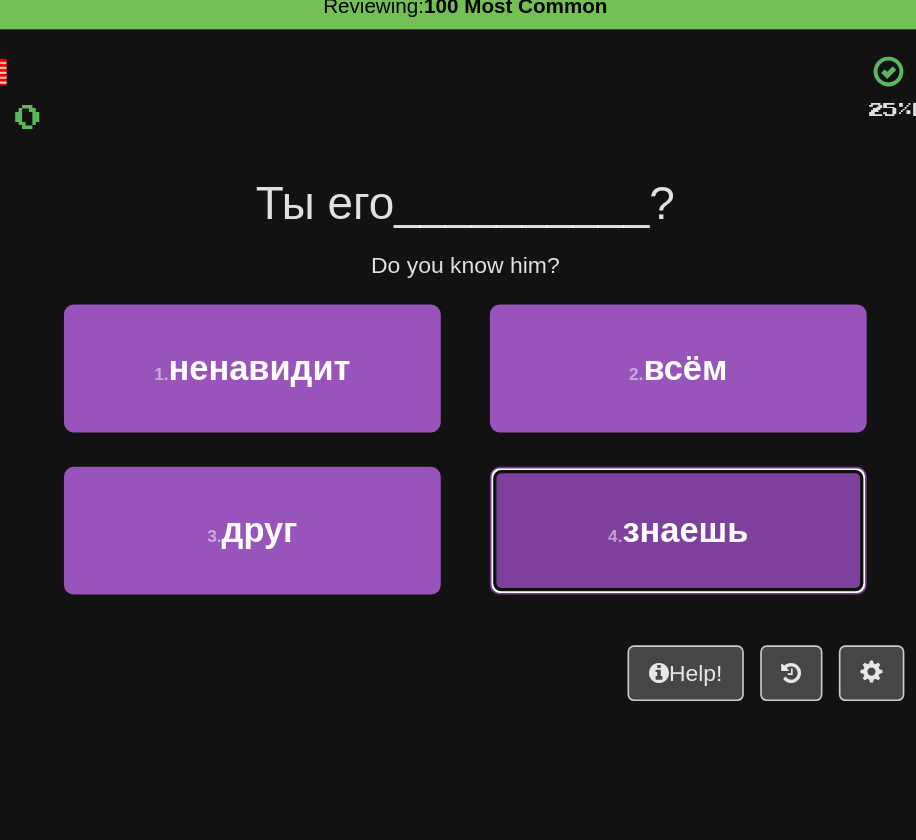 click on "4 .  знаешь" at bounding box center (588, 410) 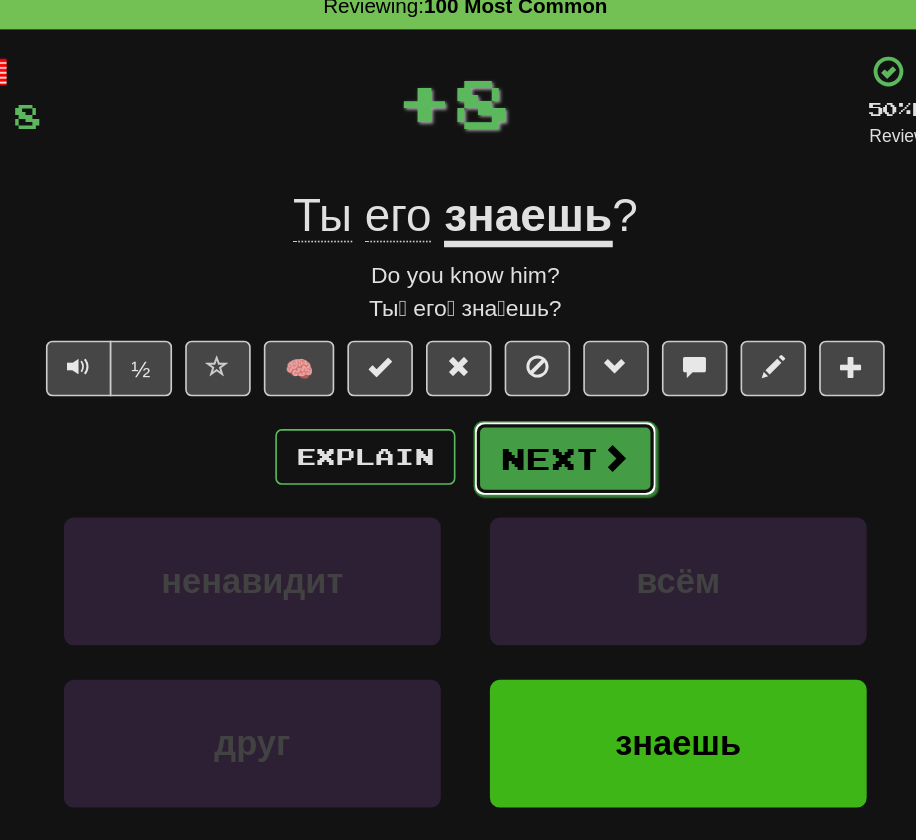 click on "Next" at bounding box center [519, 366] 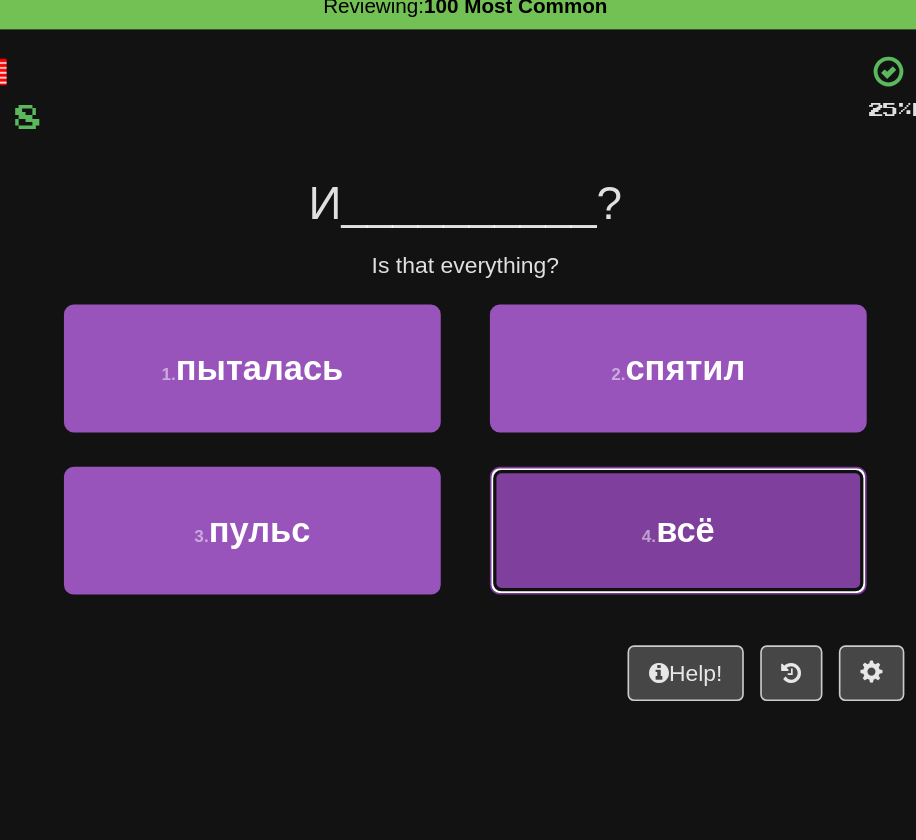 click on "4 .  всё" at bounding box center [588, 410] 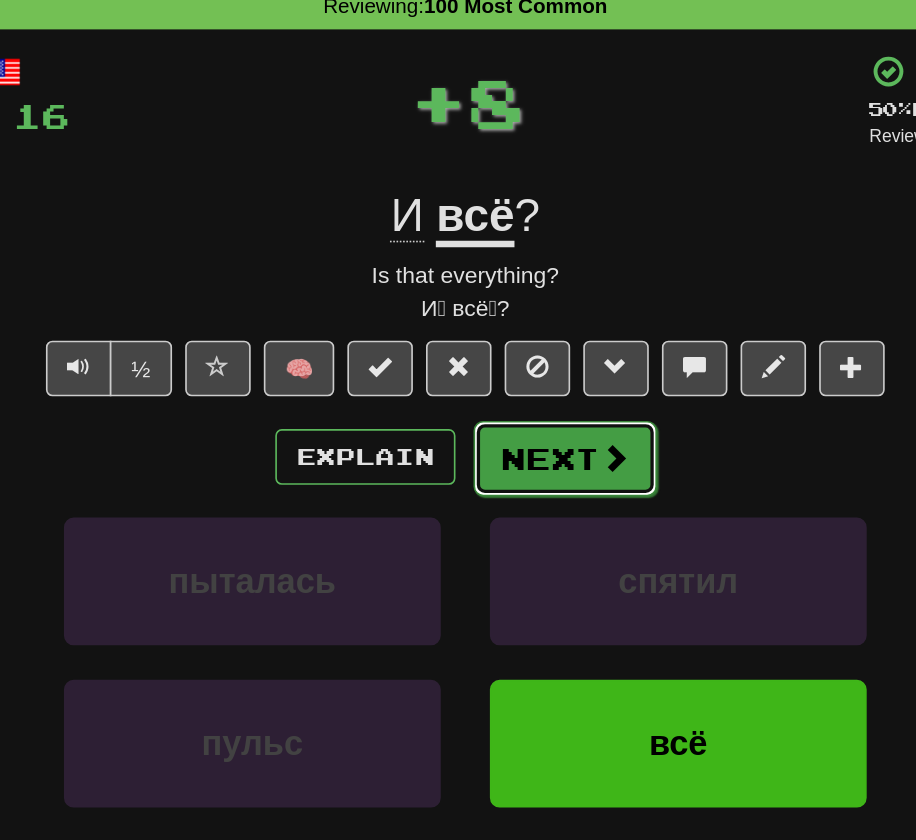 click on "Next" at bounding box center [519, 366] 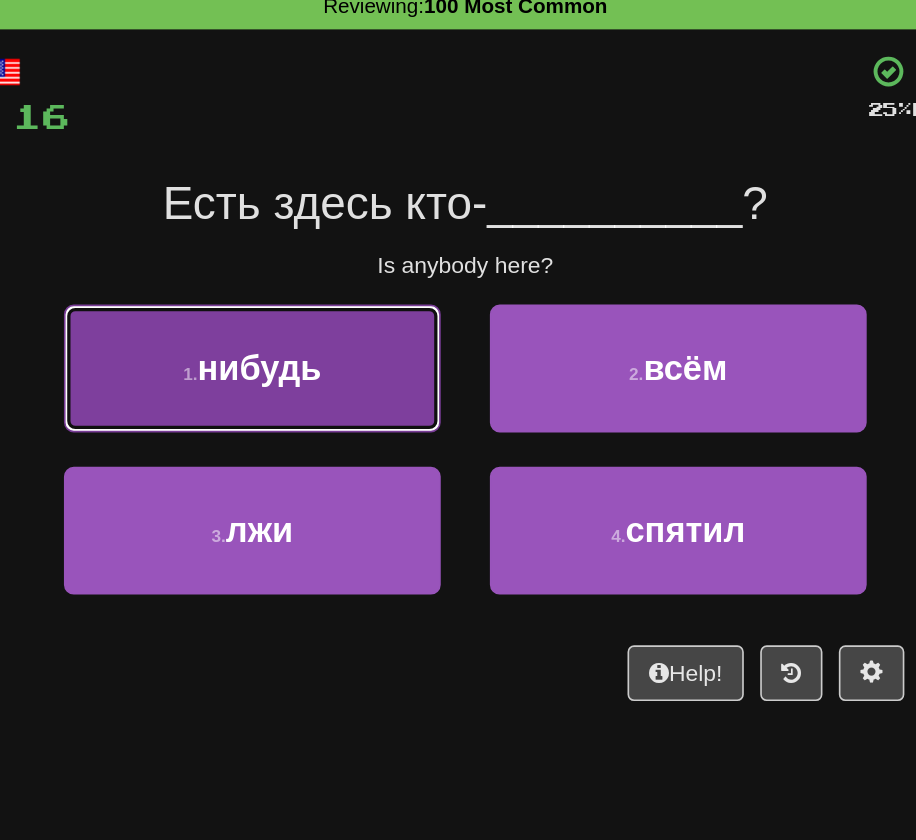 click on "1 .  нибудь" at bounding box center (328, 311) 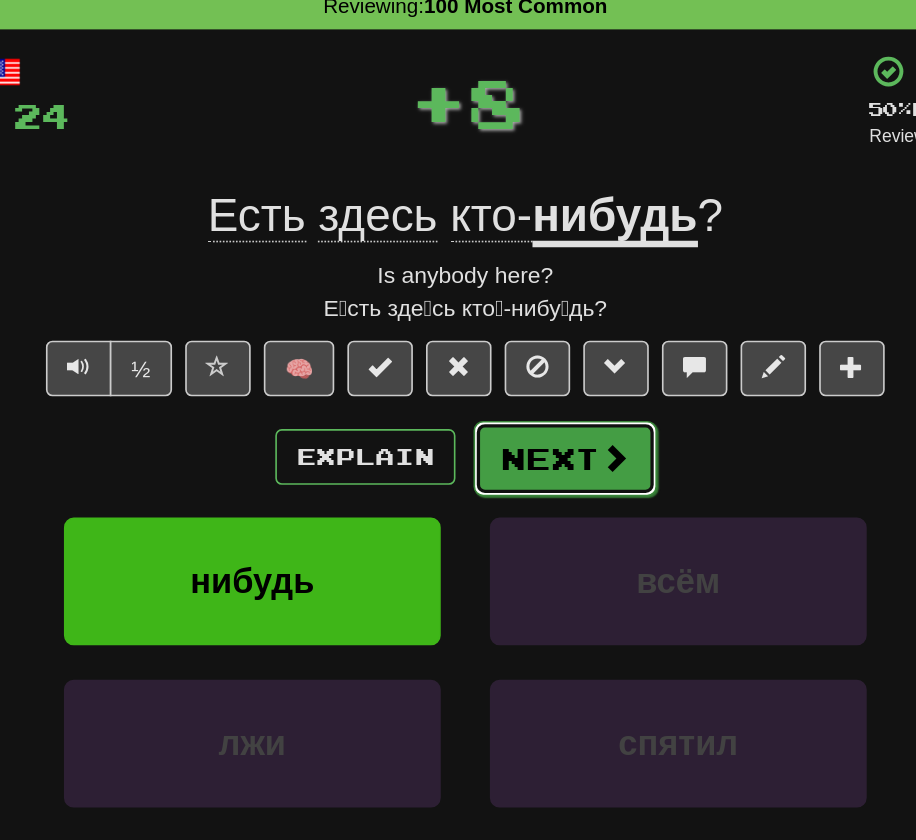 click on "Next" at bounding box center (519, 366) 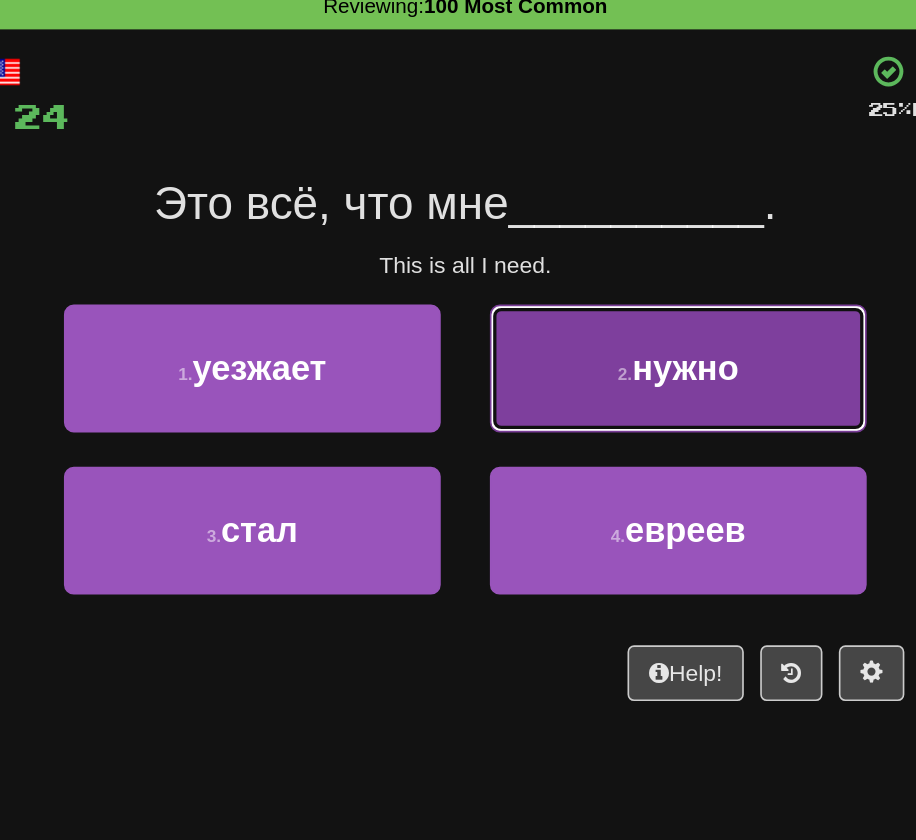 click on "2 .  нужно" at bounding box center [588, 311] 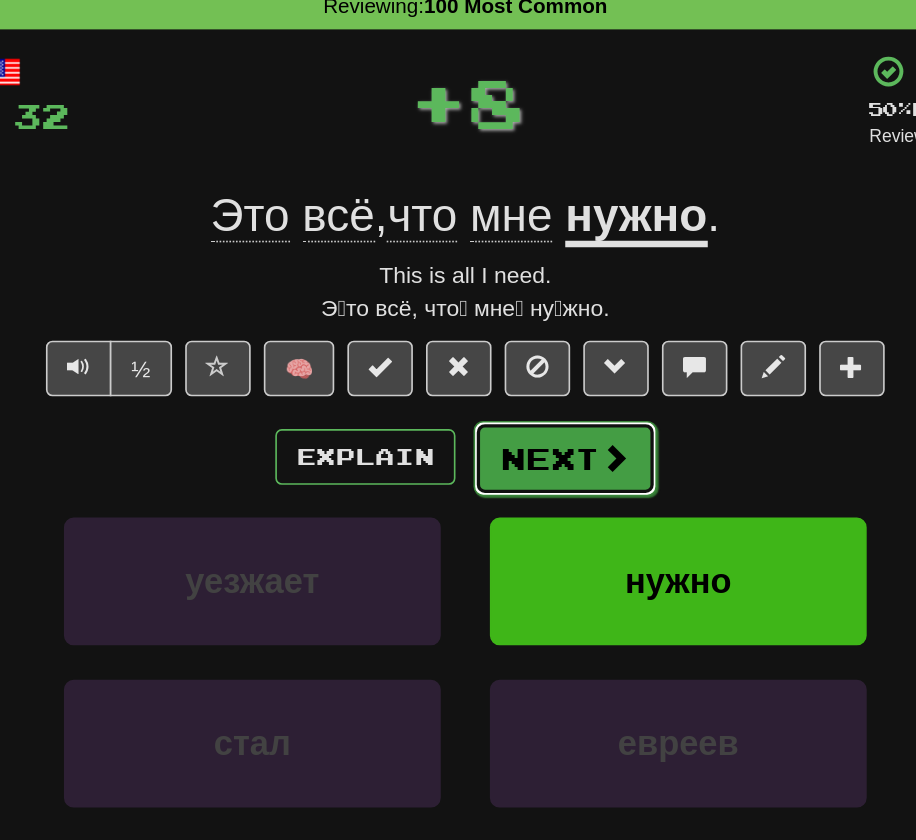 click on "Next" at bounding box center (519, 366) 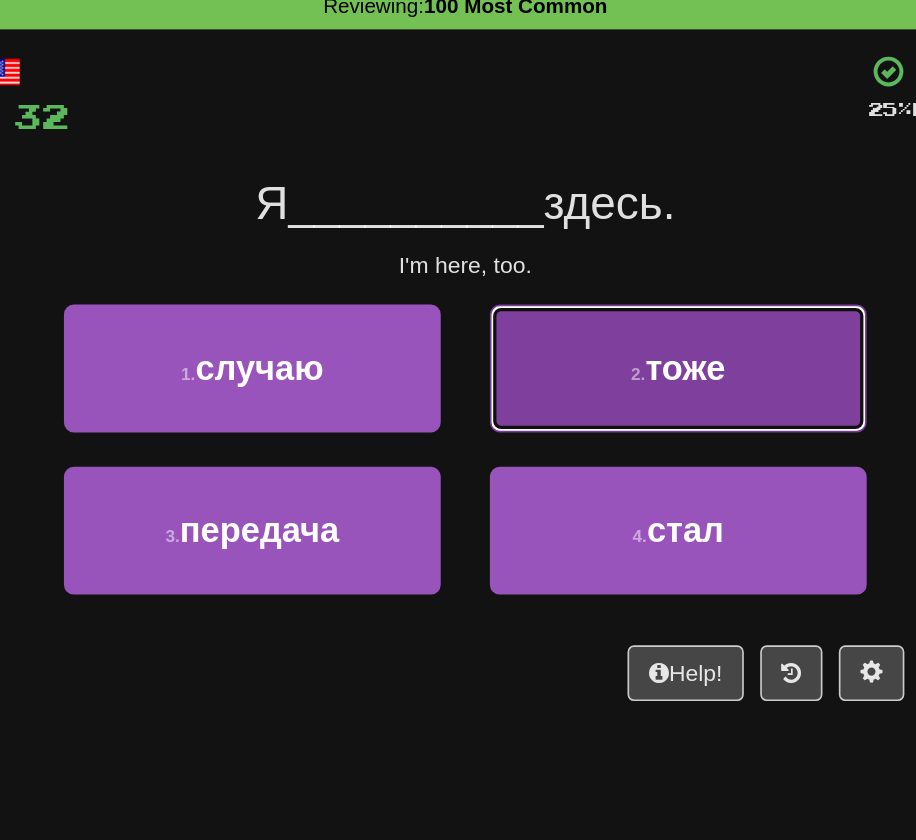 click on "2 .  тоже" at bounding box center (588, 311) 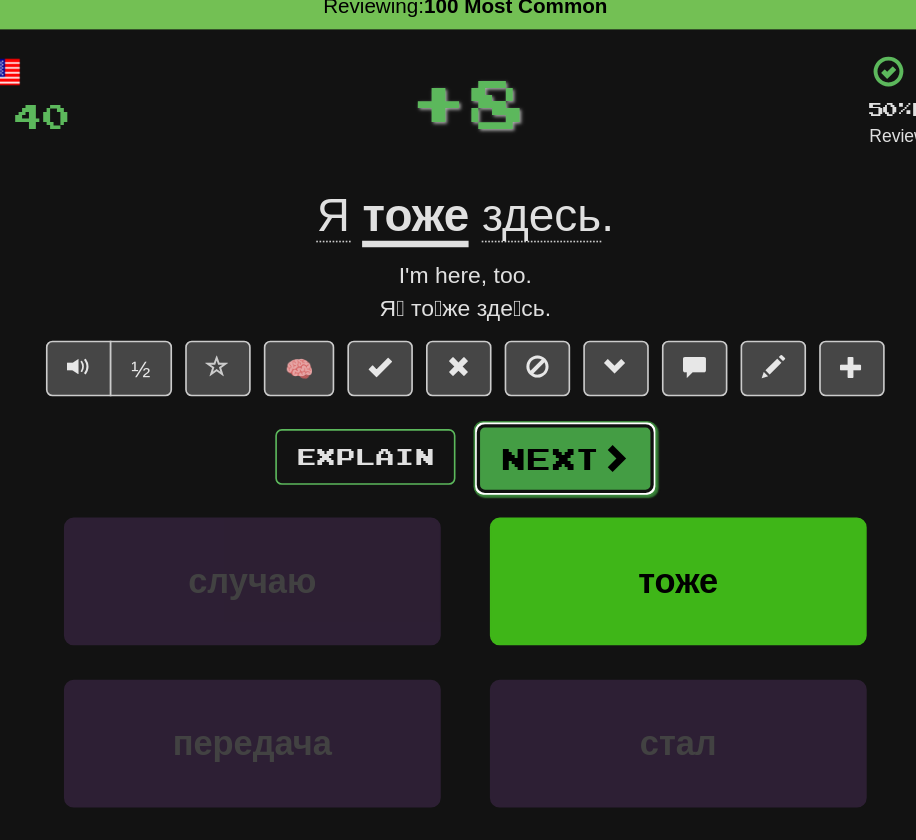 click on "Next" at bounding box center [519, 366] 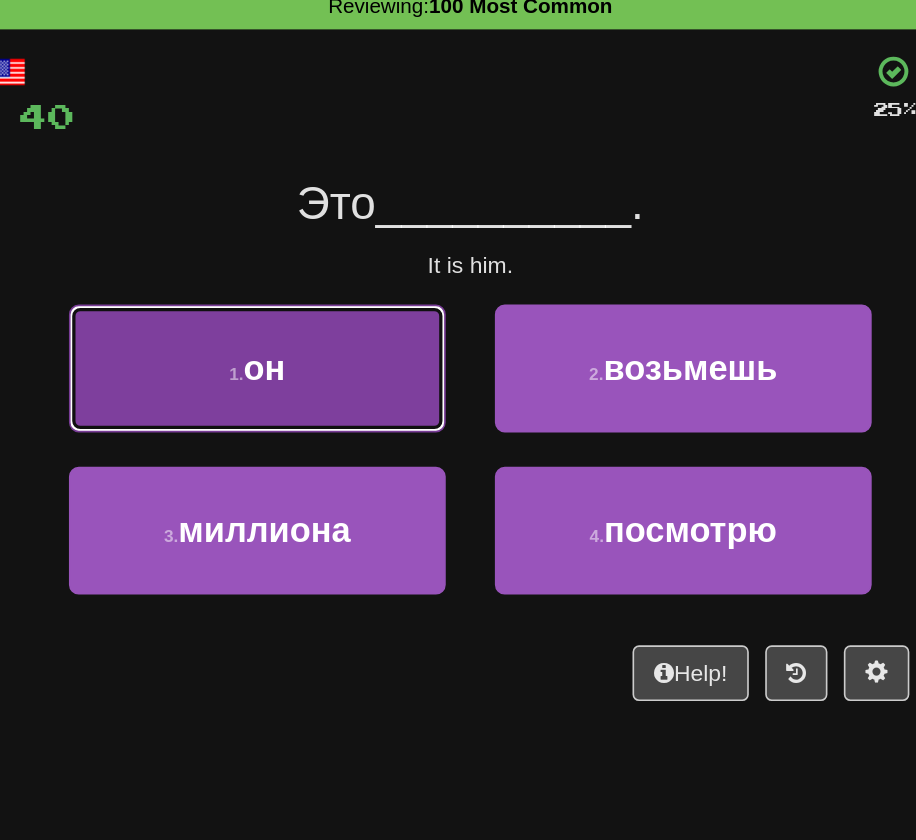 click on "1 .  он" at bounding box center (328, 311) 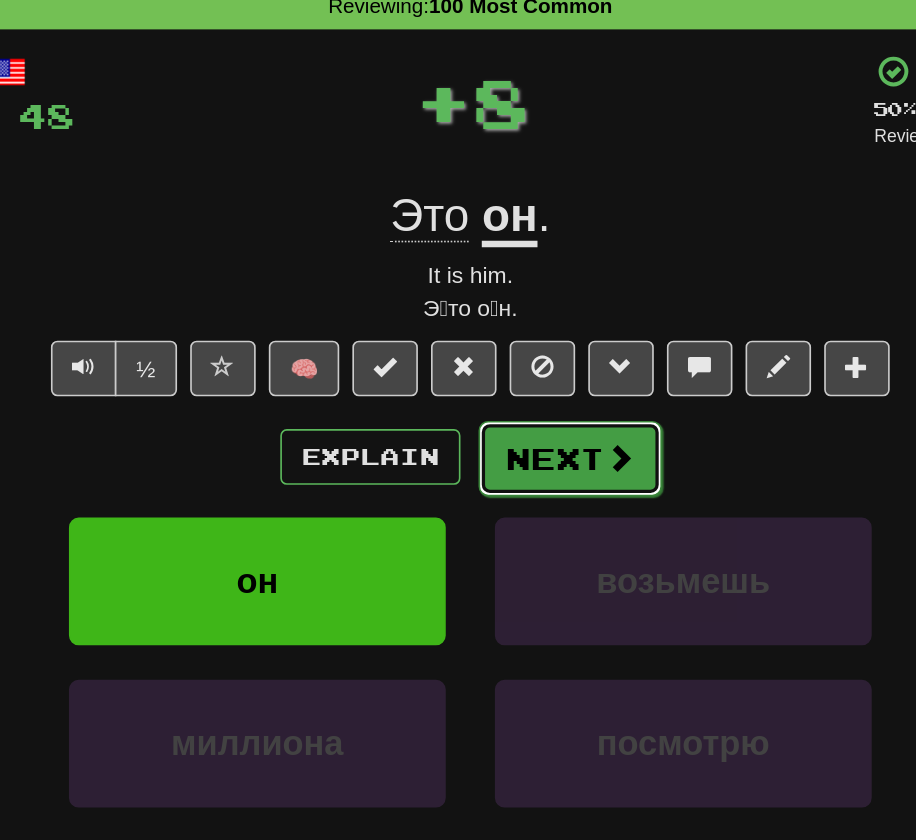 click on "Next" at bounding box center (519, 366) 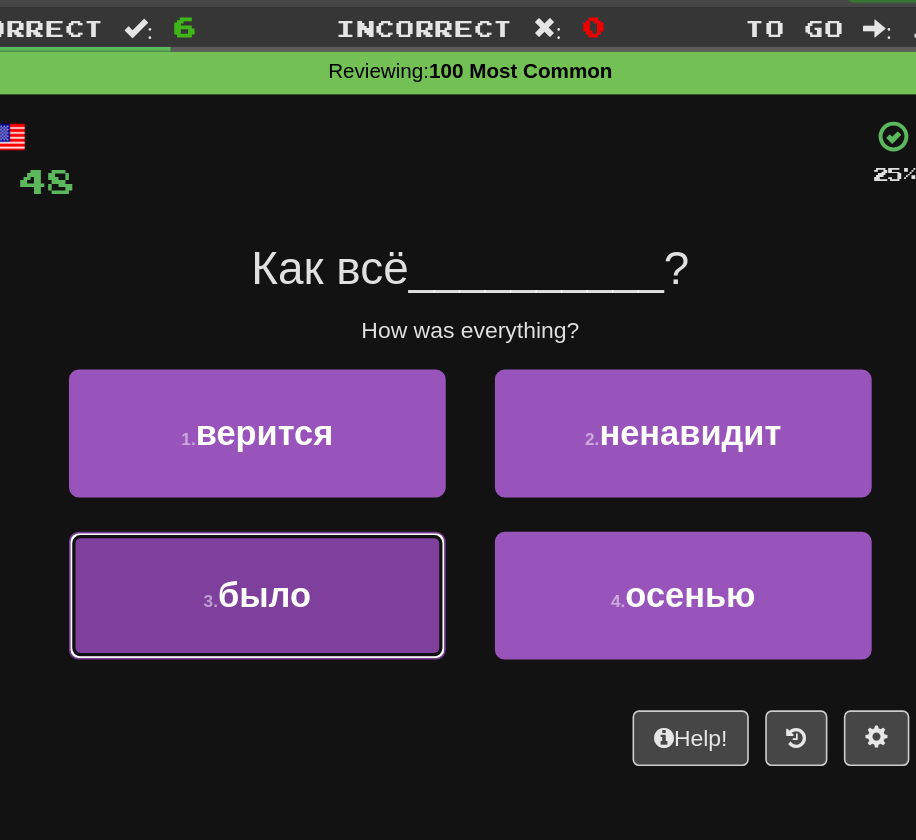 click on "3 .  было" at bounding box center [328, 410] 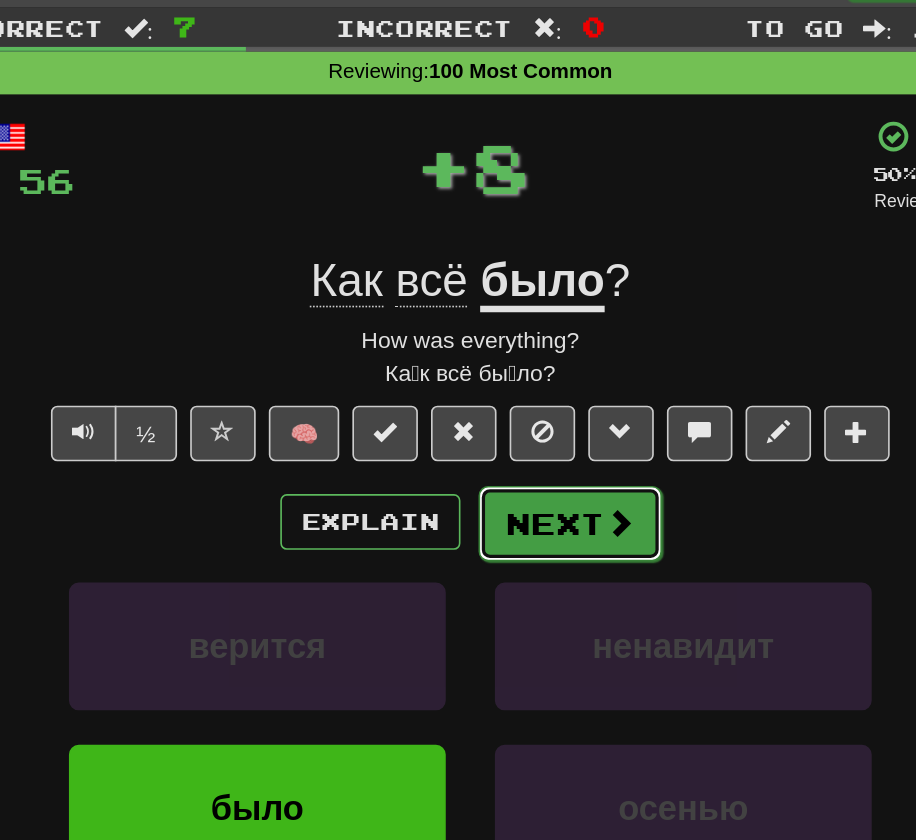 click on "Next" at bounding box center [519, 366] 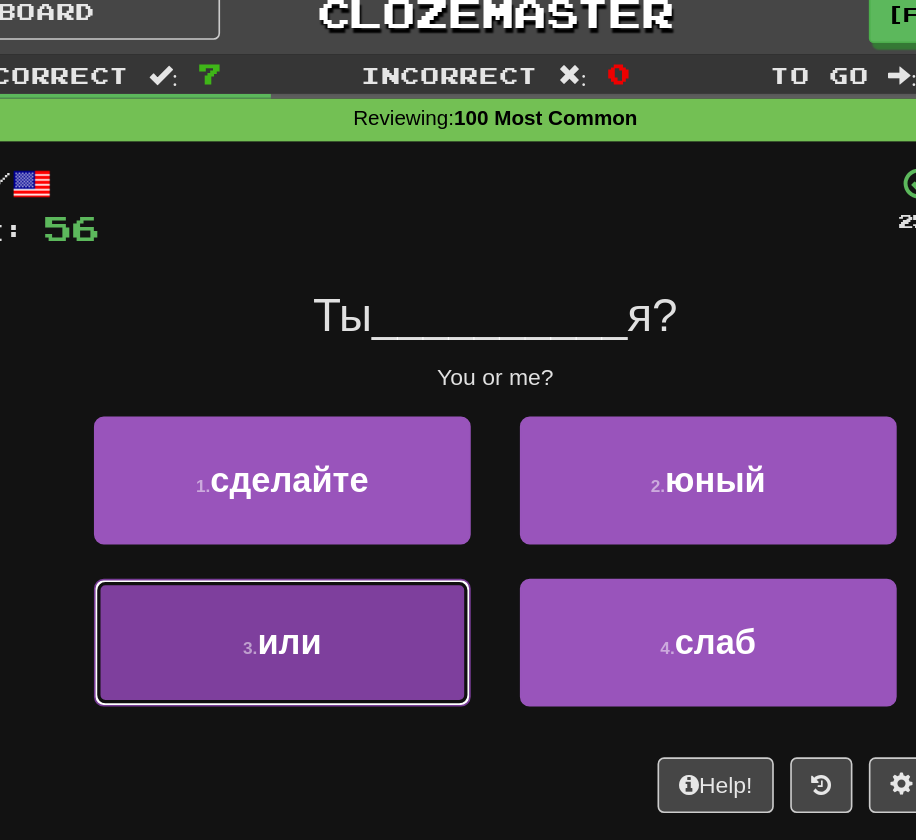 click on "3 .  или" at bounding box center [328, 410] 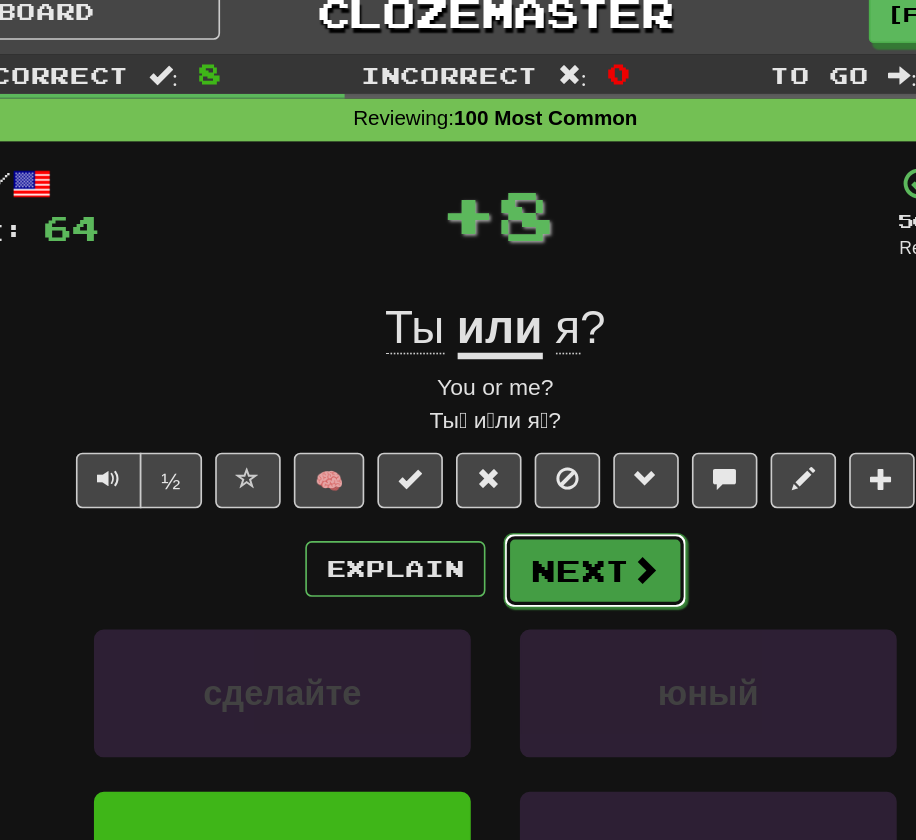 click on "Next" at bounding box center [519, 366] 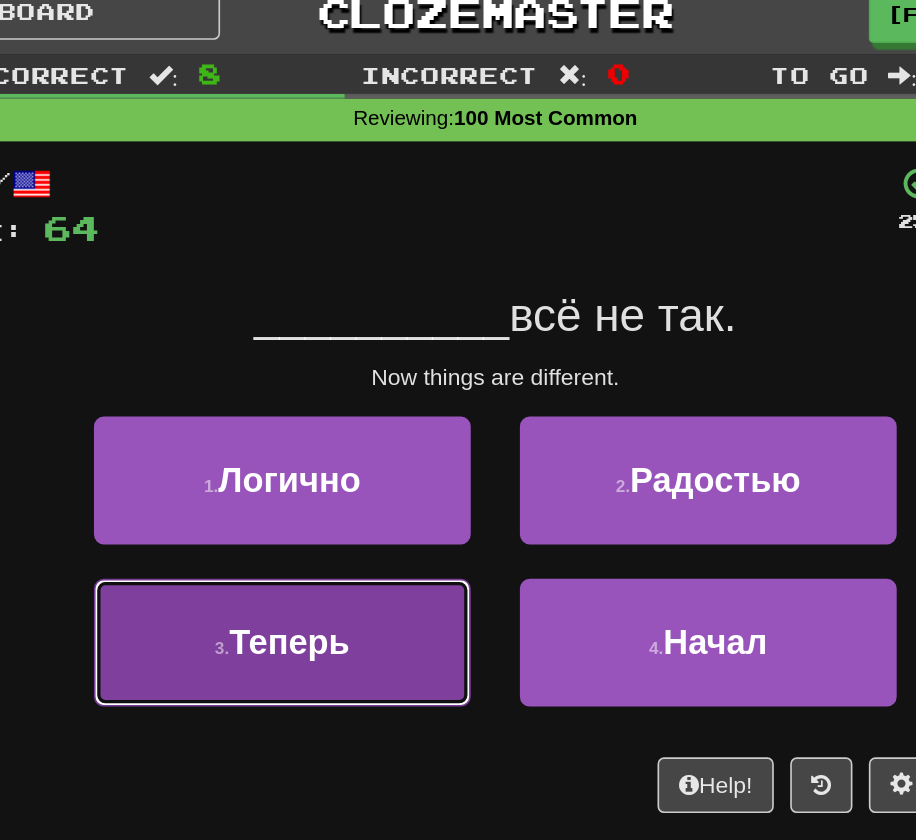 click on "3 .  Теперь" at bounding box center (328, 410) 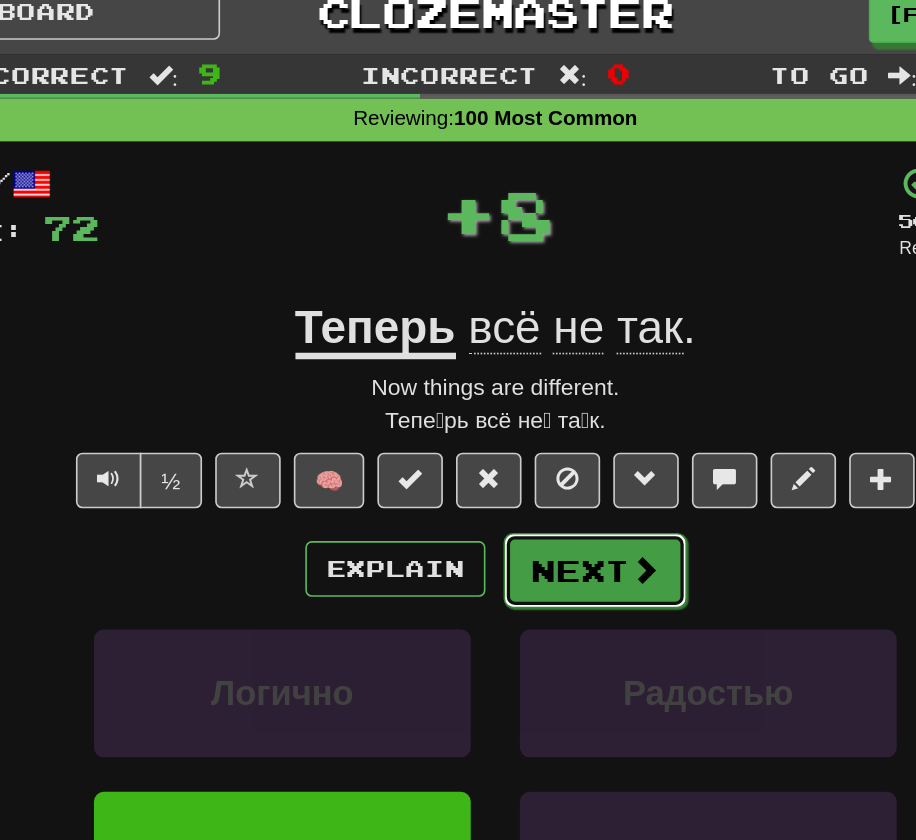 click on "Next" at bounding box center [519, 366] 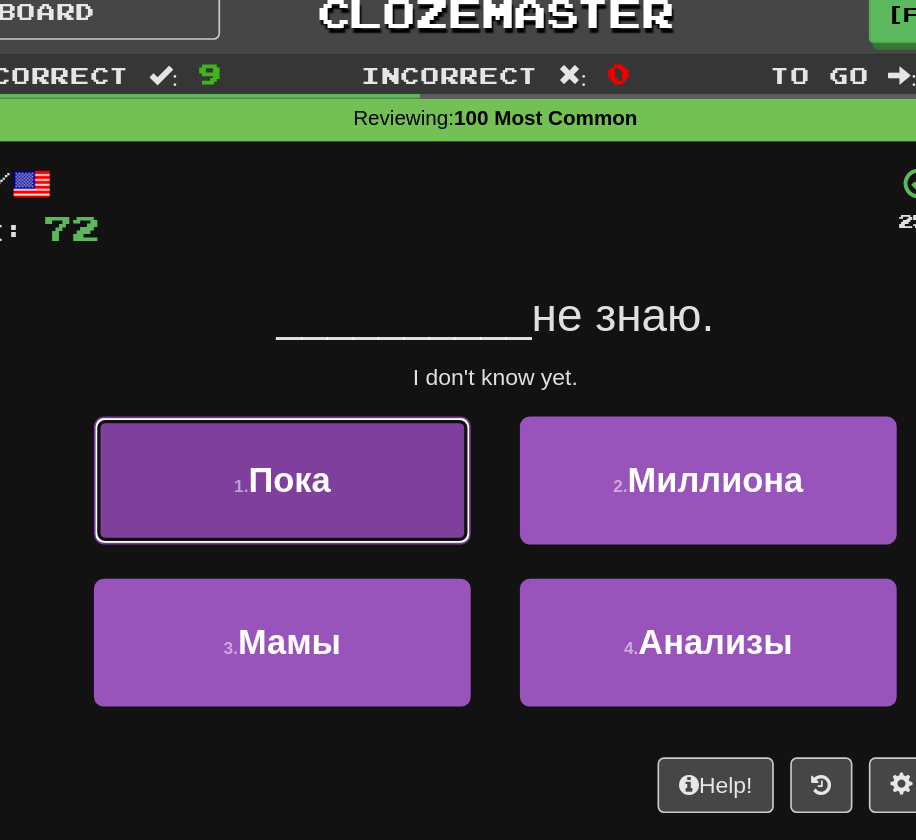 click on "1 .  Пока" at bounding box center (328, 311) 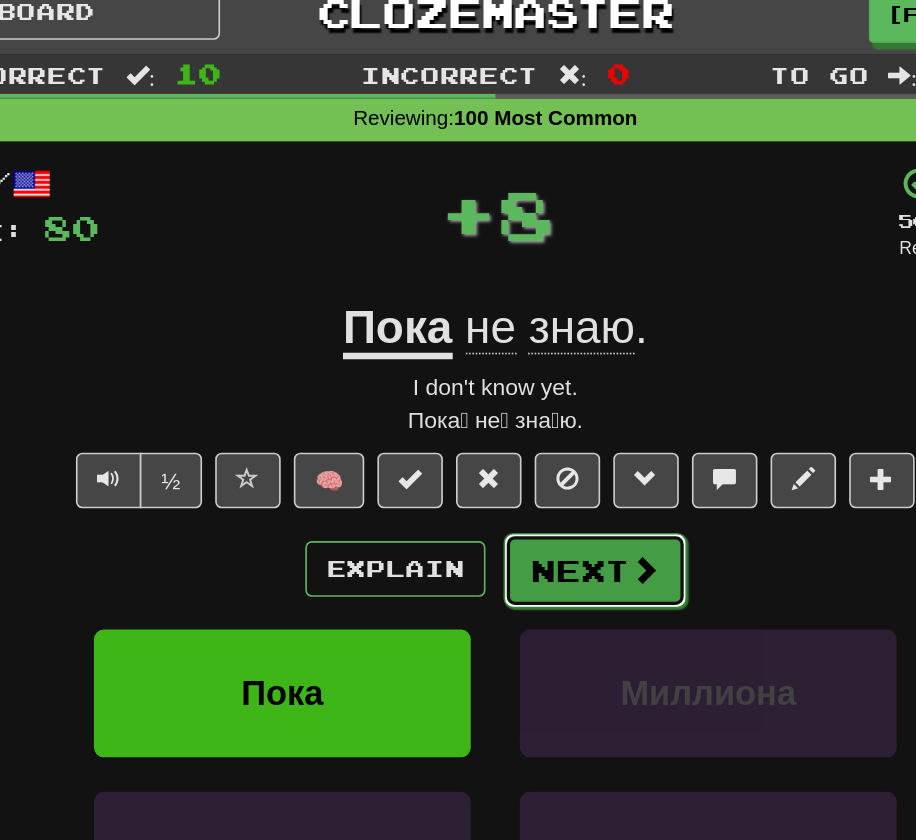 click on "Next" at bounding box center (519, 366) 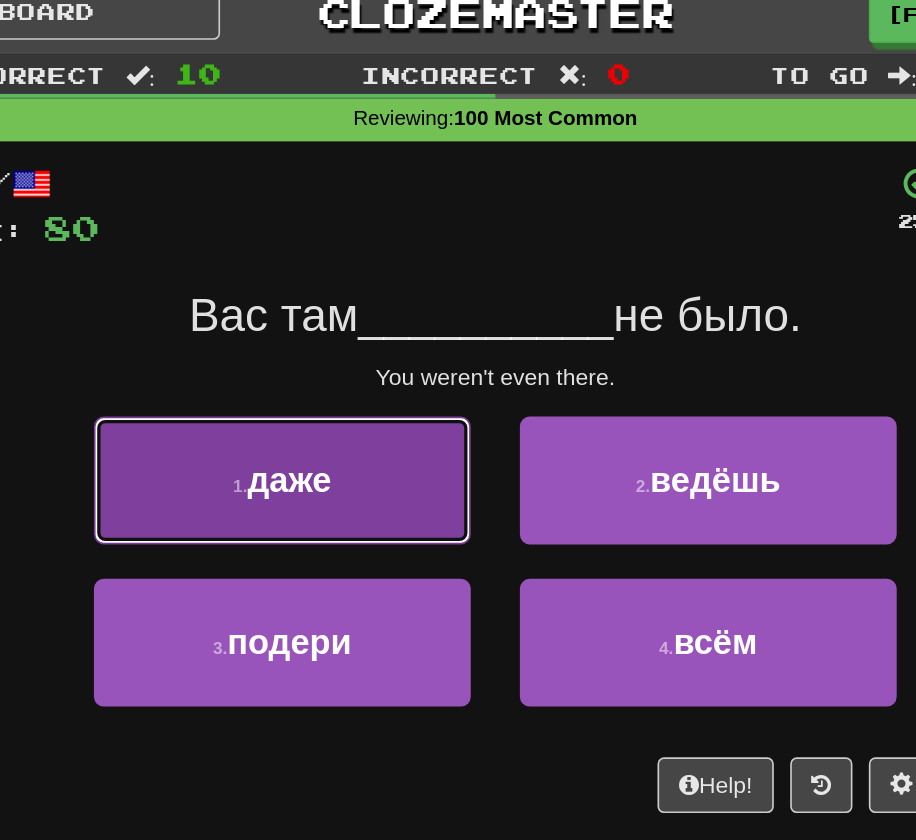 click on "1 .  даже" at bounding box center (328, 311) 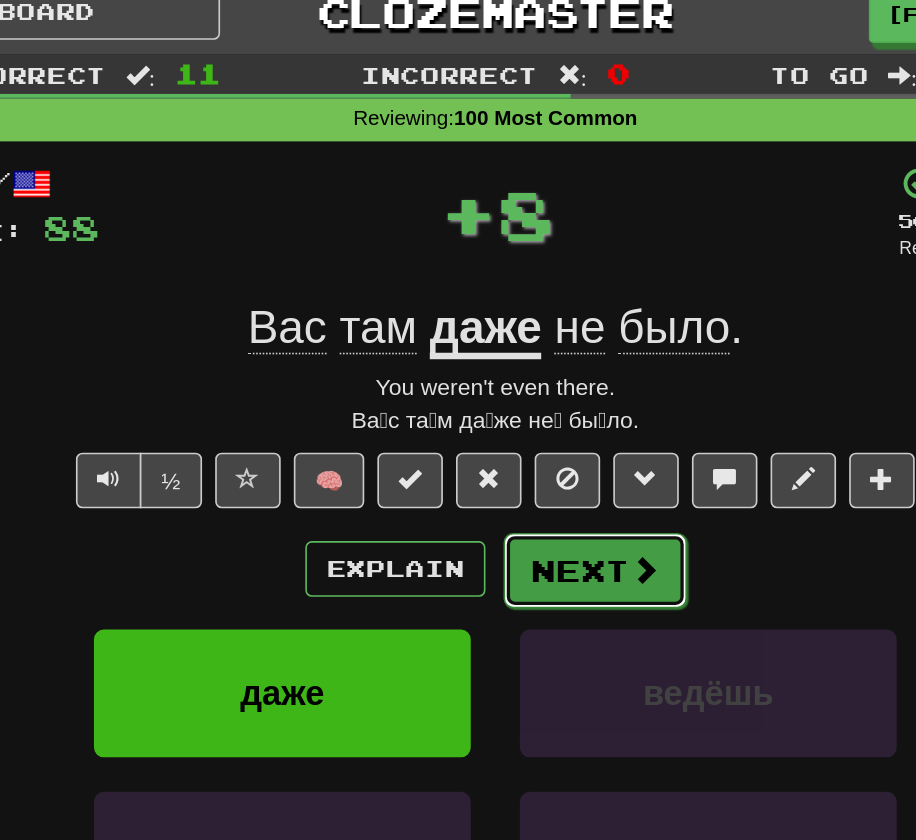 click on "Next" at bounding box center (519, 366) 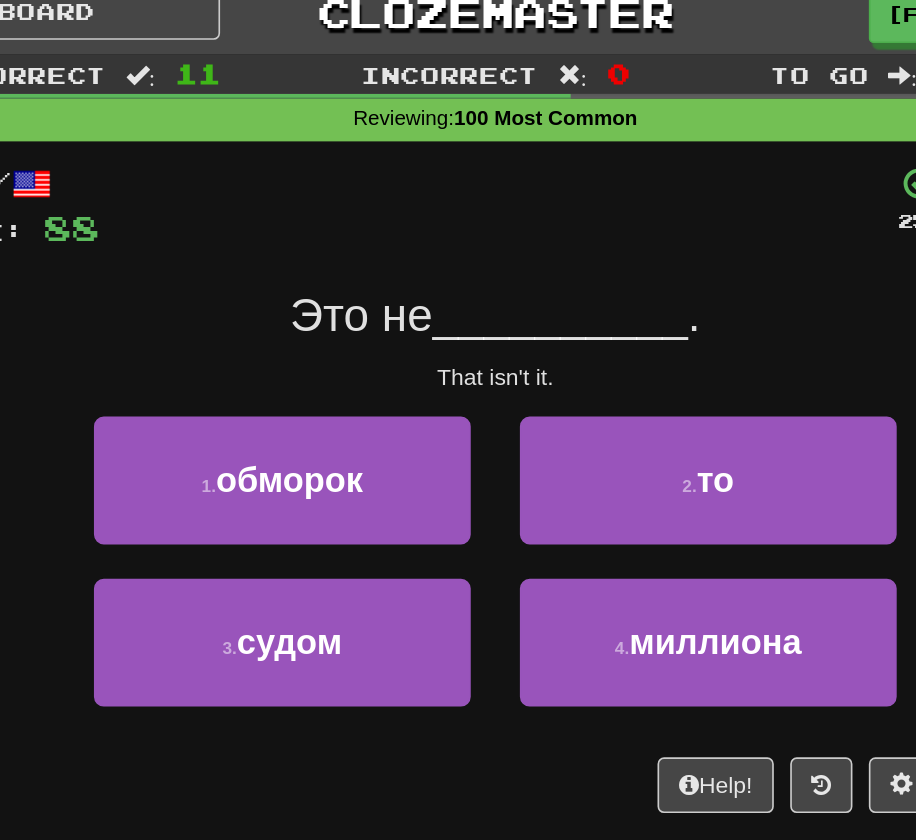 click on "/  Score:   88 25 %  Mastered Это не  __________ . That isn't it. 1 .  обморок 2 .  то 3 .  судом 4 .  миллиона  Help!  Report" at bounding box center [458, 316] 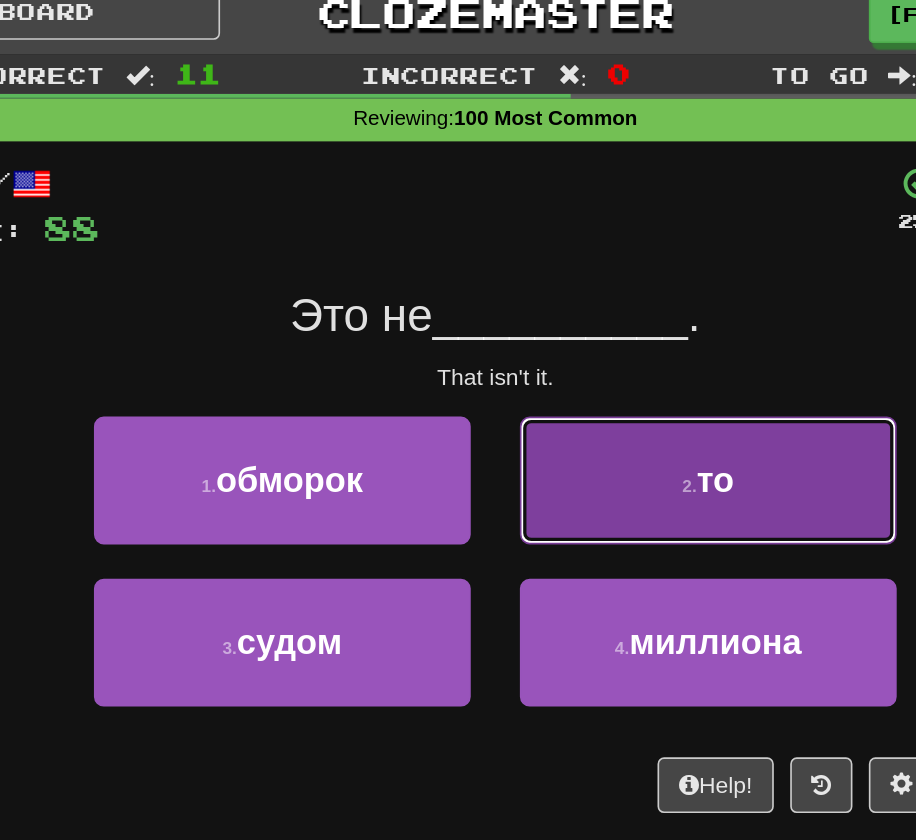 click on "2 .  то" at bounding box center (588, 311) 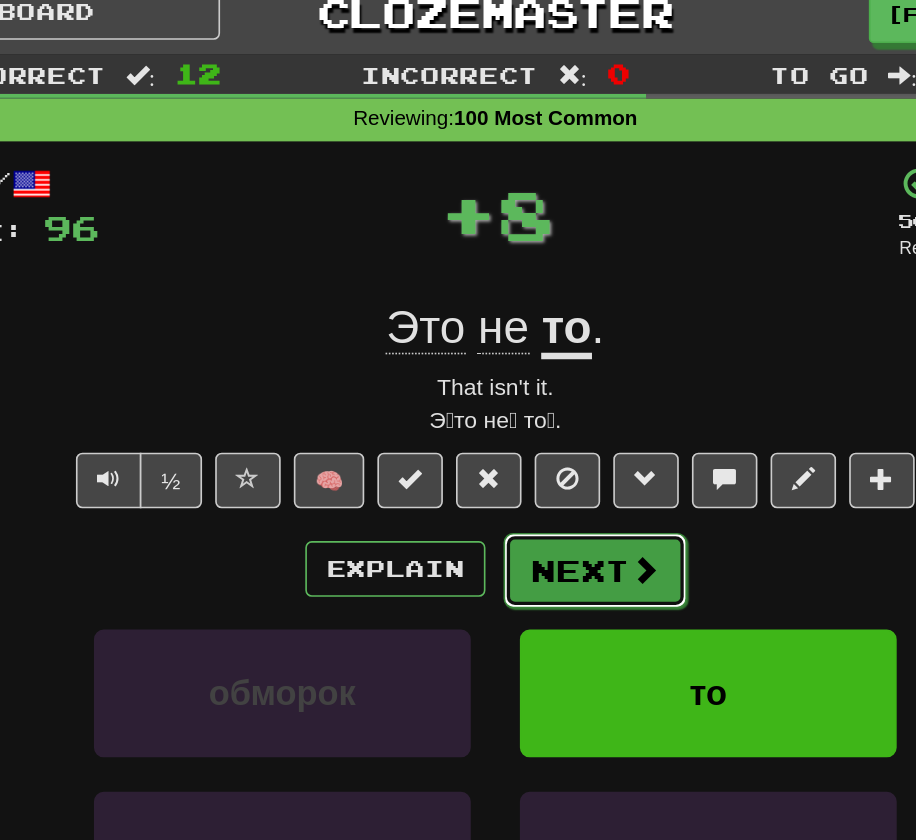 click on "Next" at bounding box center (519, 366) 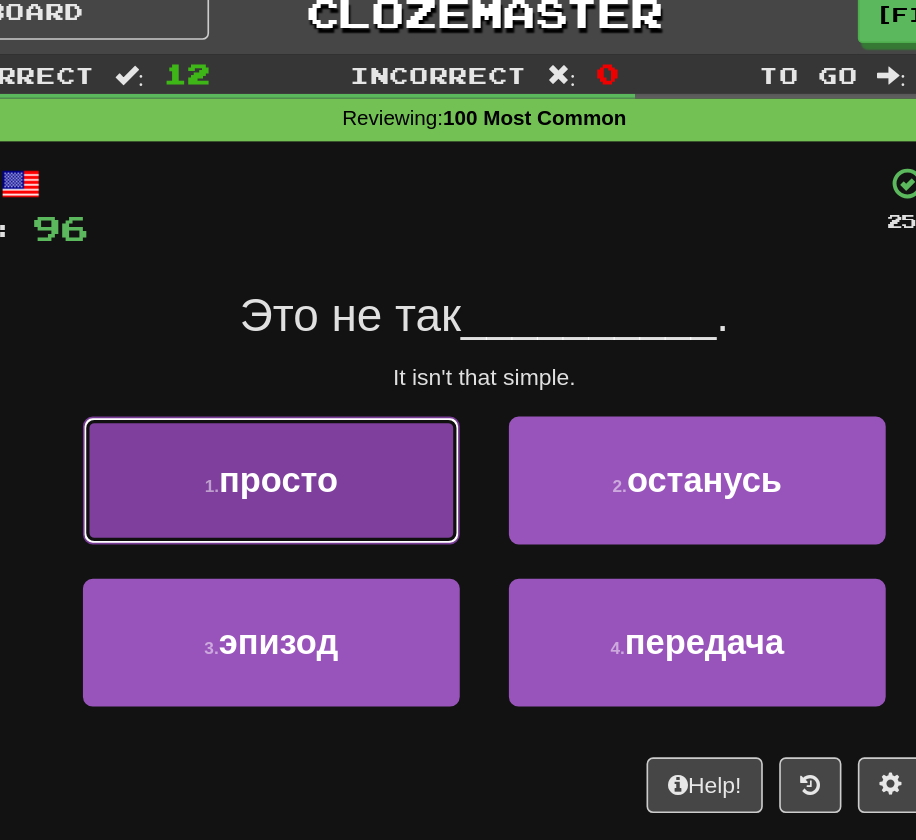 click on "1 .  просто" at bounding box center [328, 311] 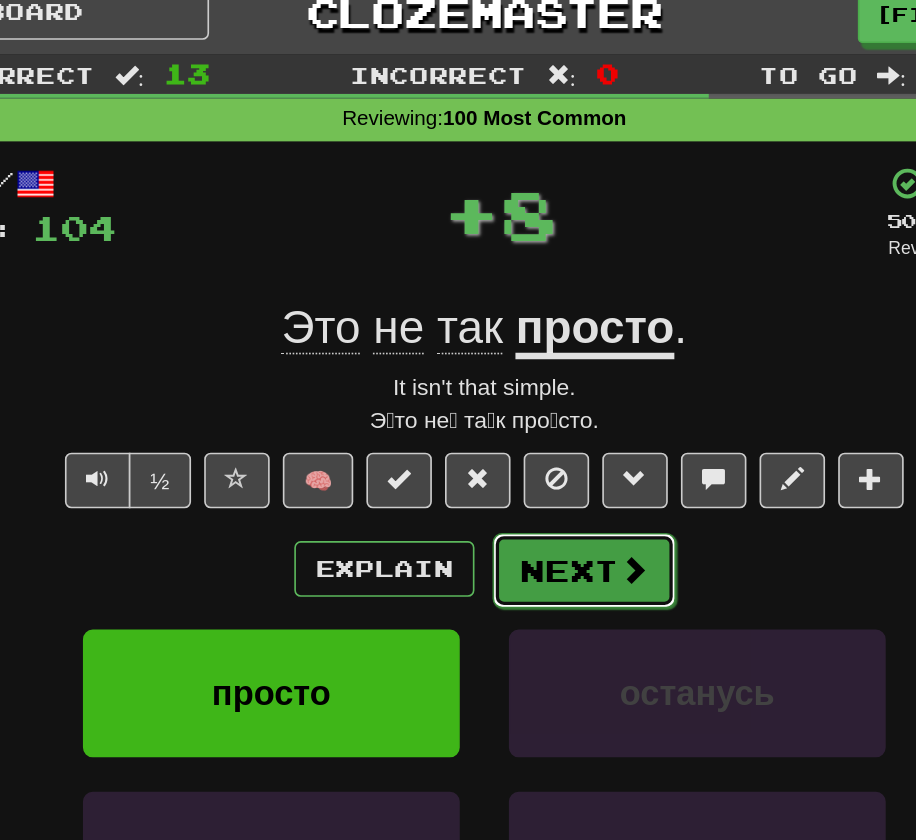 click on "Next" at bounding box center [519, 366] 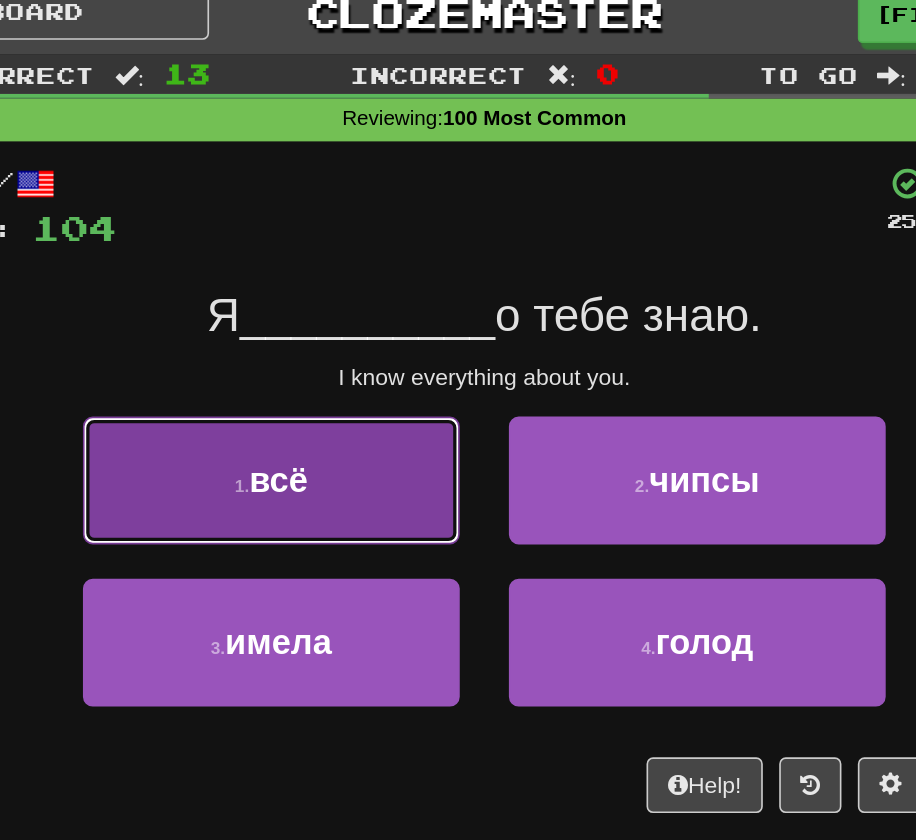 click on "1 .  всё" at bounding box center [328, 311] 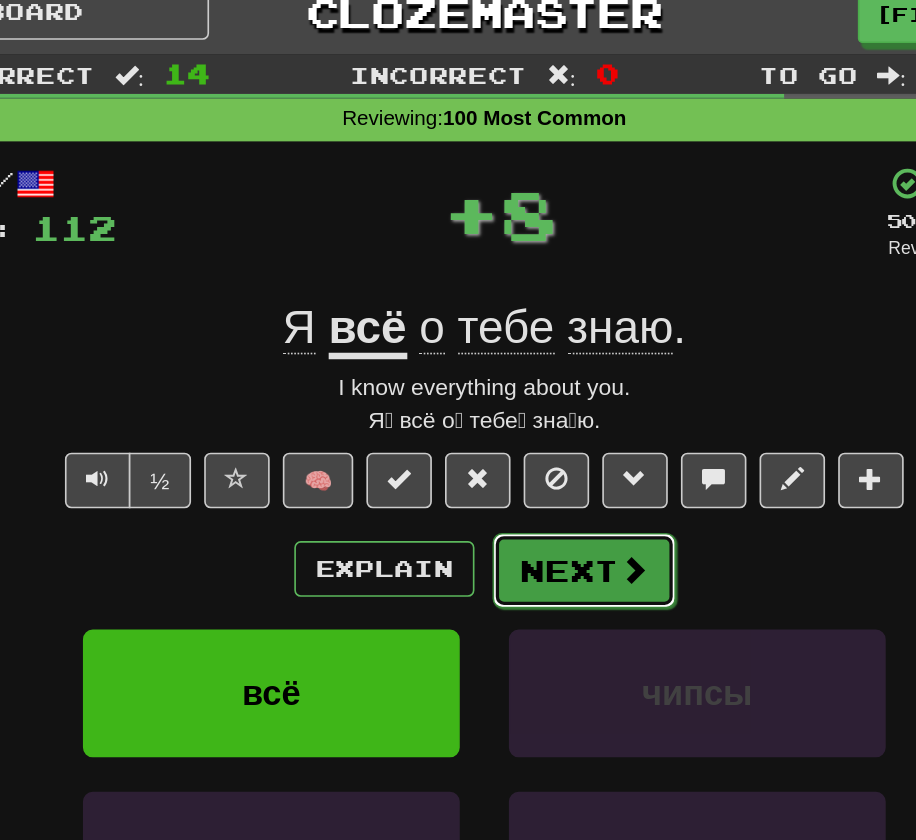 click on "Next" at bounding box center [519, 366] 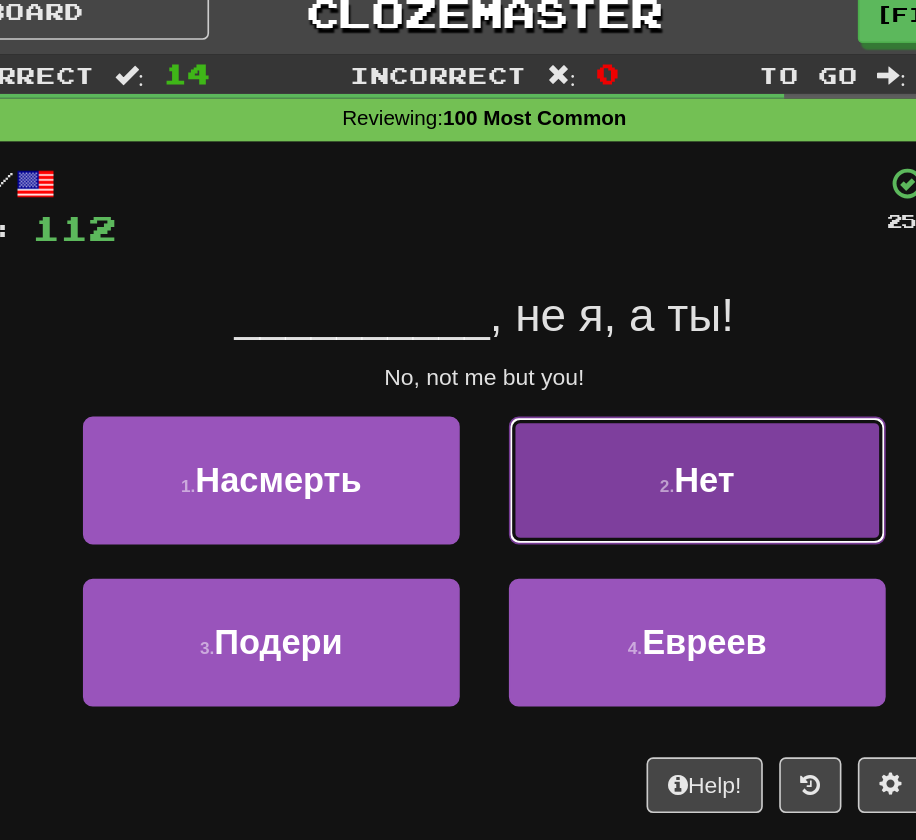 click on "2 .  Нет" at bounding box center (588, 311) 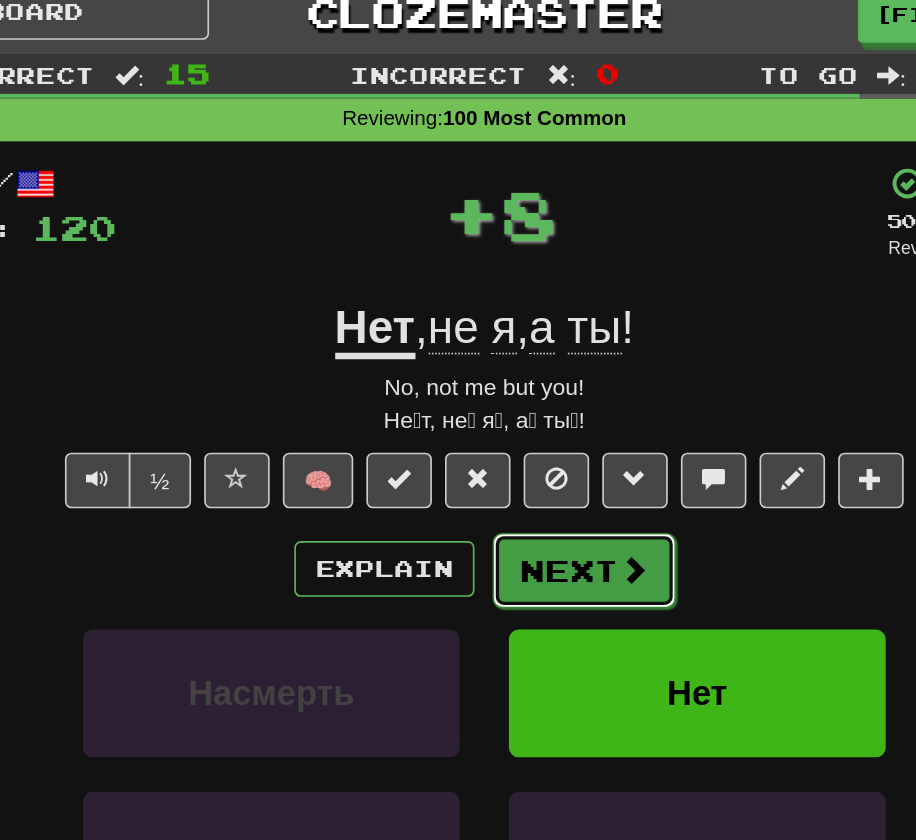 click on "Next" at bounding box center (519, 366) 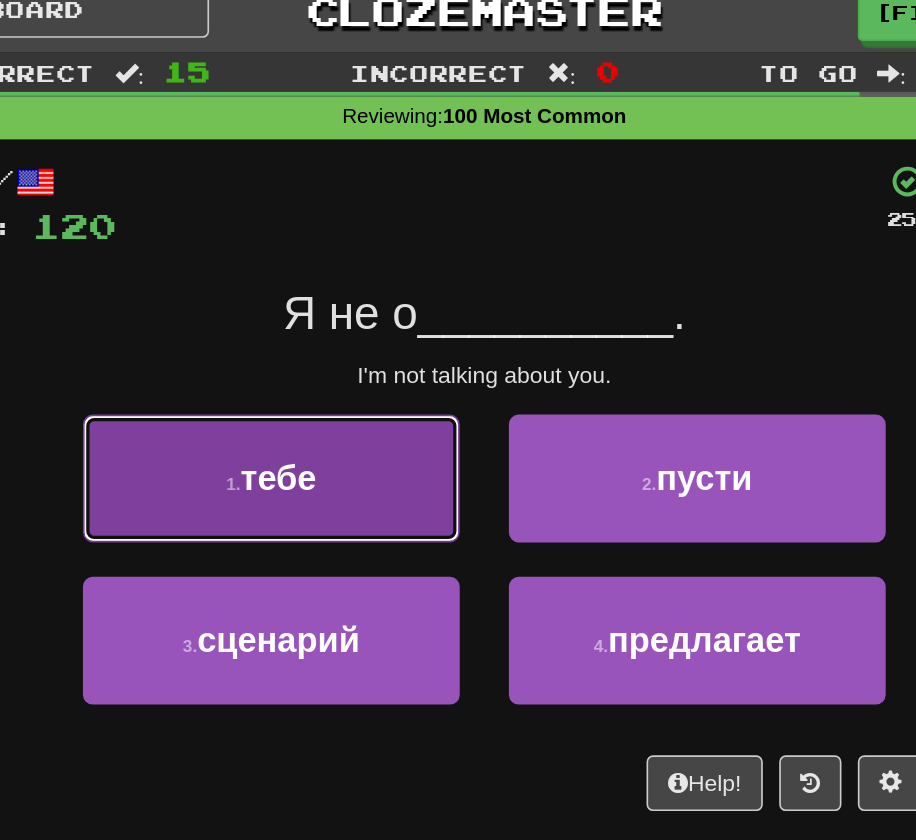 click on "1 .  тебе" at bounding box center [328, 311] 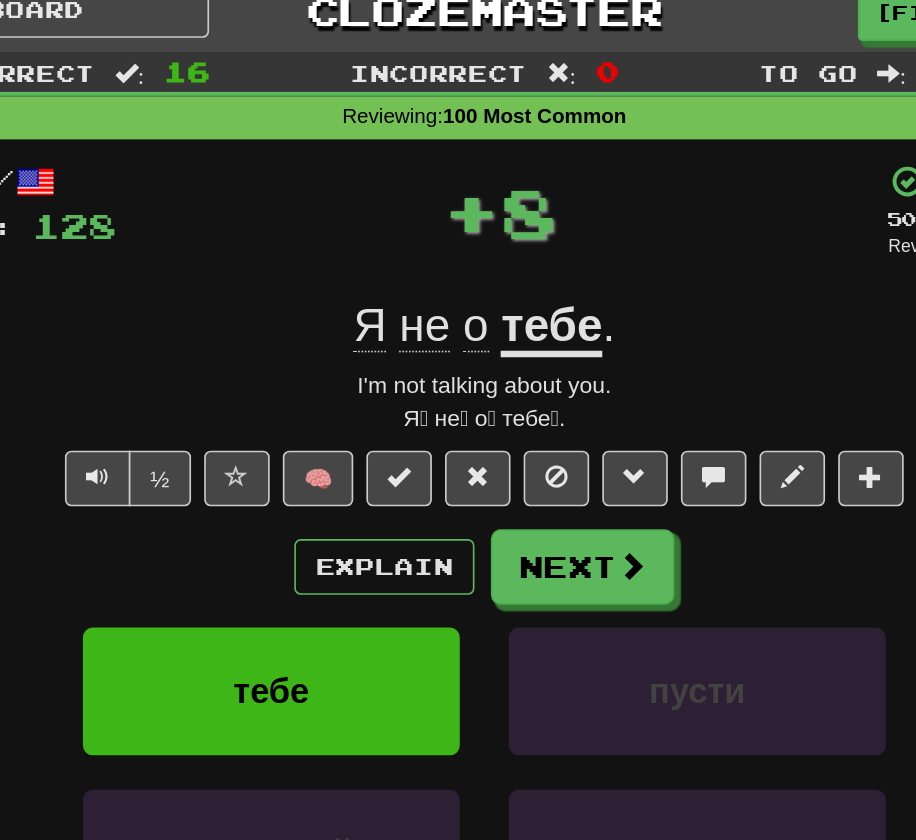 click on "/  Score:   128 + 8 50 %  Mastered Review:  2025-08-13 Я   не   о   тебе . I'm not talking about you. Я́ не́ о́ тебе́. ½ 🧠 Explain Next тебе пусти сценарий предлагает Learn more: тебе пусти сценарий предлагает  Help!  Report Sentence Source" at bounding box center (458, 412) 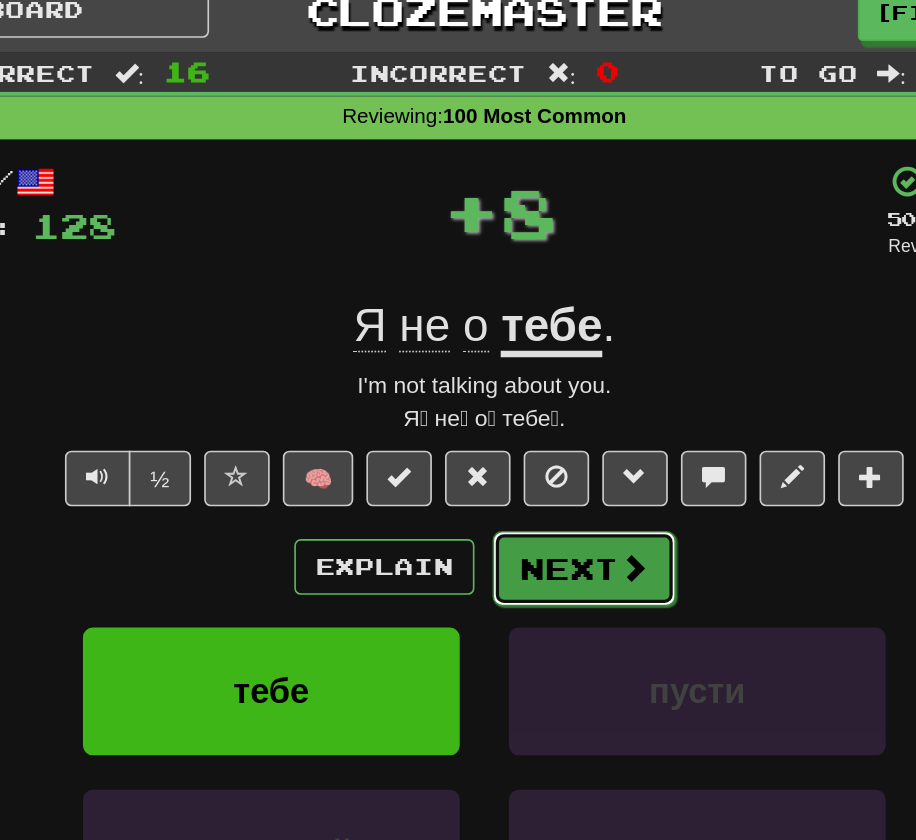 click on "Next" at bounding box center [519, 366] 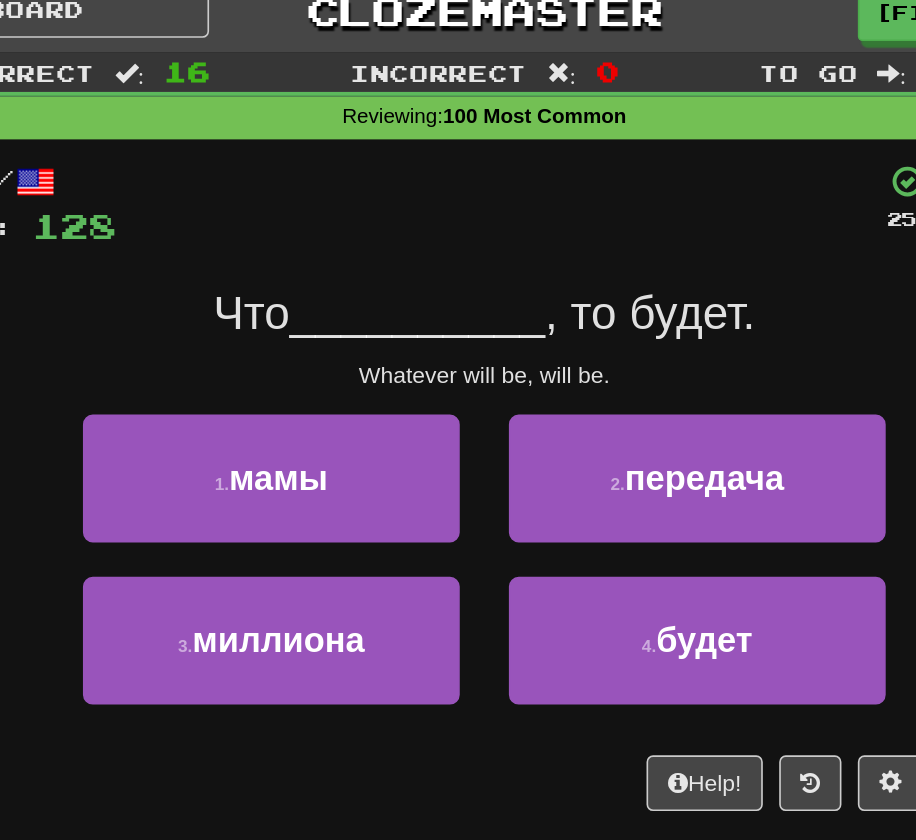 click on "/  Score:   128 25 %  Mastered Что  __________ , то будет. Whatever will be, will be. 1 .  мамы 2 .  передача 3 .  миллиона 4 .  будет  Help!  Report" at bounding box center (458, 316) 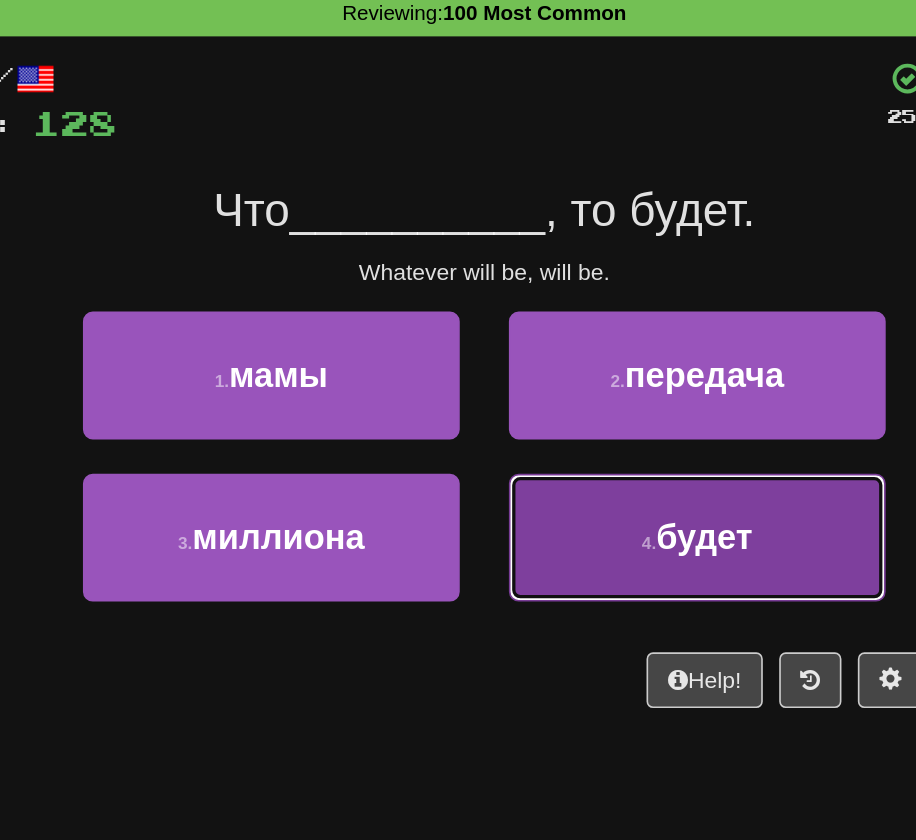 click on "4 .  будет" at bounding box center (588, 410) 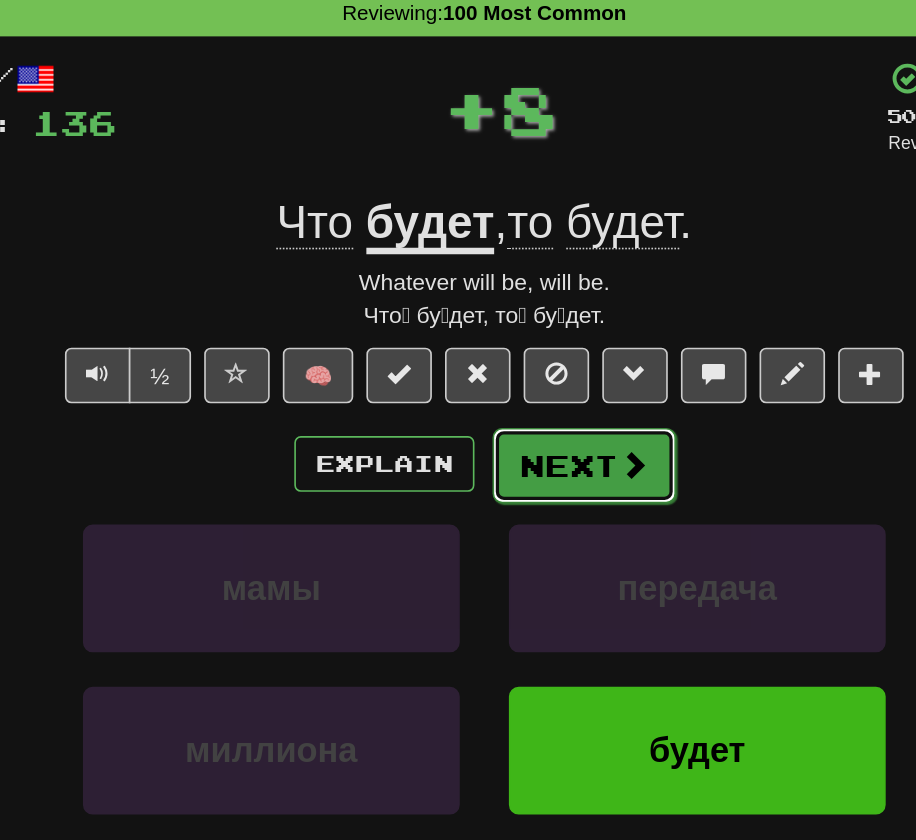click on "Next" at bounding box center [519, 366] 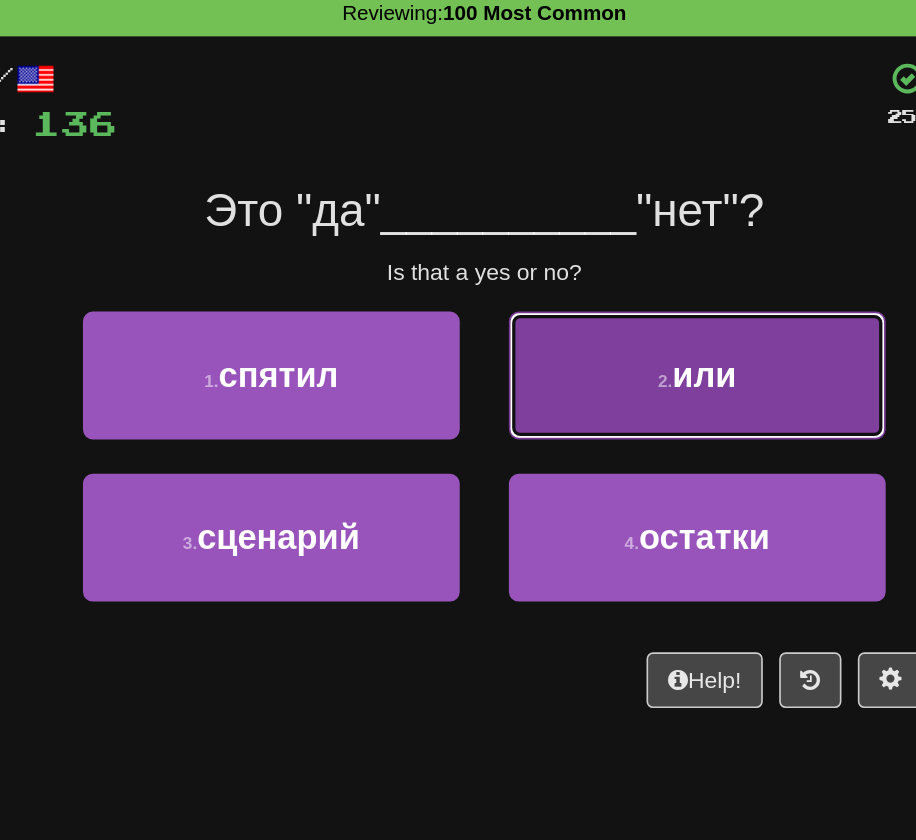 click on "2 .  или" at bounding box center [588, 311] 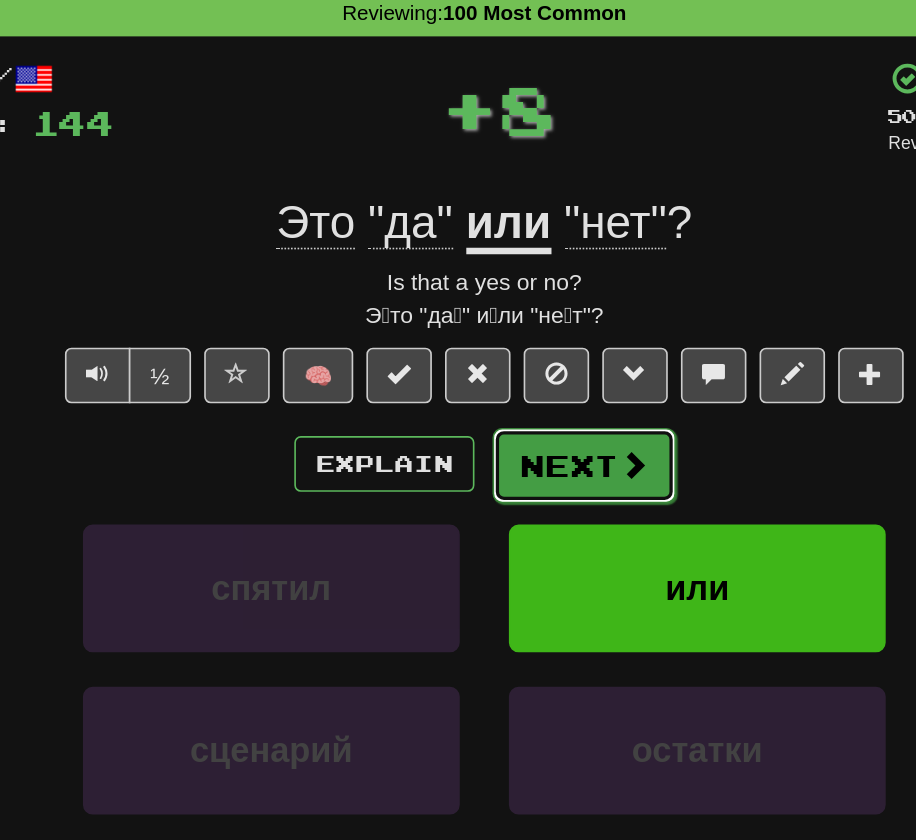 click on "Next" at bounding box center (519, 366) 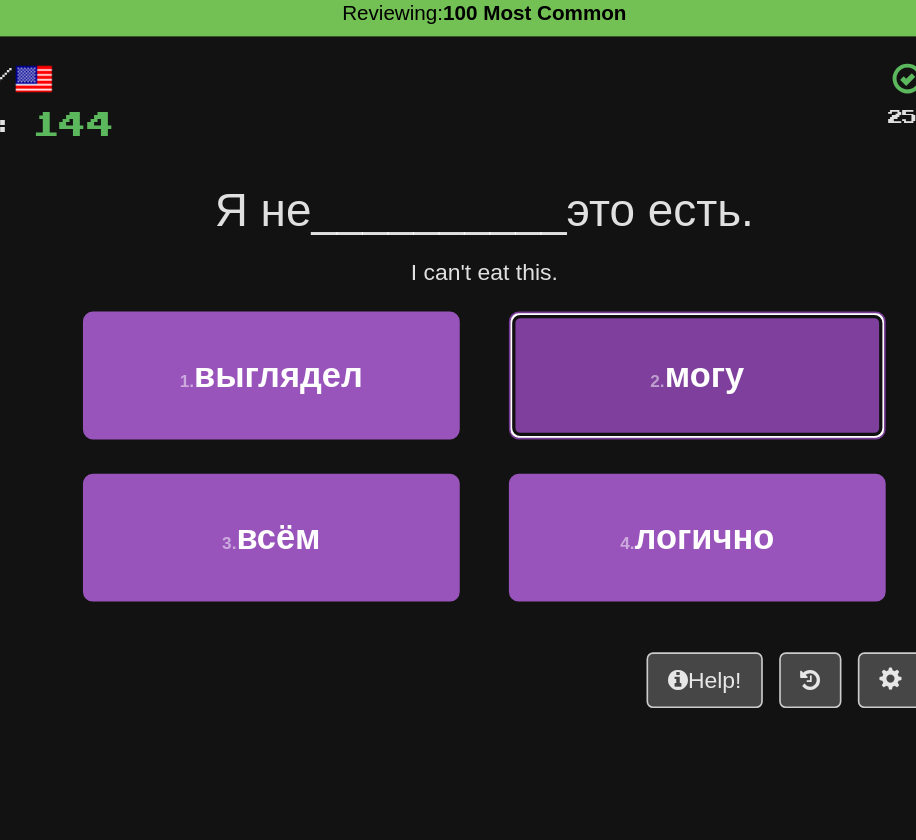 click on "2 .  могу" at bounding box center (588, 311) 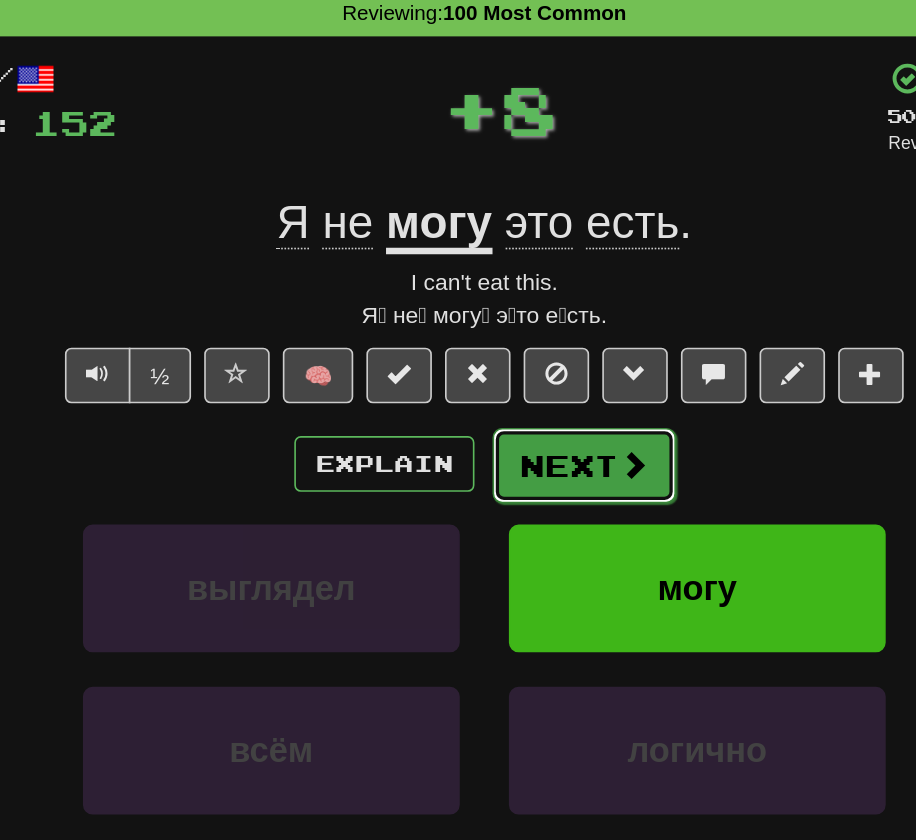 click on "Next" at bounding box center [519, 366] 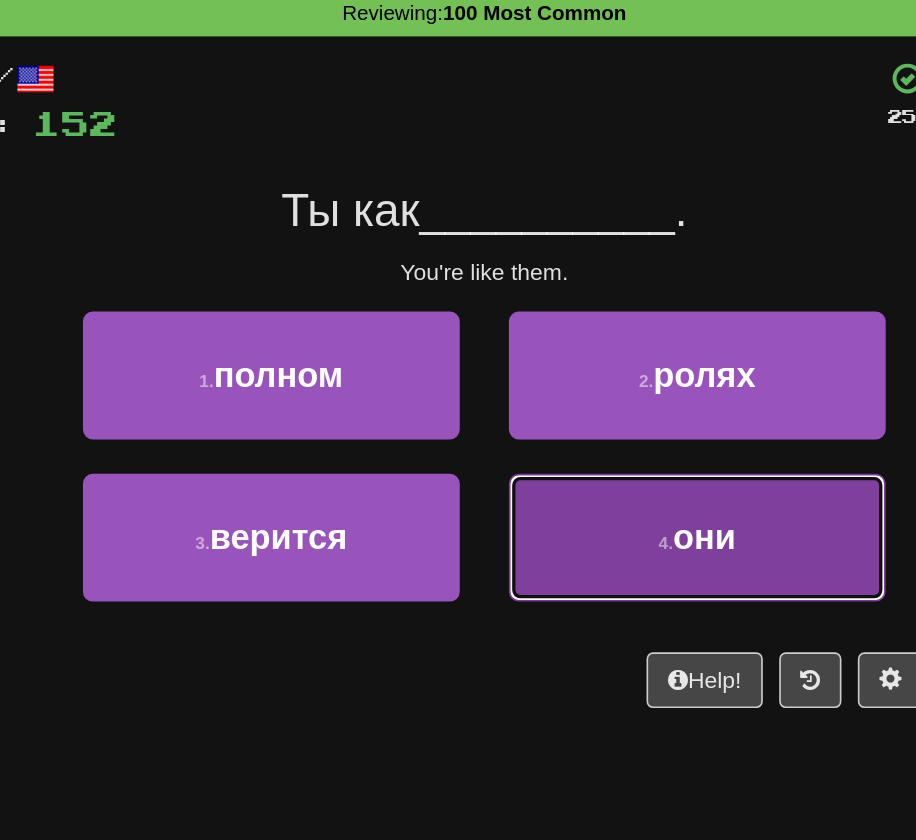 click on "4 .  они" at bounding box center (588, 410) 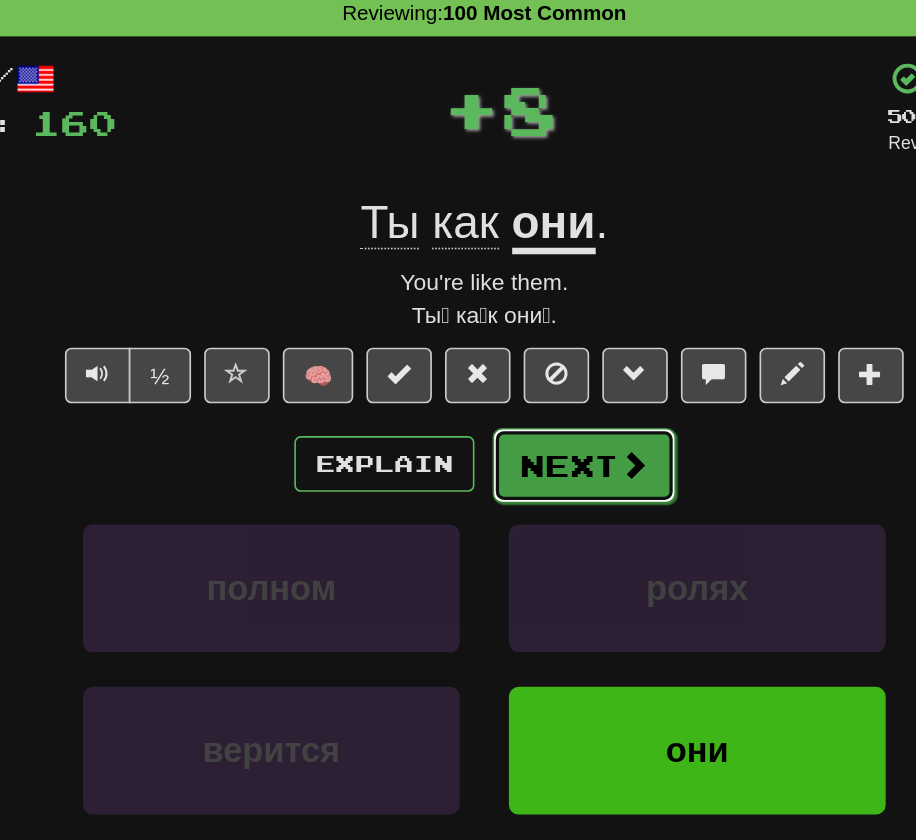 click on "Next" at bounding box center [519, 366] 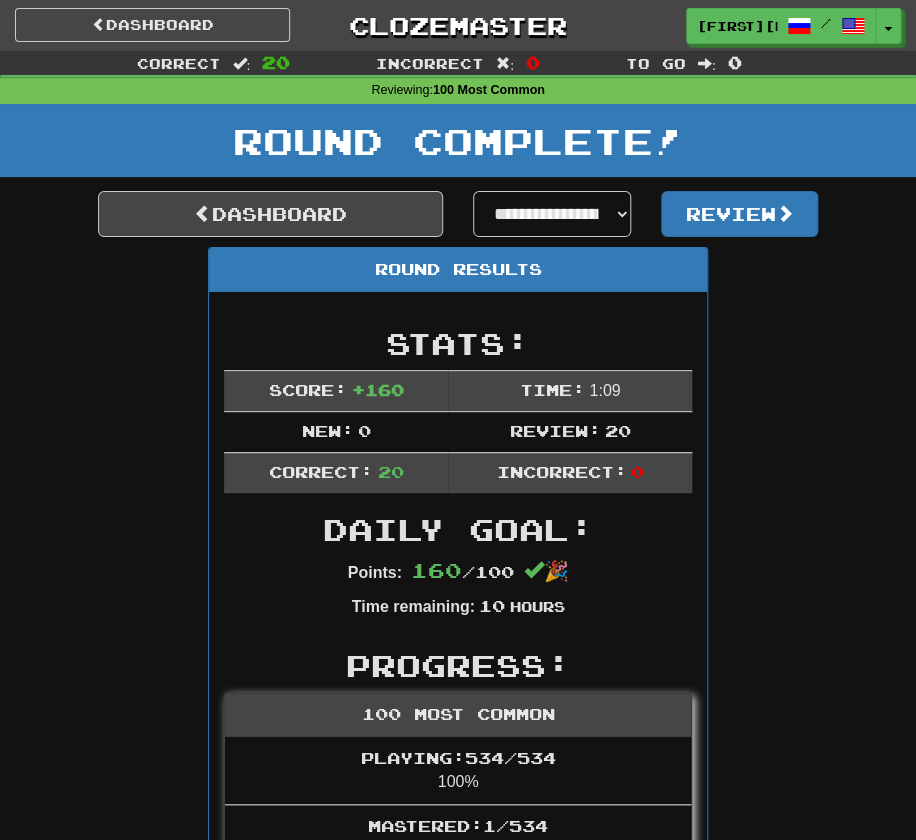 scroll, scrollTop: 1, scrollLeft: 0, axis: vertical 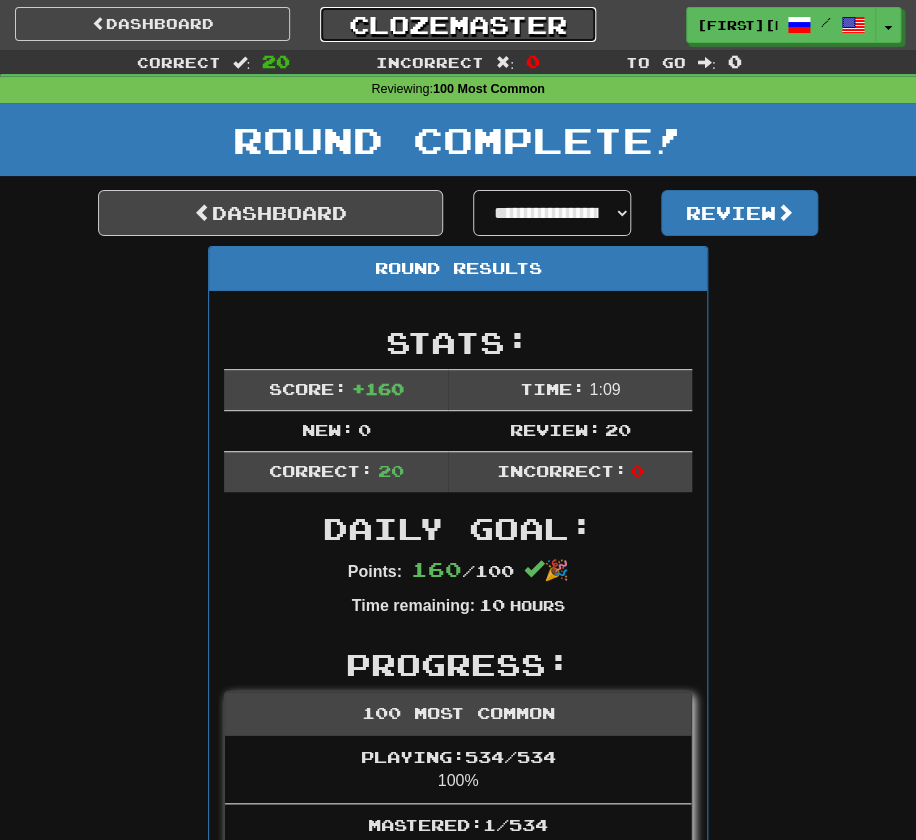 click on "Clozemaster" at bounding box center (457, 24) 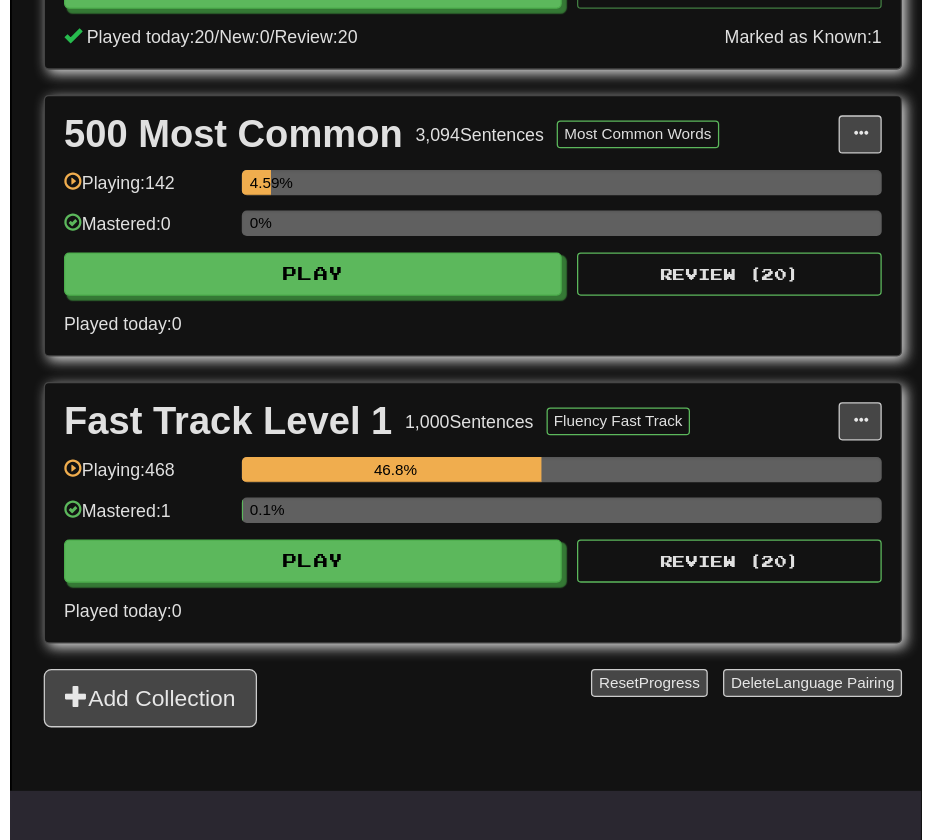 scroll, scrollTop: 480, scrollLeft: 0, axis: vertical 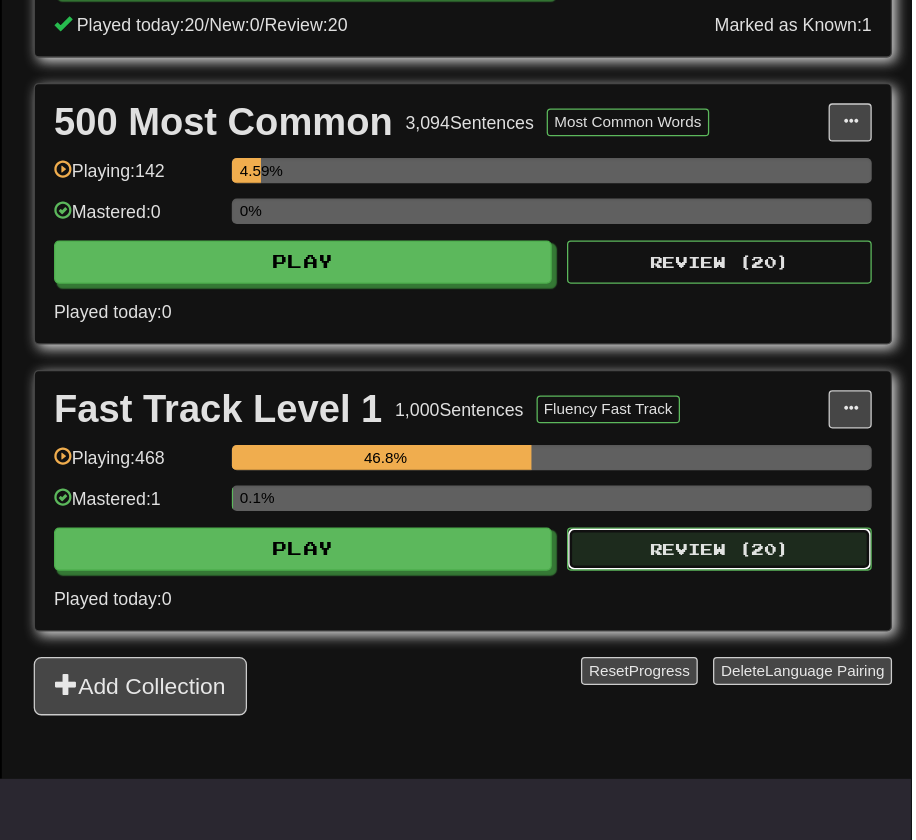 click on "Review ( 20 )" at bounding box center (765, 610) 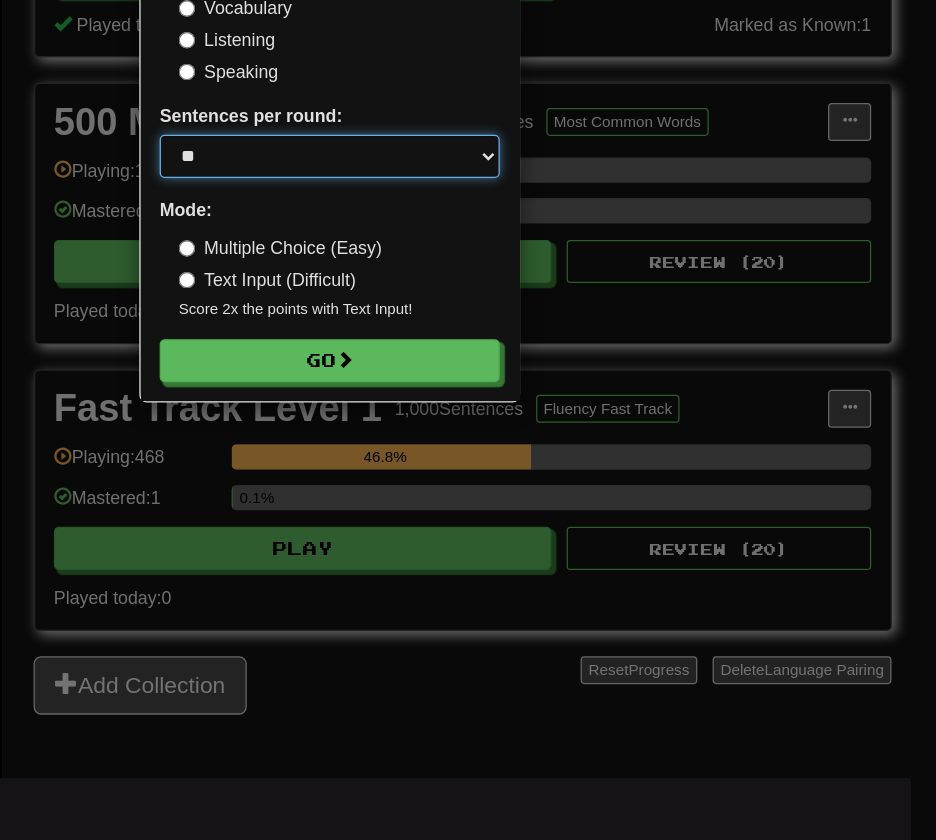 click on "* ** ** ** ** ** *** ********" at bounding box center [458, 301] 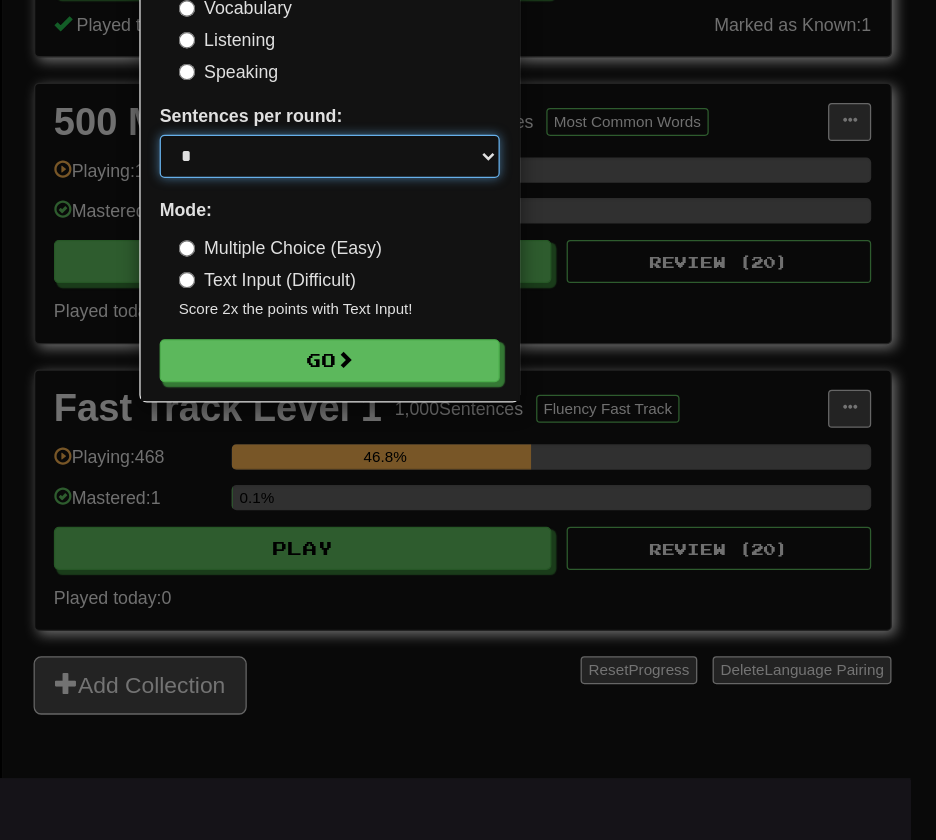 click on "* ** ** ** ** ** *** ********" at bounding box center (458, 301) 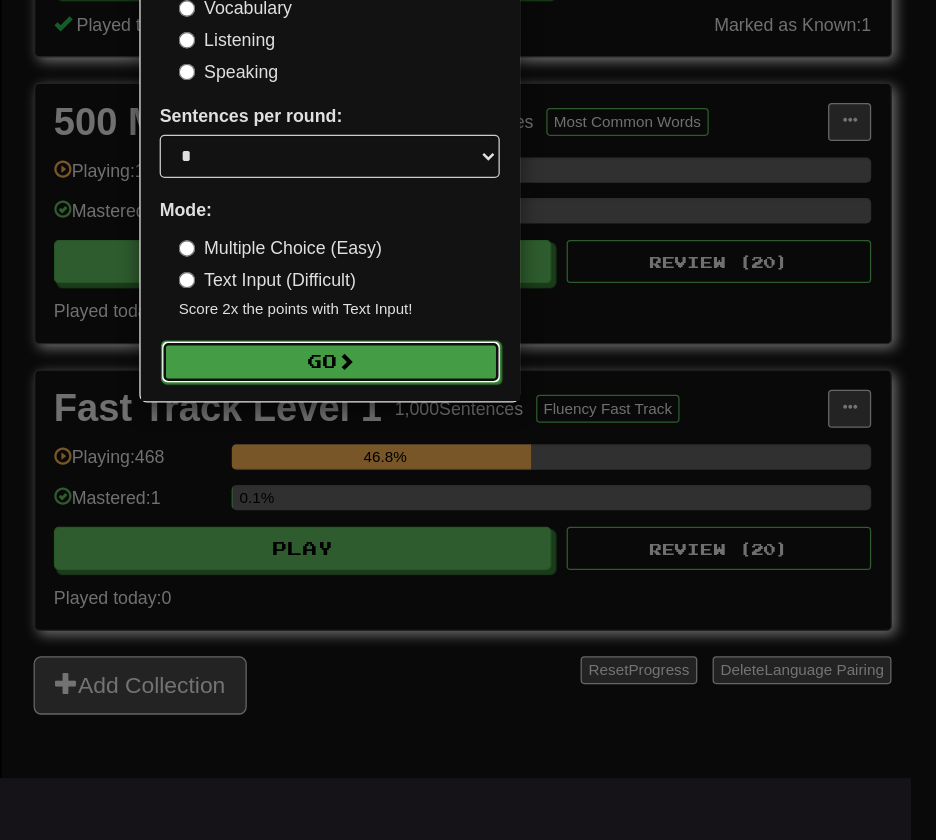 click on "Go" at bounding box center (459, 463) 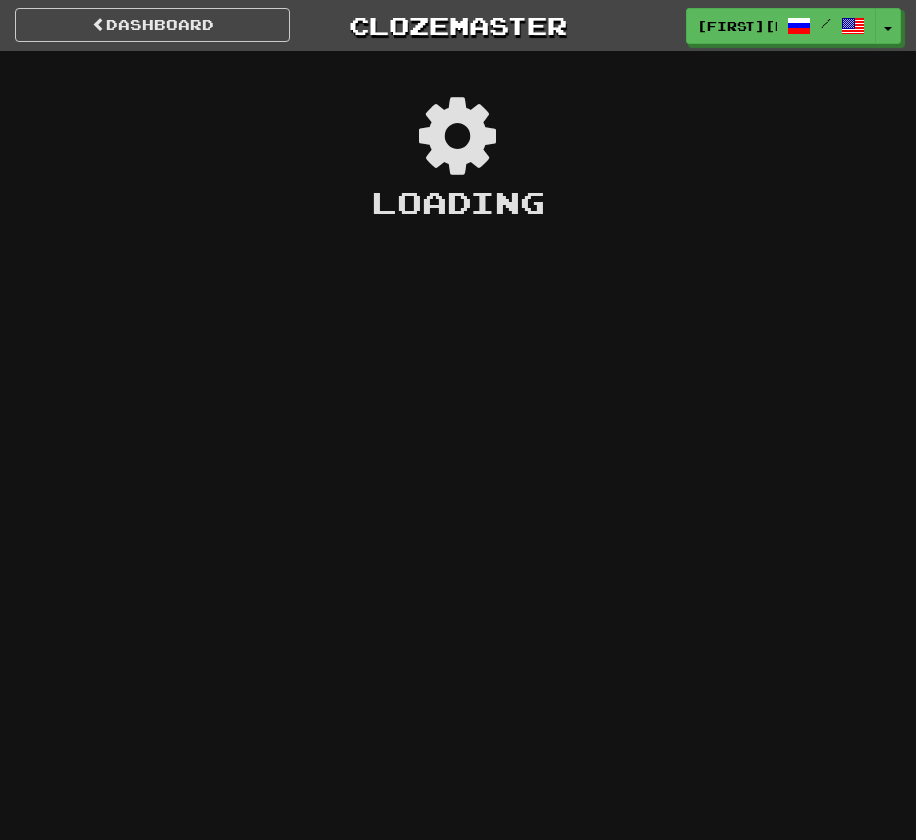 scroll, scrollTop: 0, scrollLeft: 0, axis: both 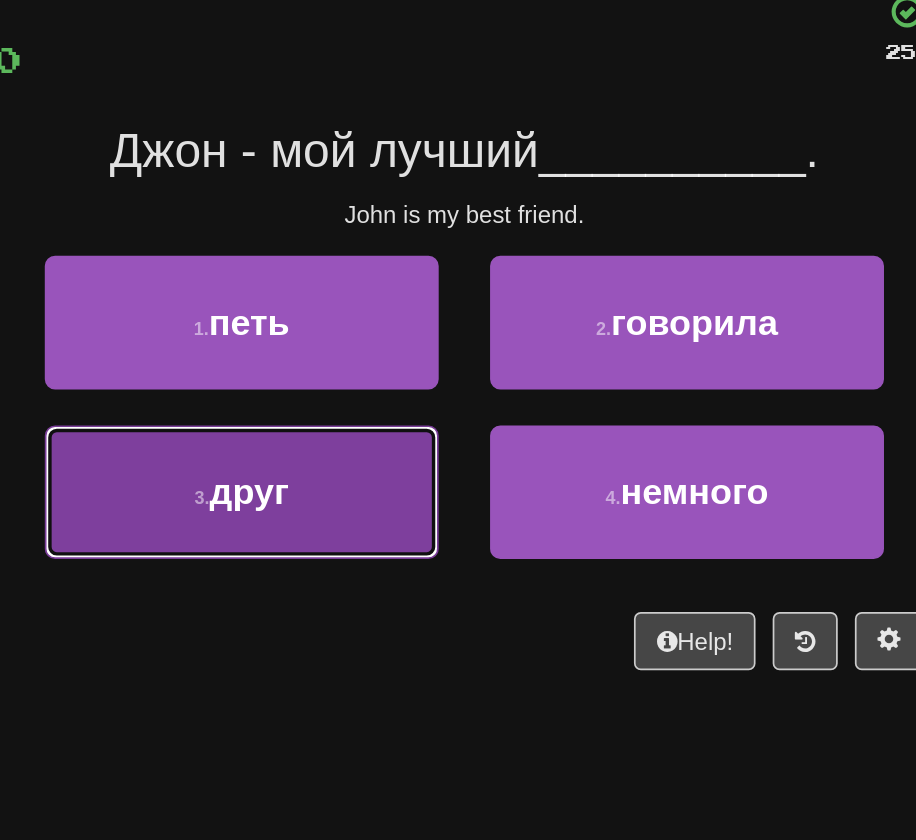 click on "3 .  друг" at bounding box center [328, 410] 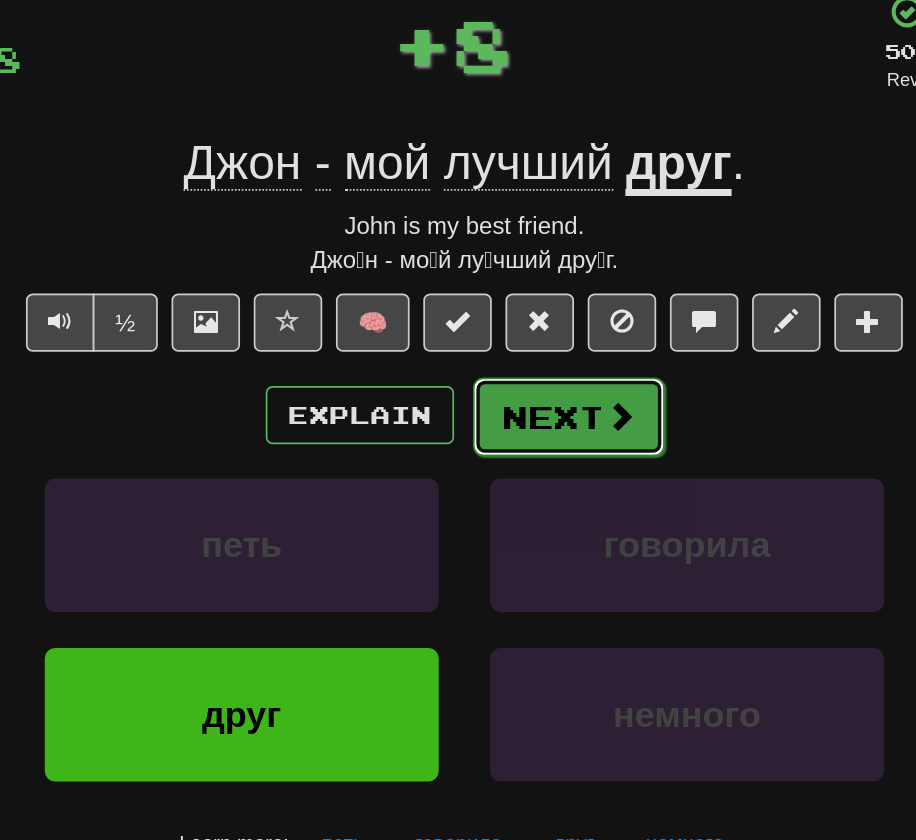 click on "Next" at bounding box center [519, 366] 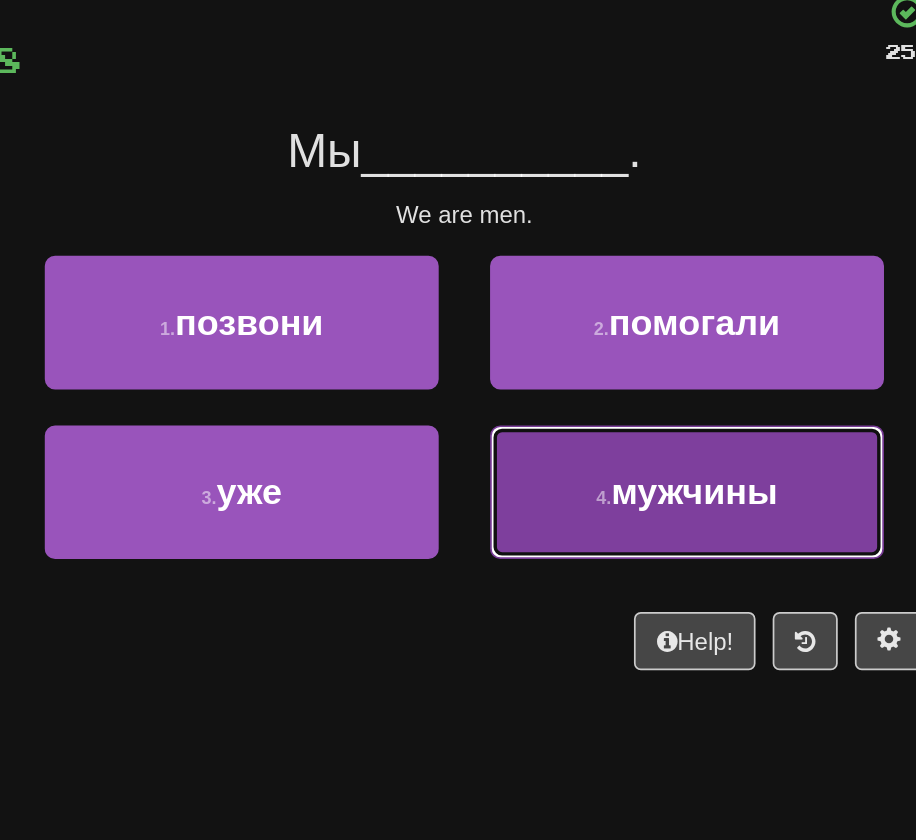 click on "4 .  мужчины" at bounding box center [588, 410] 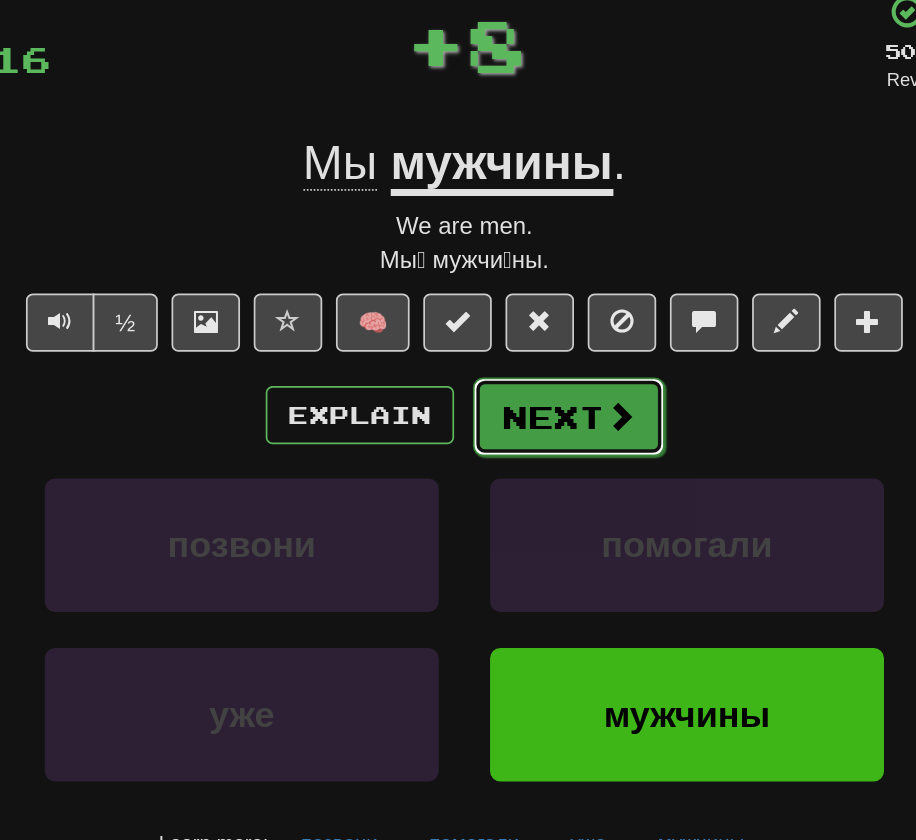 click on "Next" at bounding box center (519, 366) 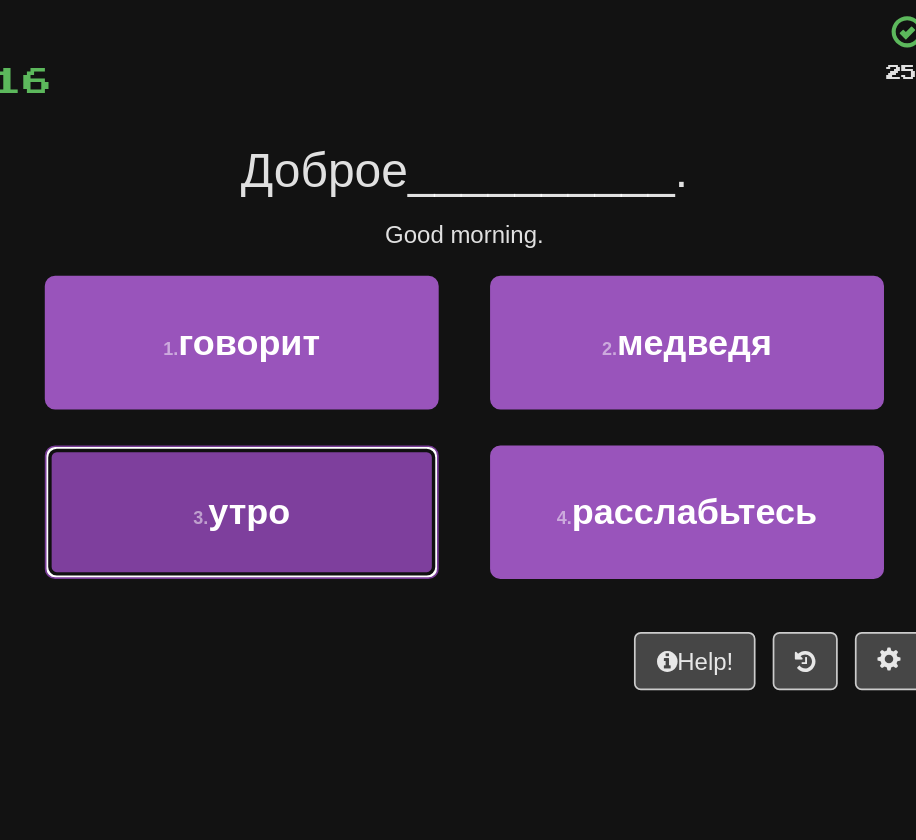 click on "3 .  утро" at bounding box center (328, 410) 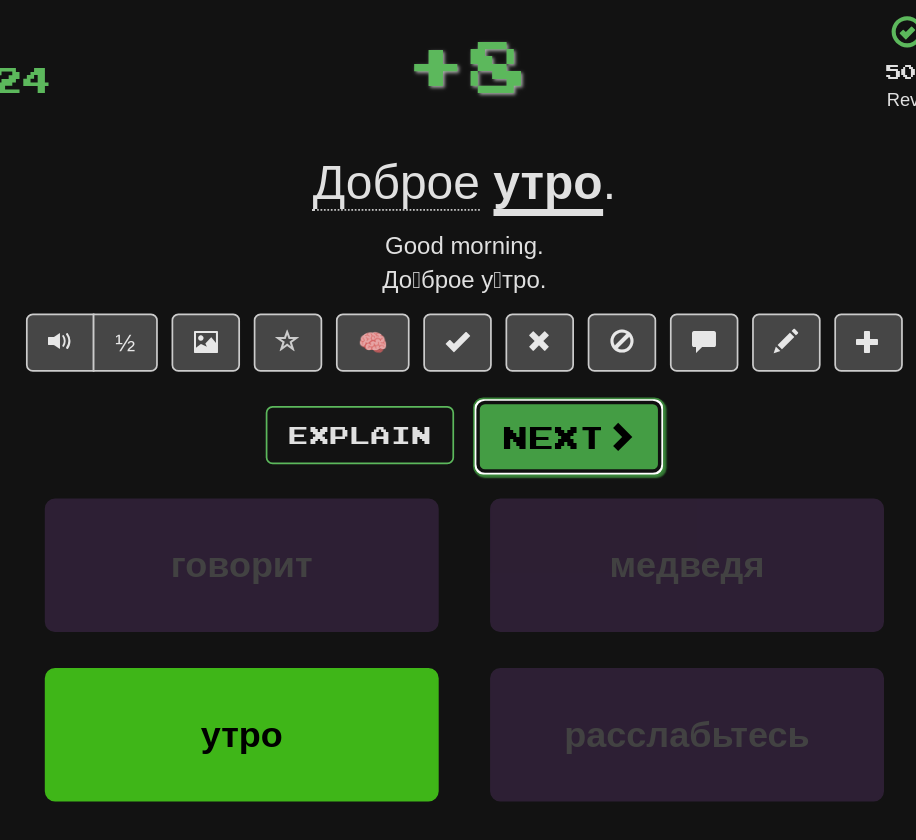 click on "Next" at bounding box center [519, 366] 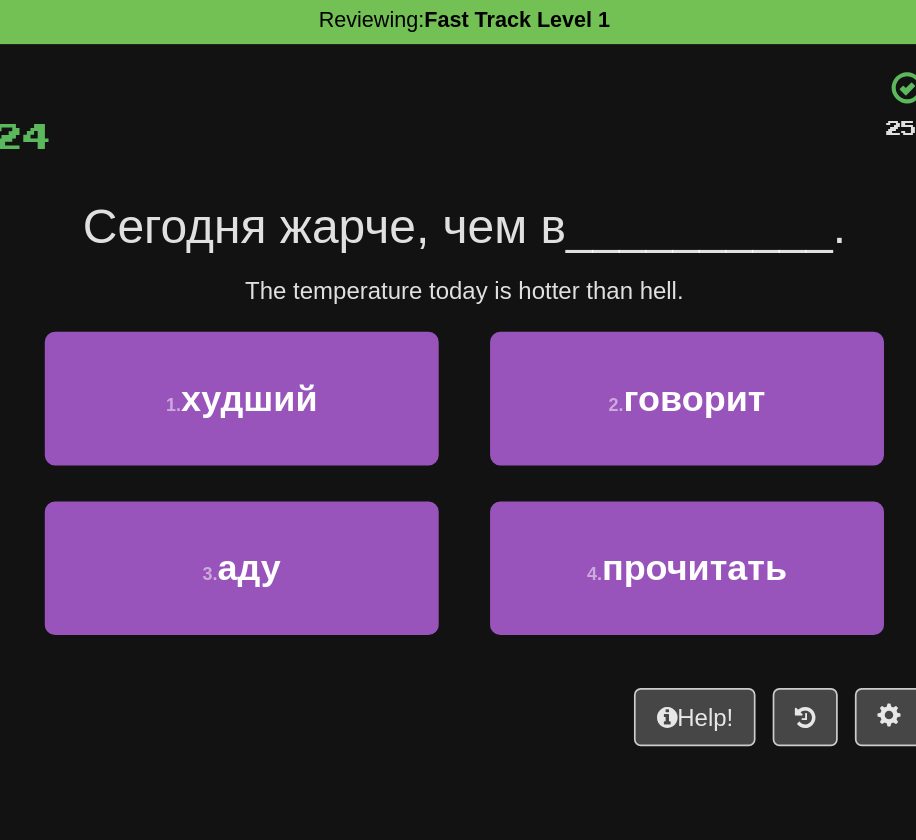 click on "1 .  худший" at bounding box center (328, 321) 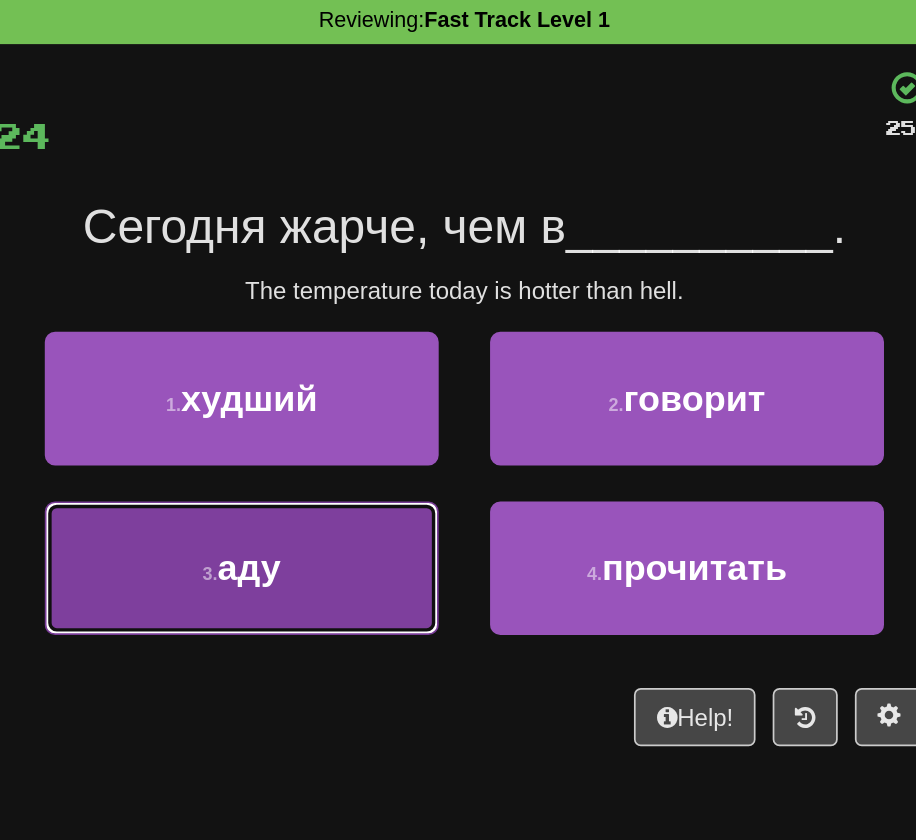 click on "3 .  аду" at bounding box center (328, 410) 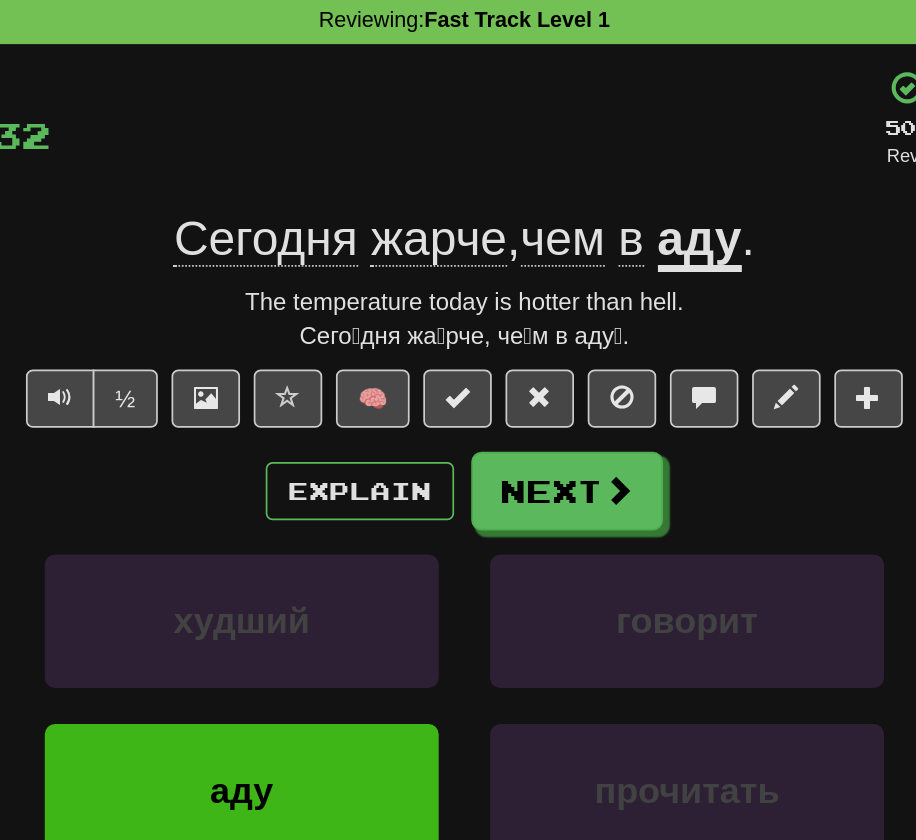 click on "жарче" 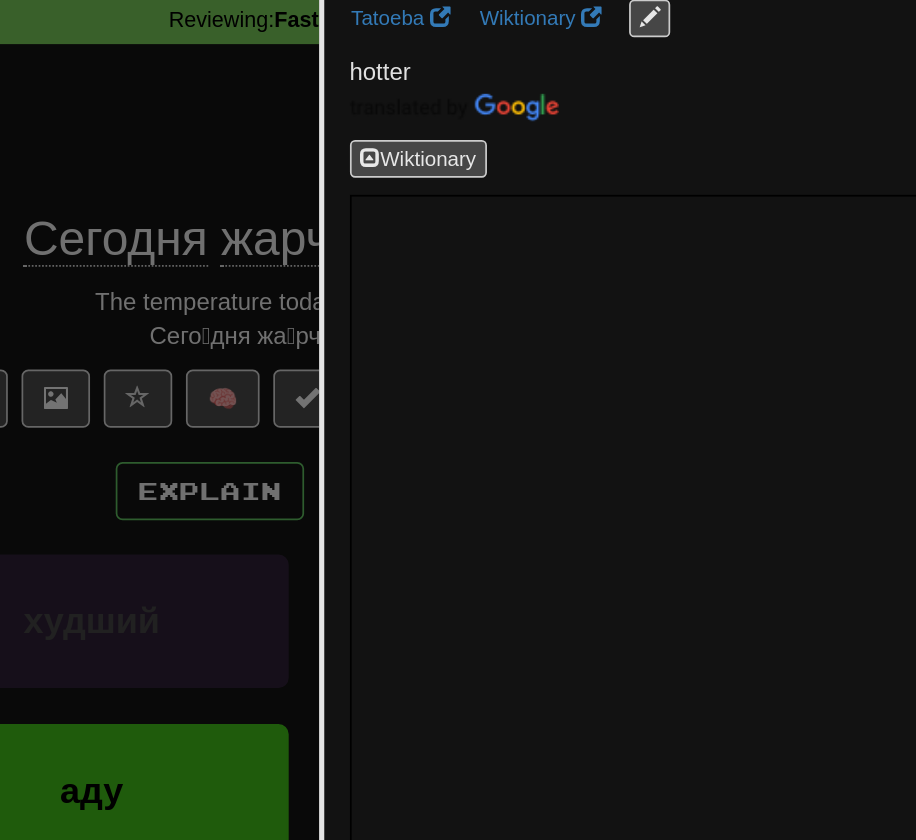 click at bounding box center [458, 420] 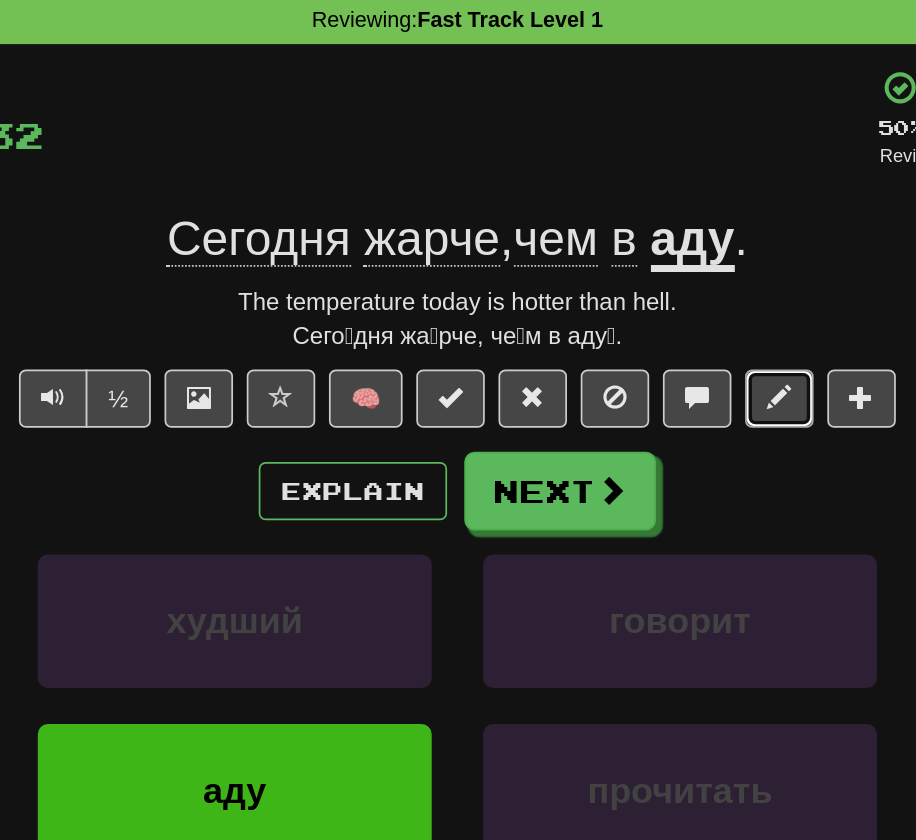 click at bounding box center [646, 311] 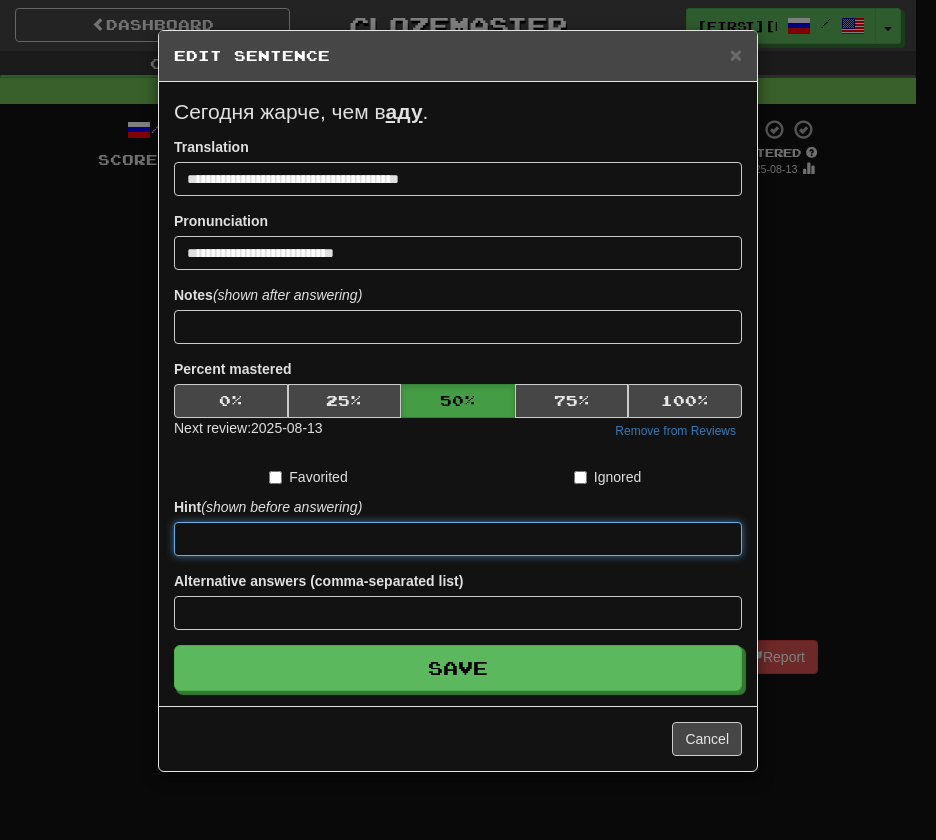 click at bounding box center [458, 539] 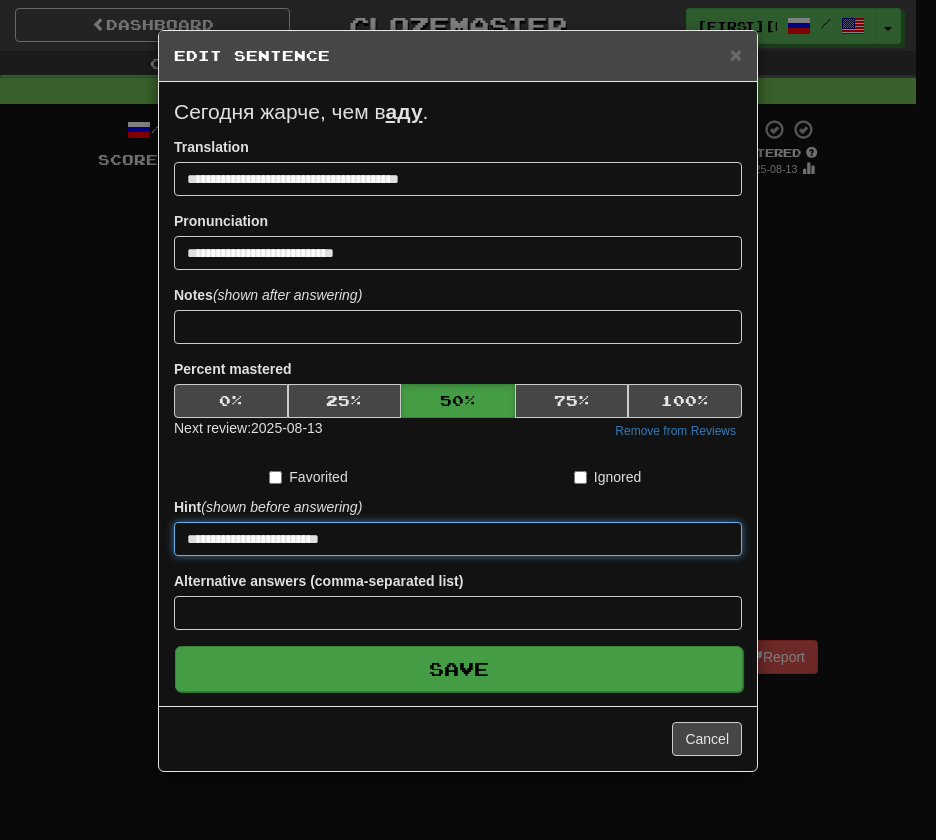 type on "**********" 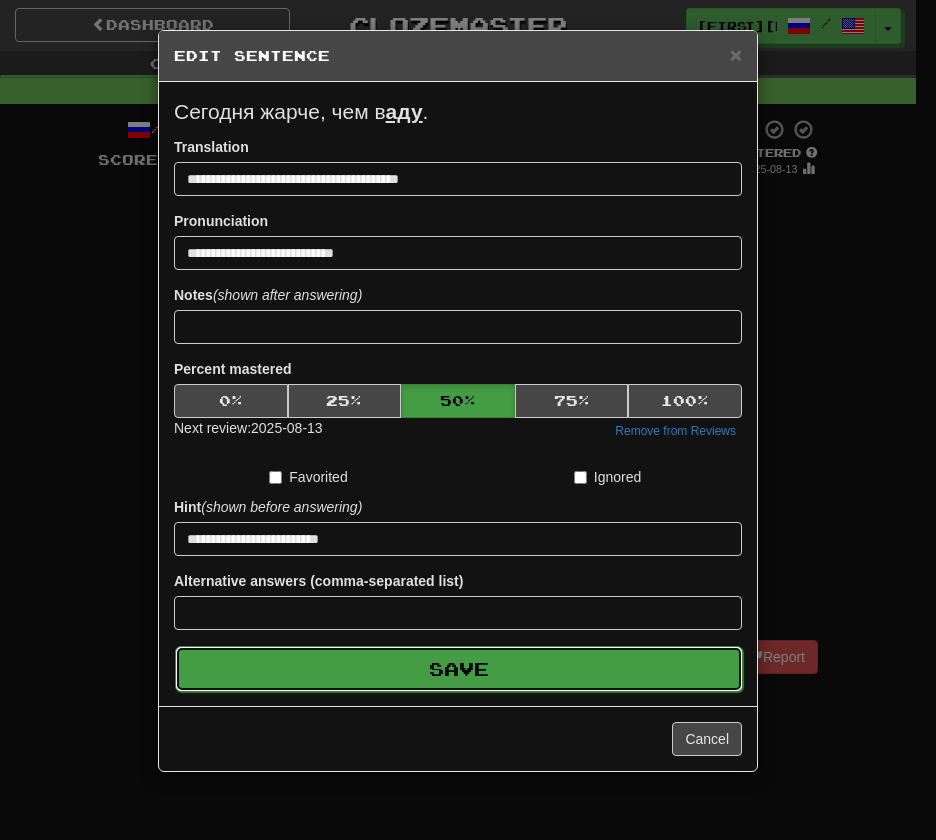 click on "Save" at bounding box center [459, 669] 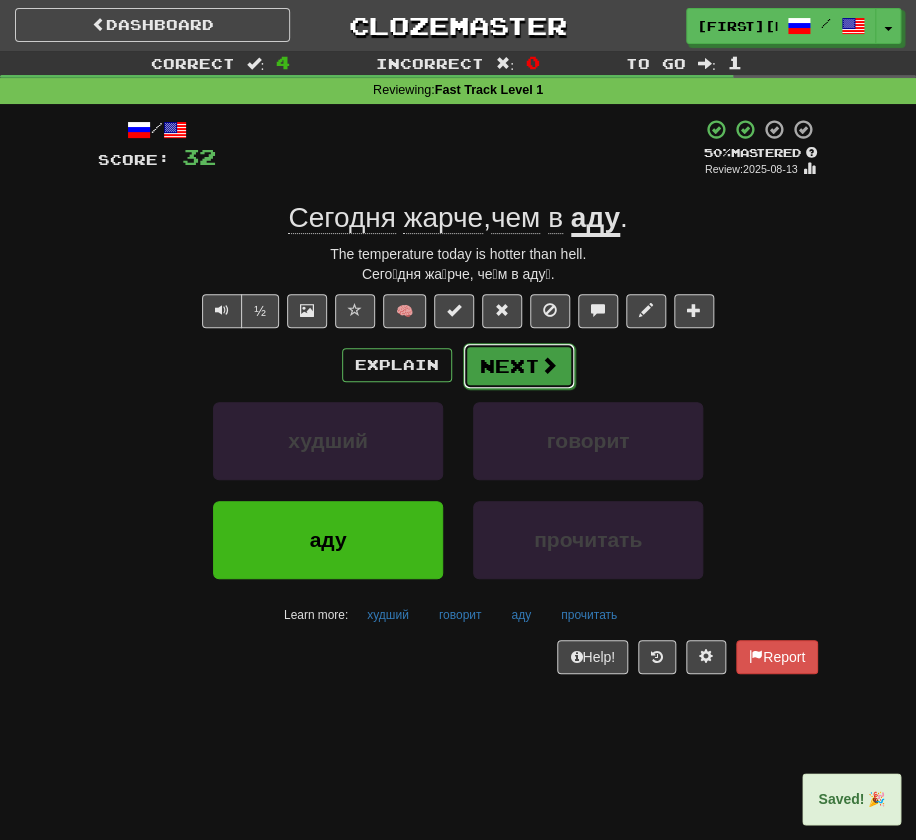 click on "Next" at bounding box center [519, 366] 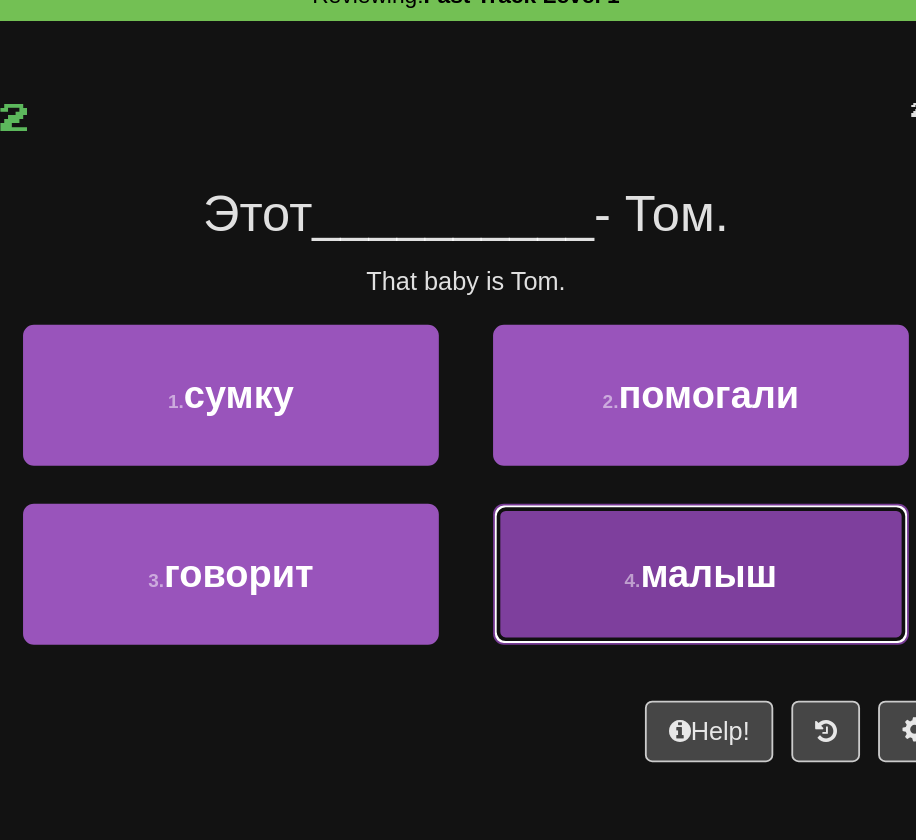click on "малыш" at bounding box center [592, 409] 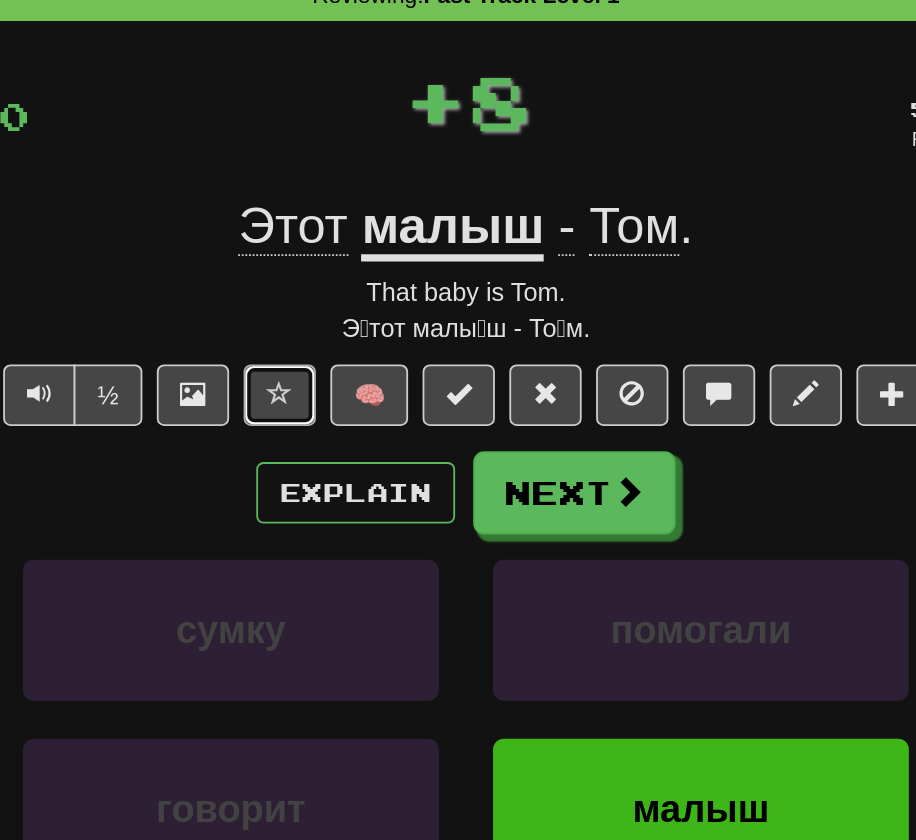 click at bounding box center [355, 310] 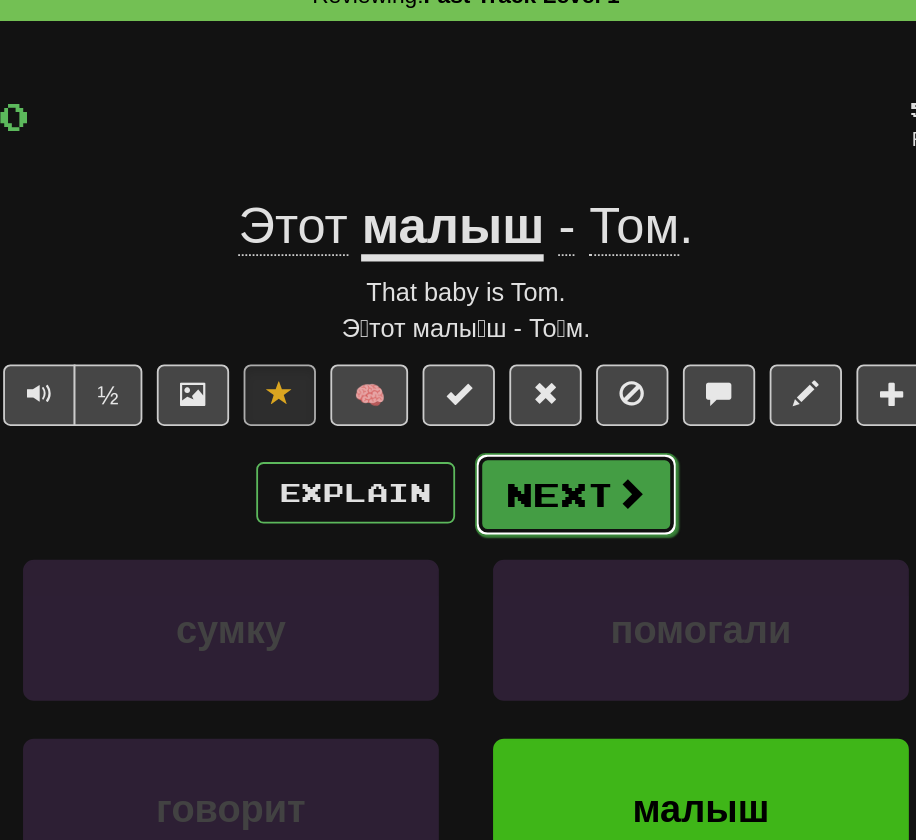 click on "Next" at bounding box center (519, 366) 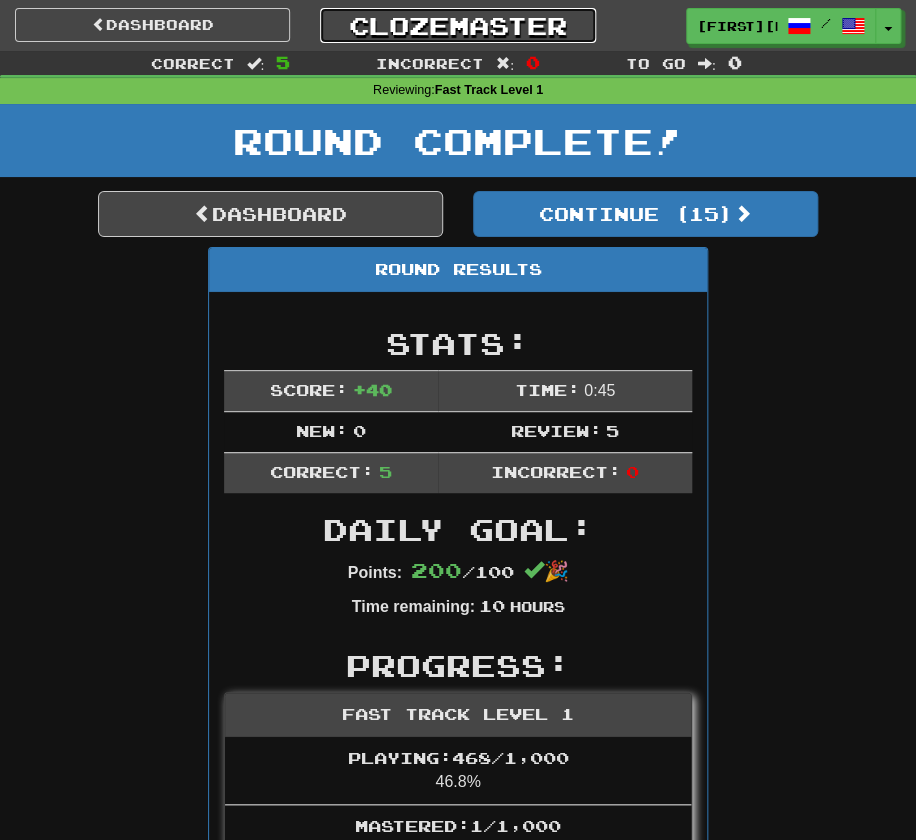 click on "Clozemaster" at bounding box center [457, 25] 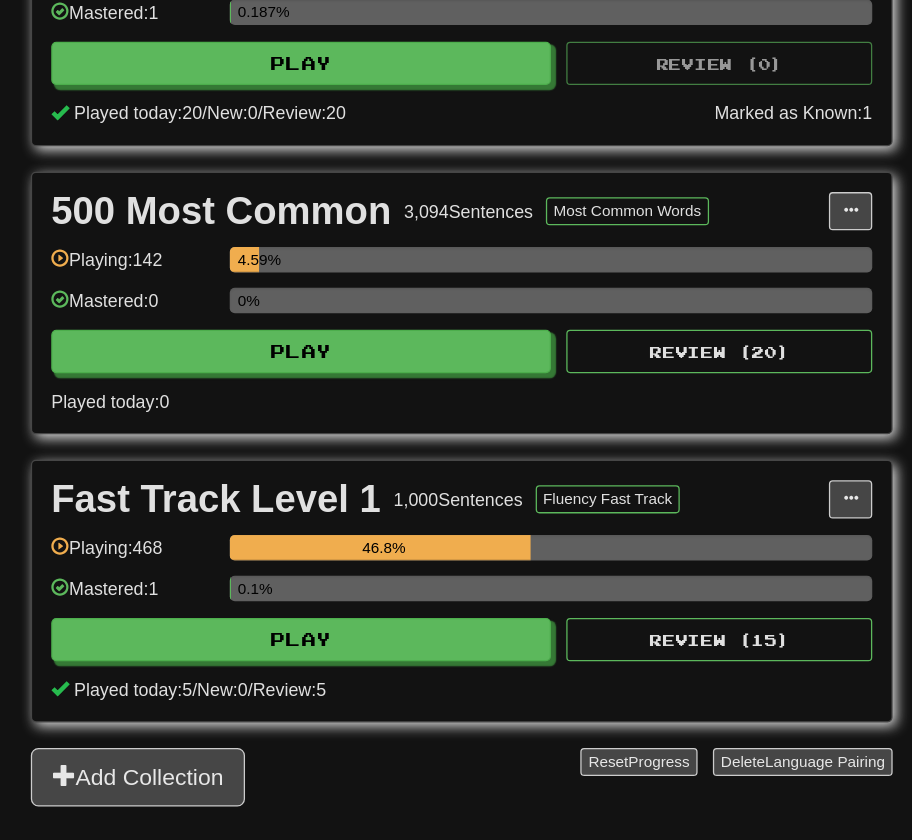 scroll, scrollTop: 469, scrollLeft: 0, axis: vertical 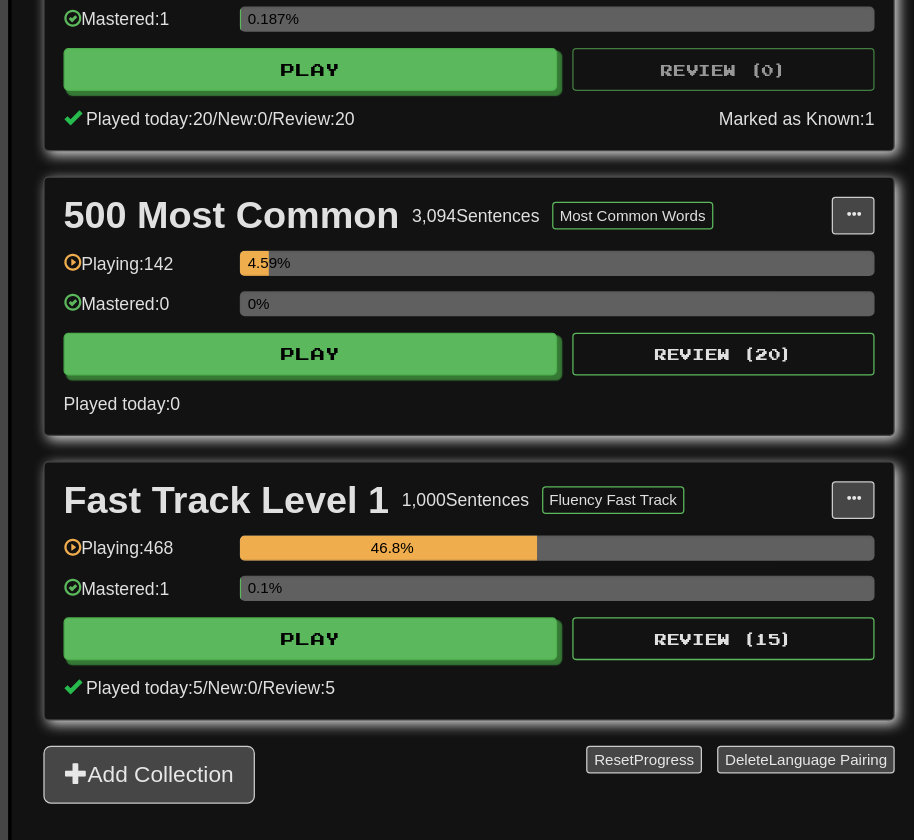 click on "Fast Track Level 1 1,000  Sentences Fluency Fast Track Manage Sentences Unpin from Dashboard  Playing:  468 46.8%  Mastered:  1 0.1% Play Review ( 15 )   Played today:  5  /  New:  0  /  Review:  5" at bounding box center [563, 583] 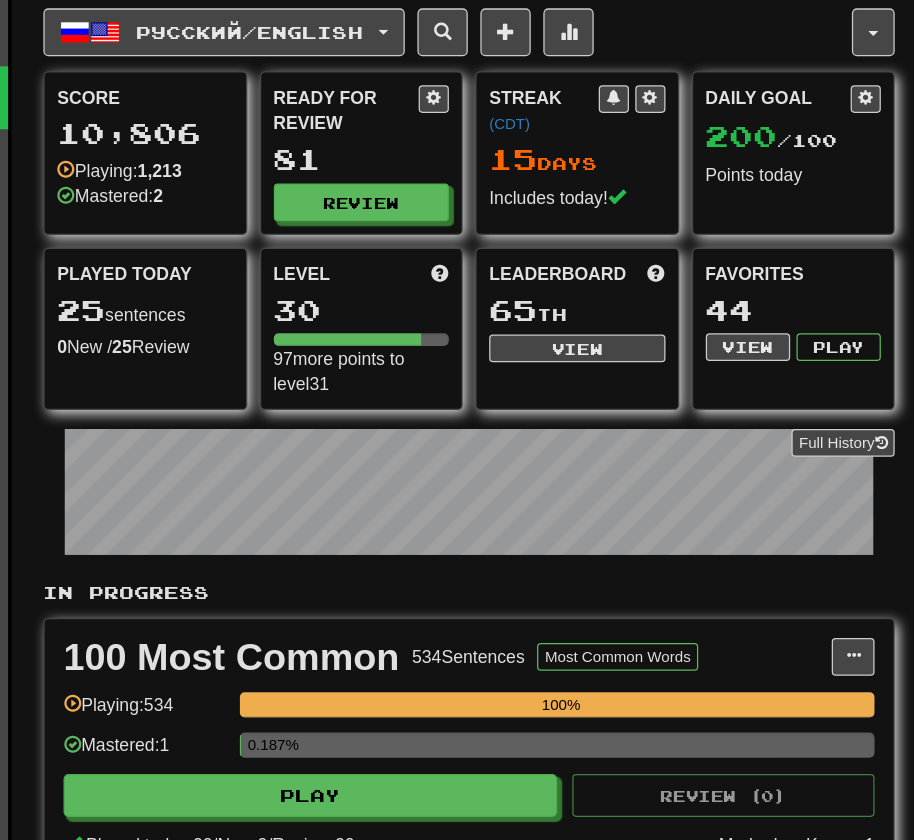 scroll, scrollTop: 0, scrollLeft: 0, axis: both 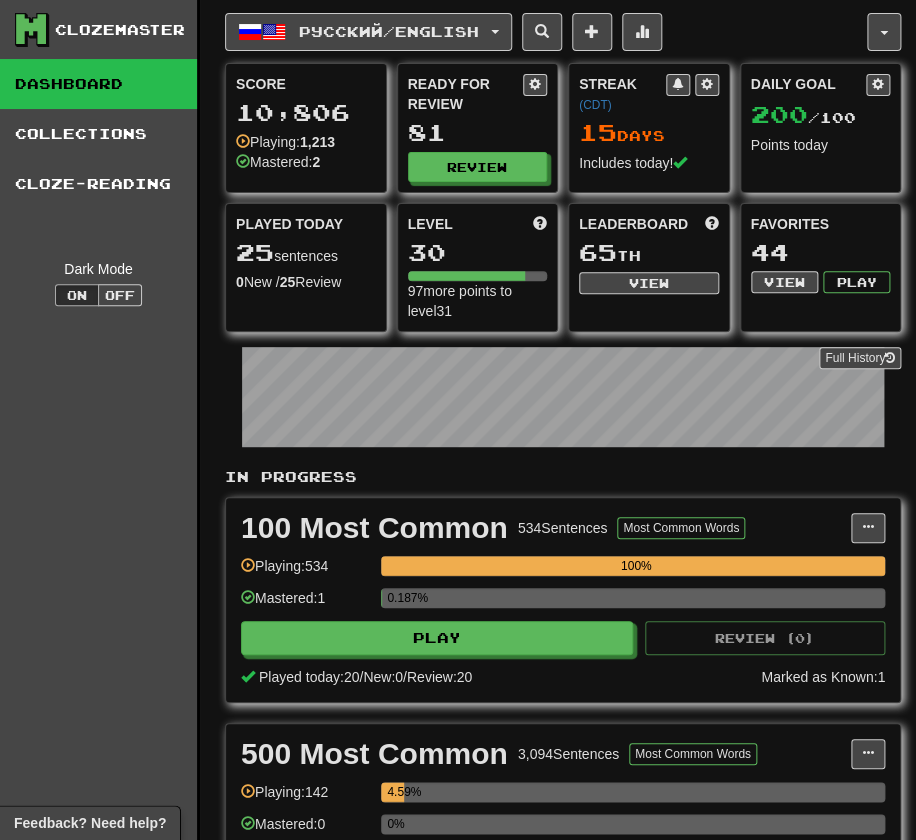 click on "Full History" at bounding box center (563, 399) 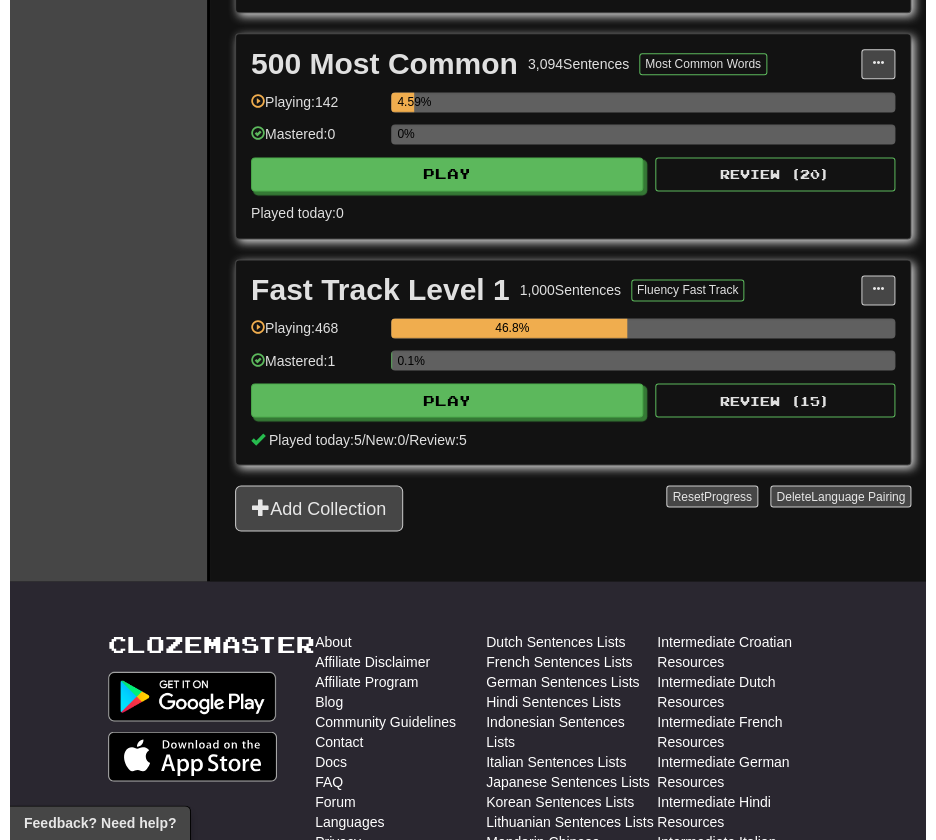 scroll, scrollTop: 624, scrollLeft: 0, axis: vertical 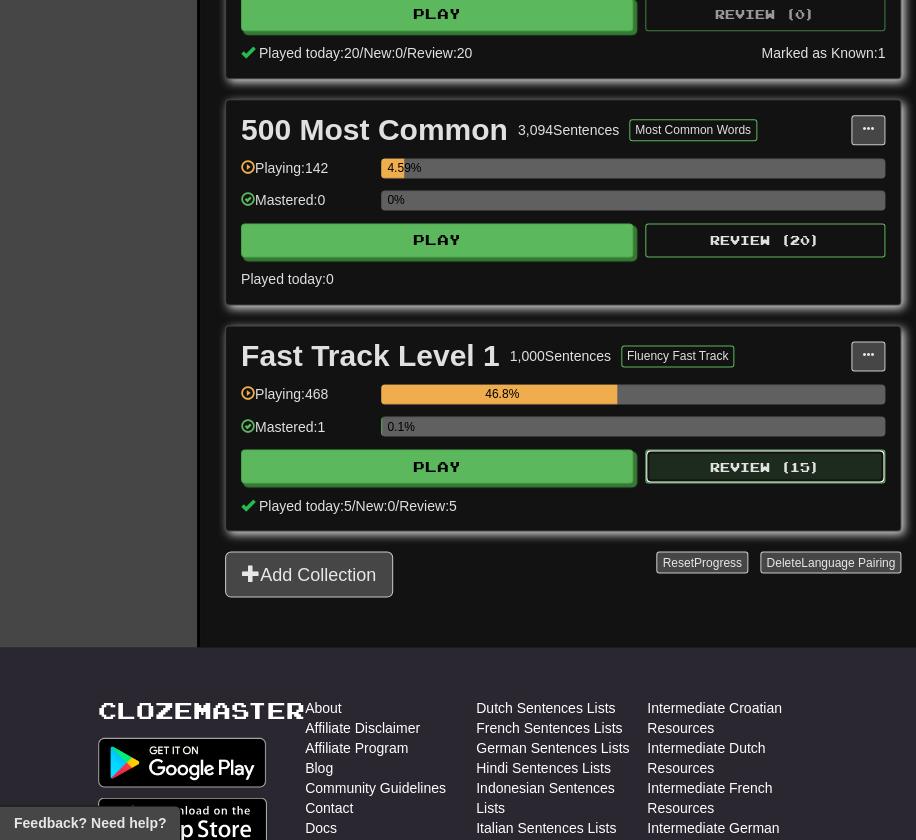 click on "Review ( 15 )" at bounding box center [765, 466] 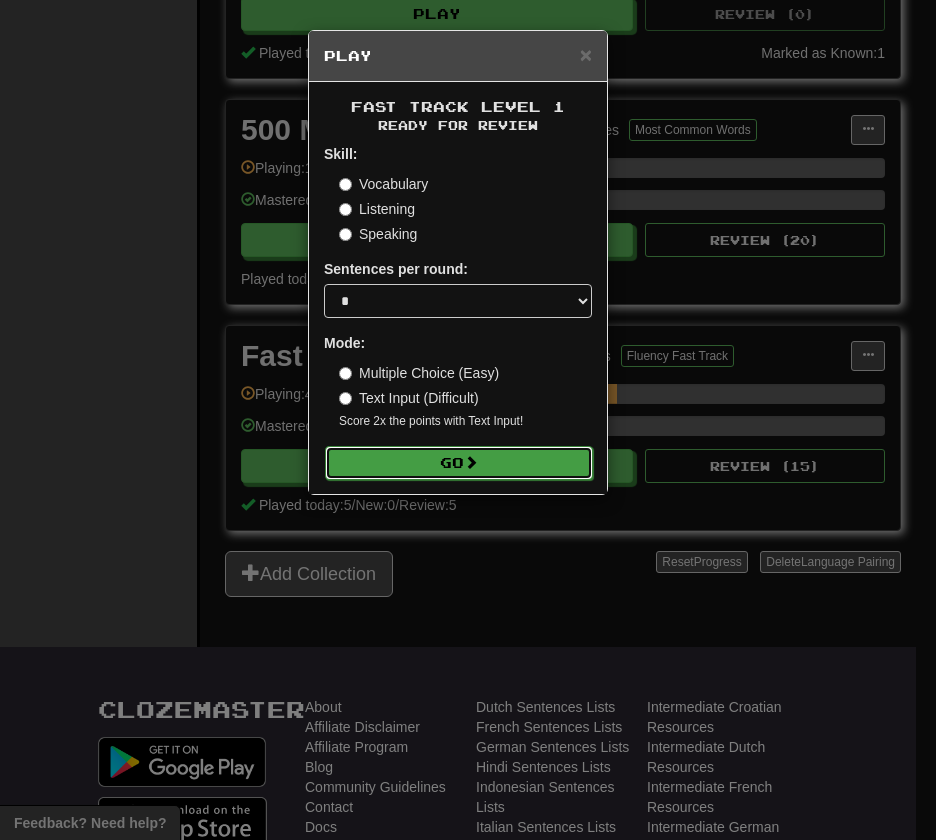 click on "Go" at bounding box center (459, 463) 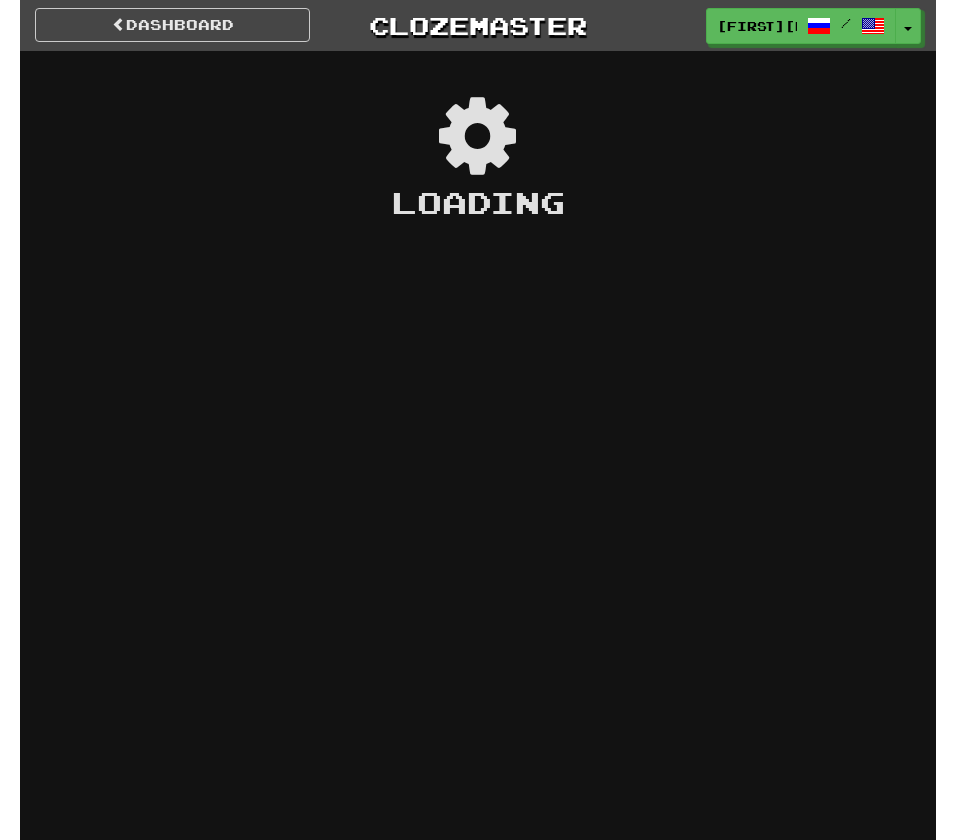 scroll, scrollTop: 0, scrollLeft: 0, axis: both 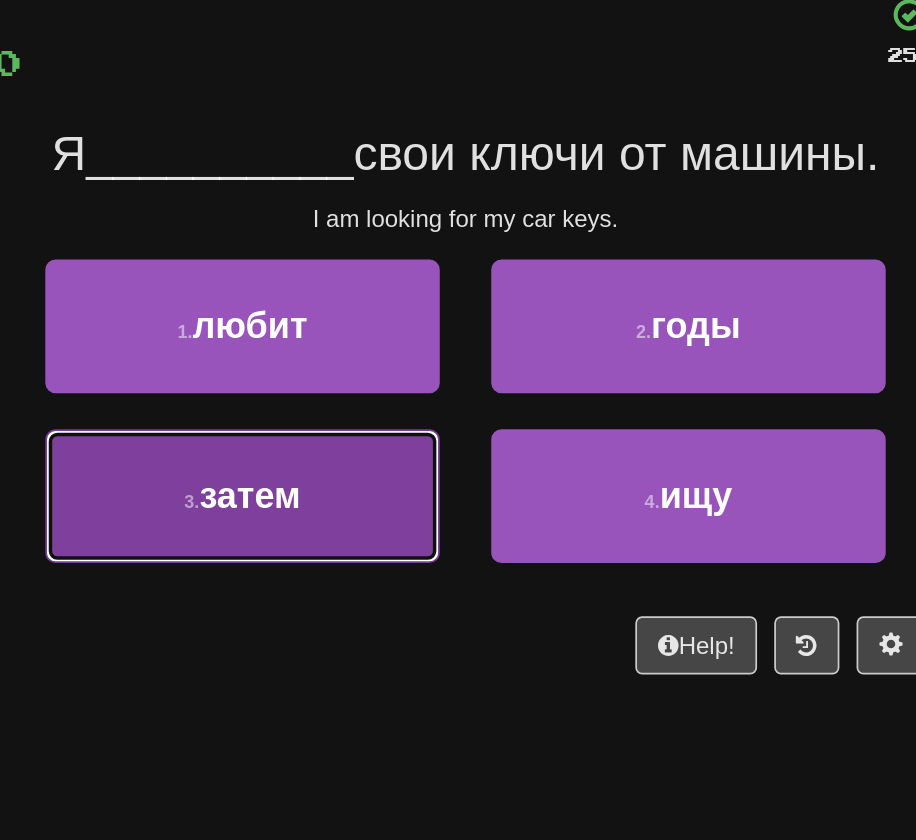 click on "3 .  затем" at bounding box center [328, 410] 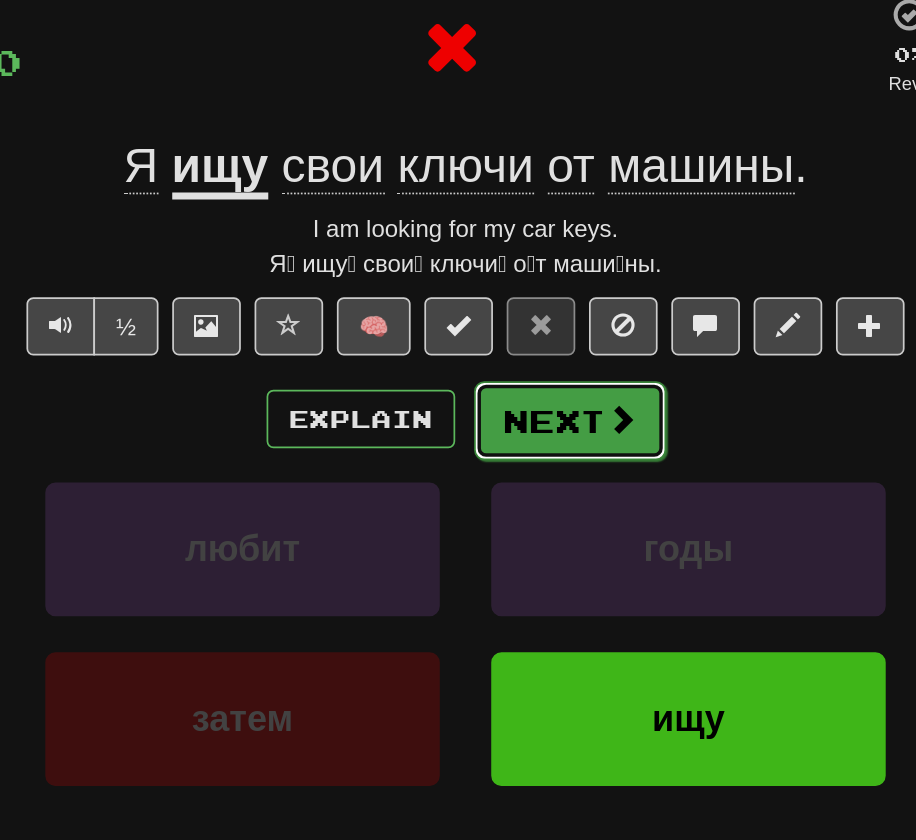 click on "Next" at bounding box center [519, 366] 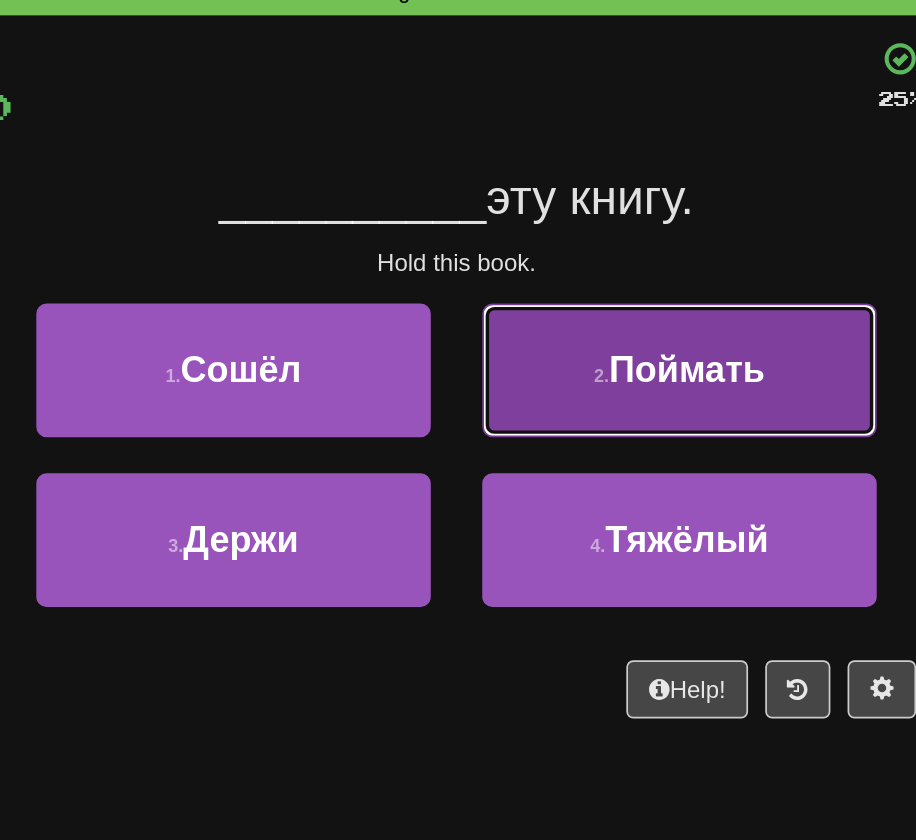 click on "2 .  Поймать" at bounding box center (588, 311) 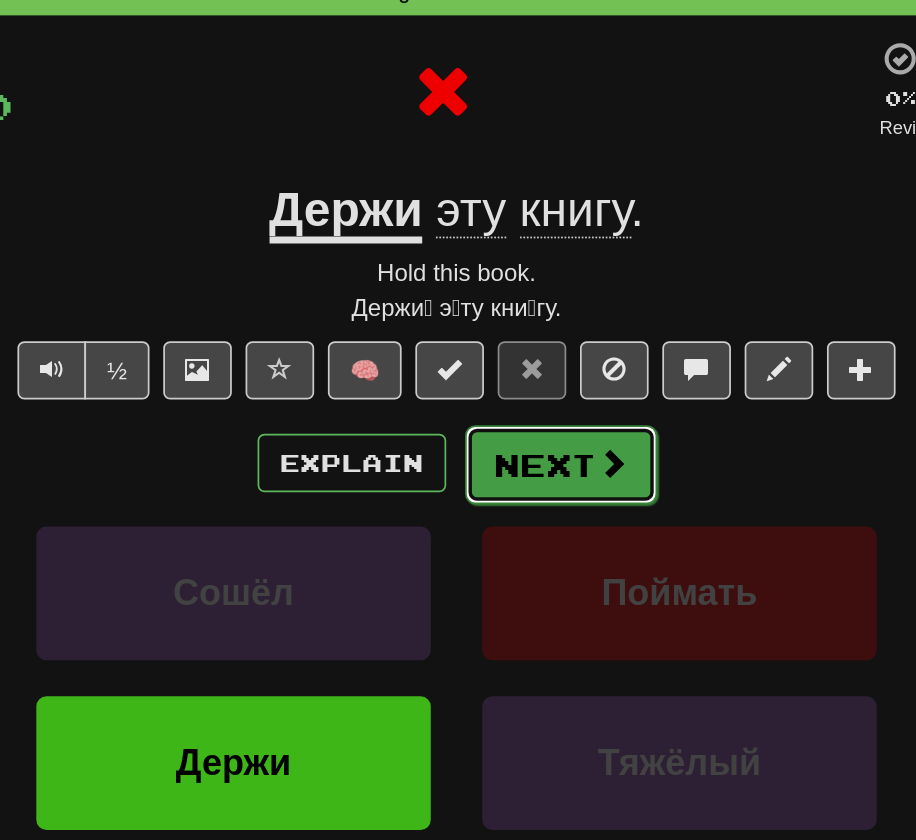 click on "Next" at bounding box center [519, 366] 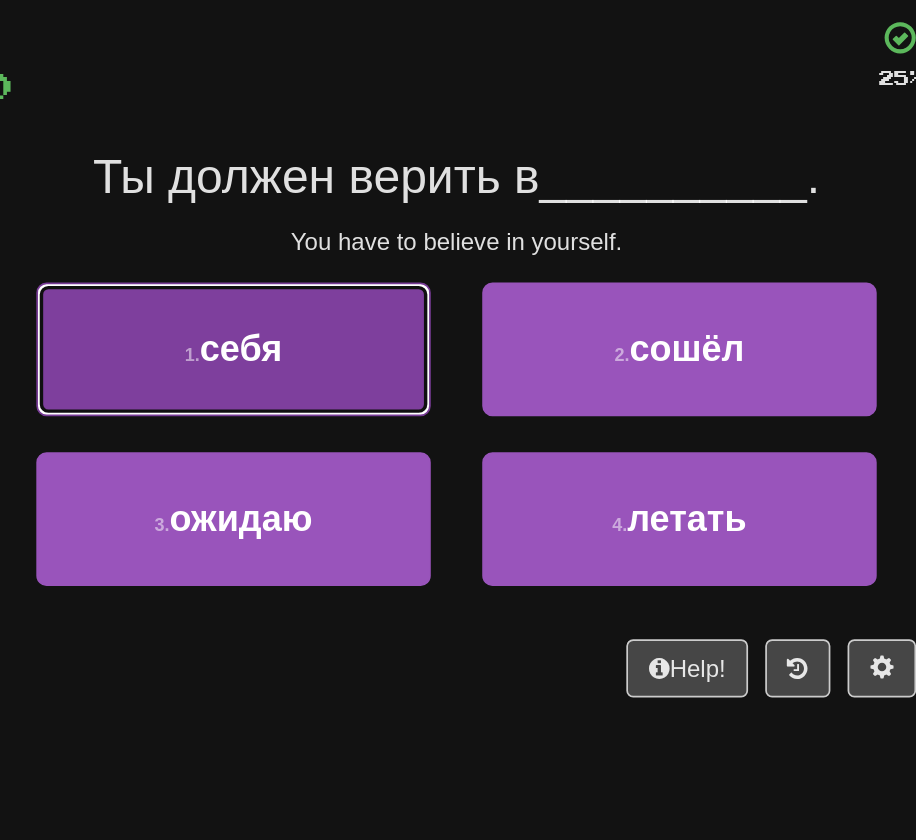 click on "1 .  себя" at bounding box center (328, 311) 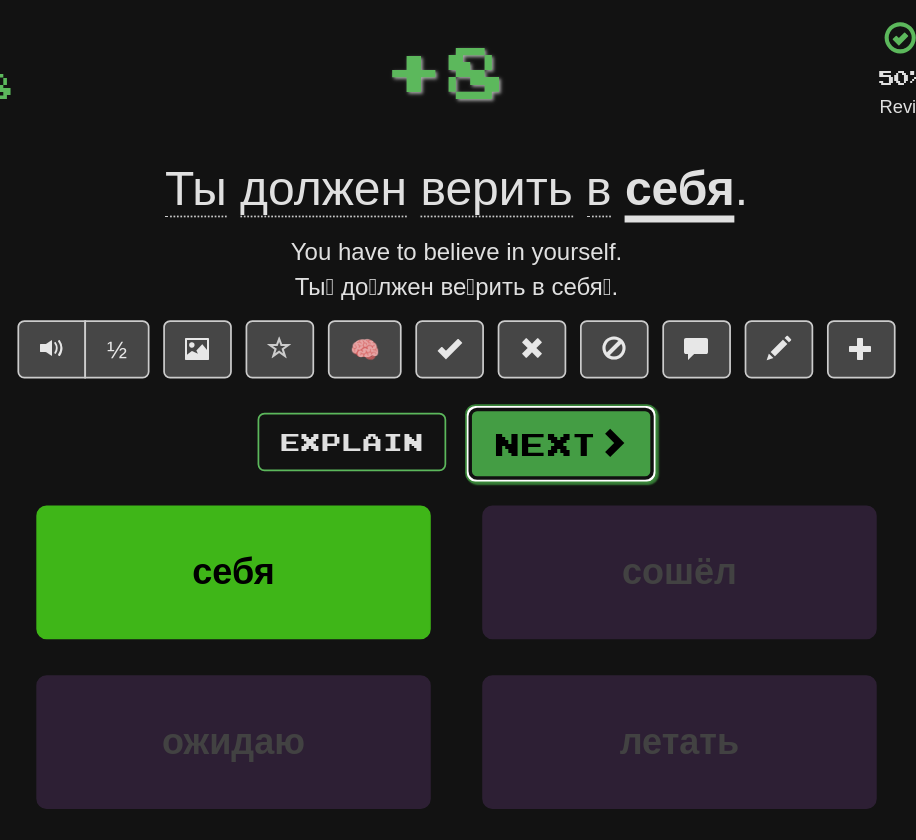 click on "Next" at bounding box center [519, 366] 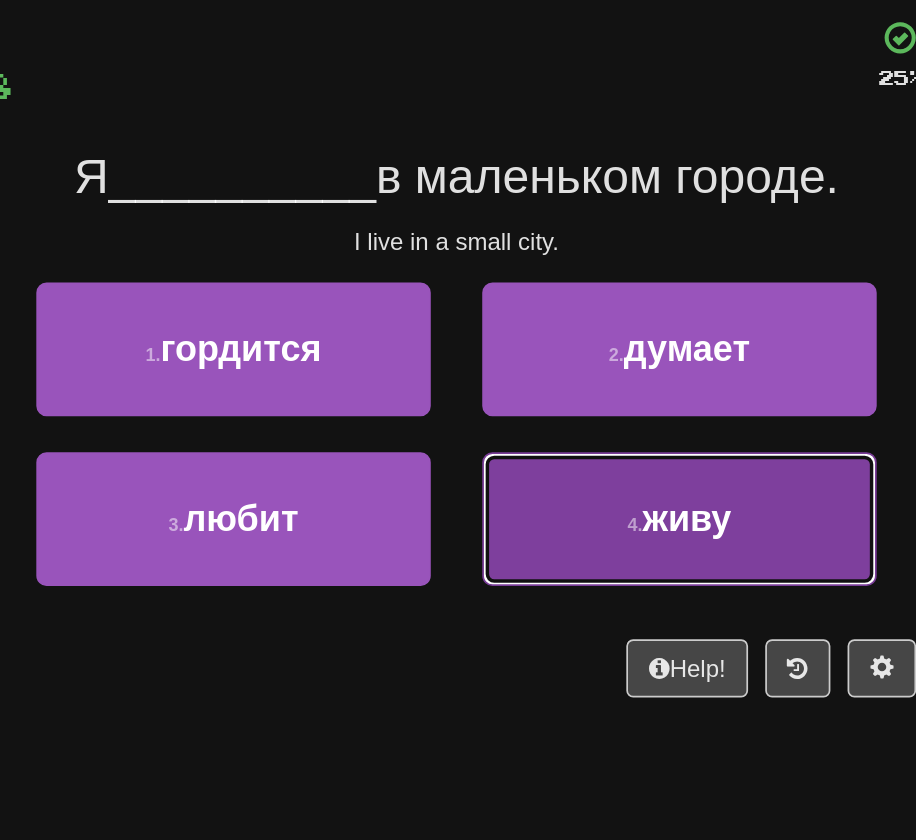 click on "4 .  живу" at bounding box center (588, 410) 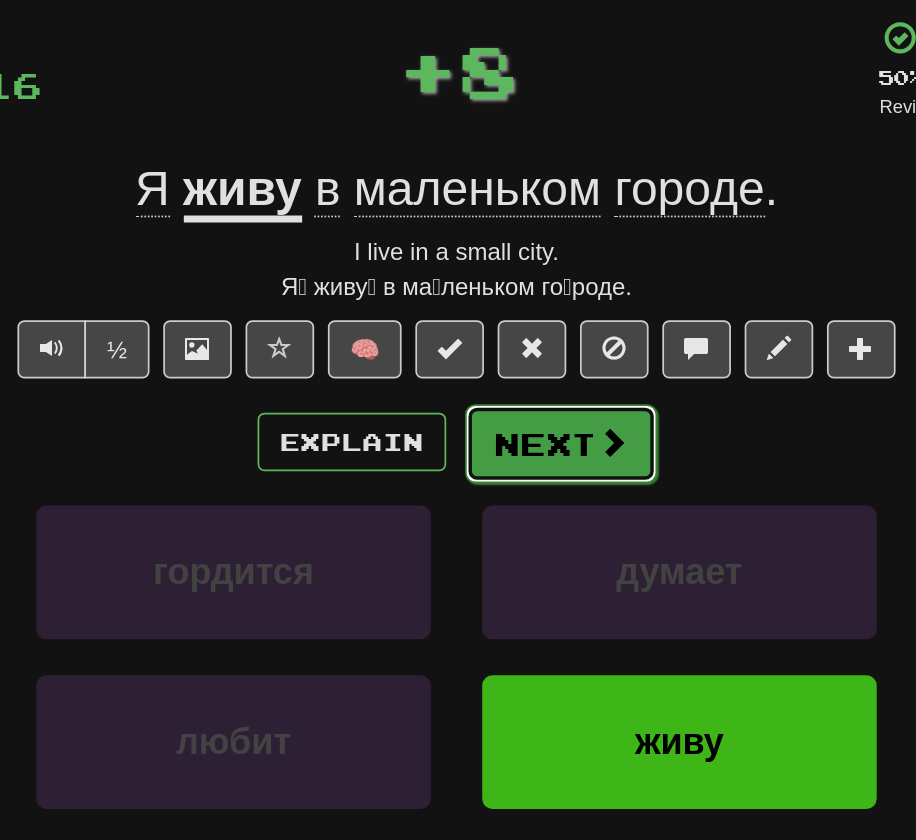 click on "Next" at bounding box center (519, 366) 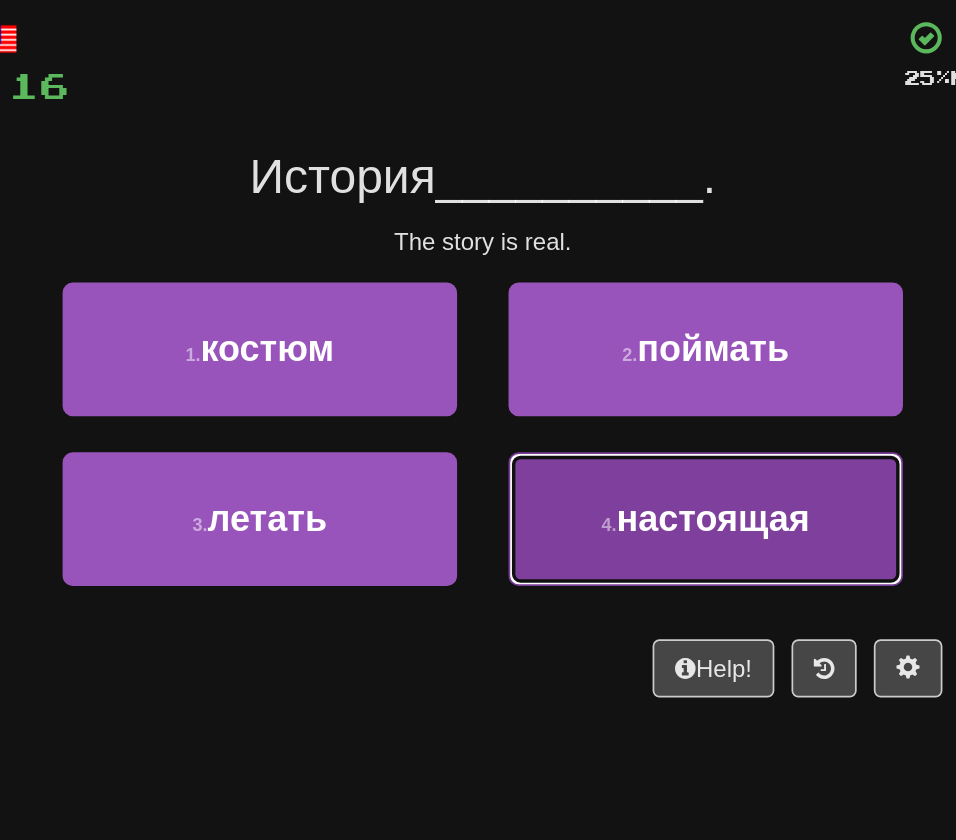 click on "настоящая" at bounding box center [612, 409] 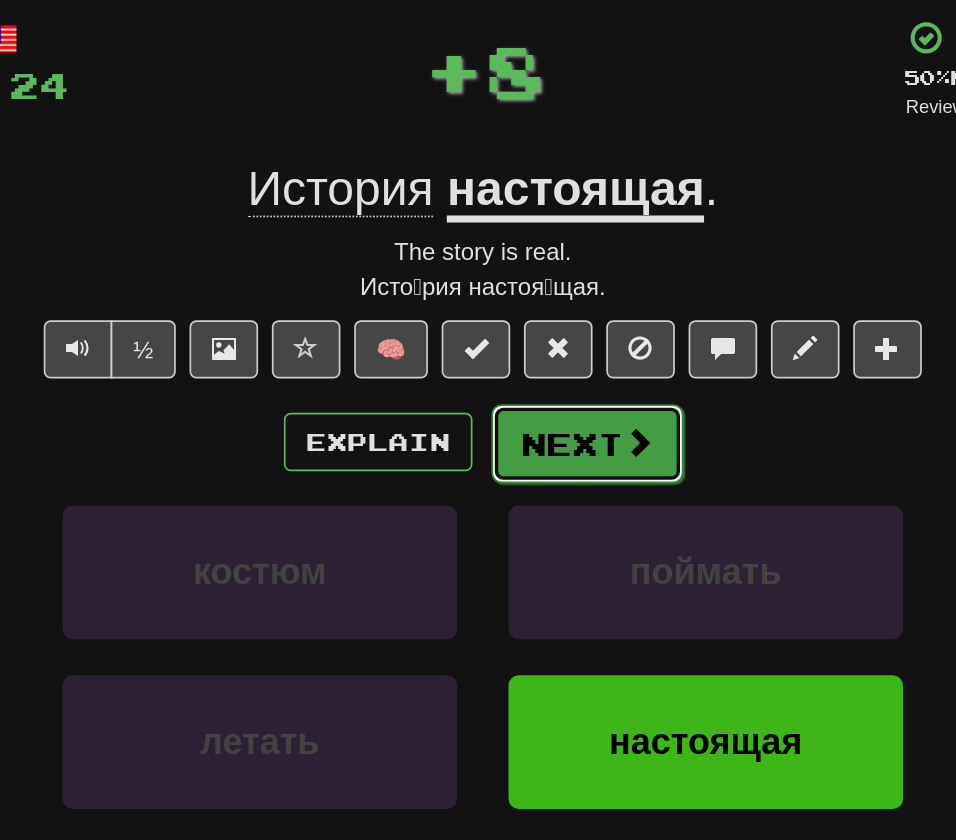 click at bounding box center [569, 365] 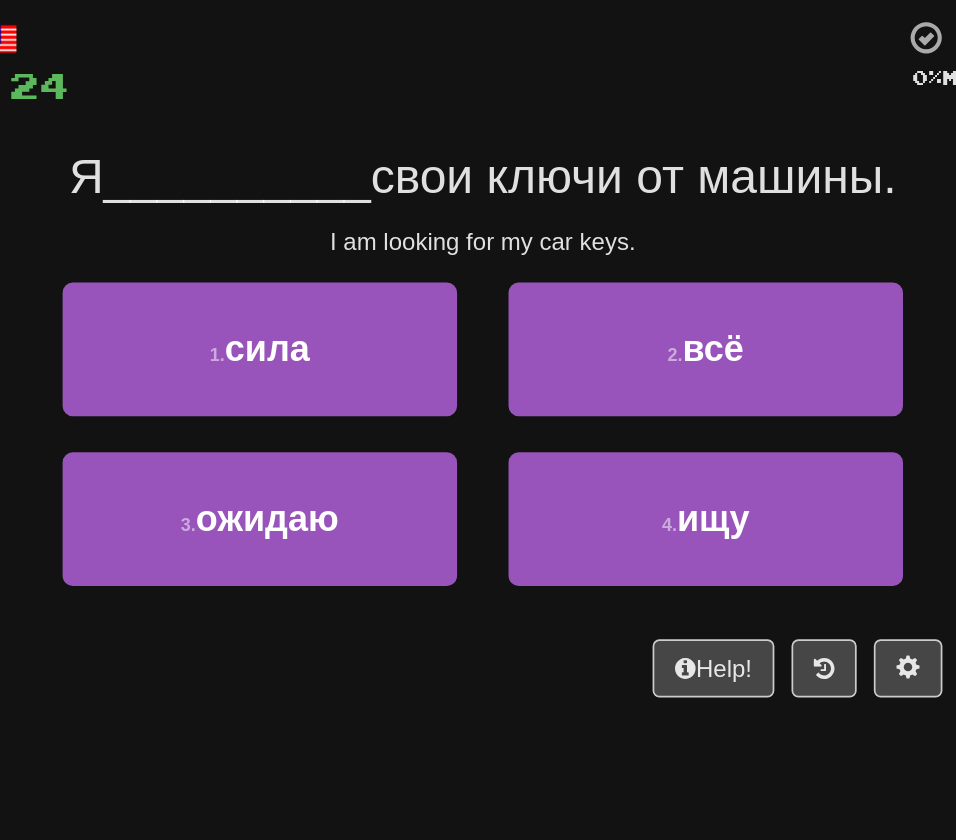 click on "4 .  ищу" at bounding box center (608, 420) 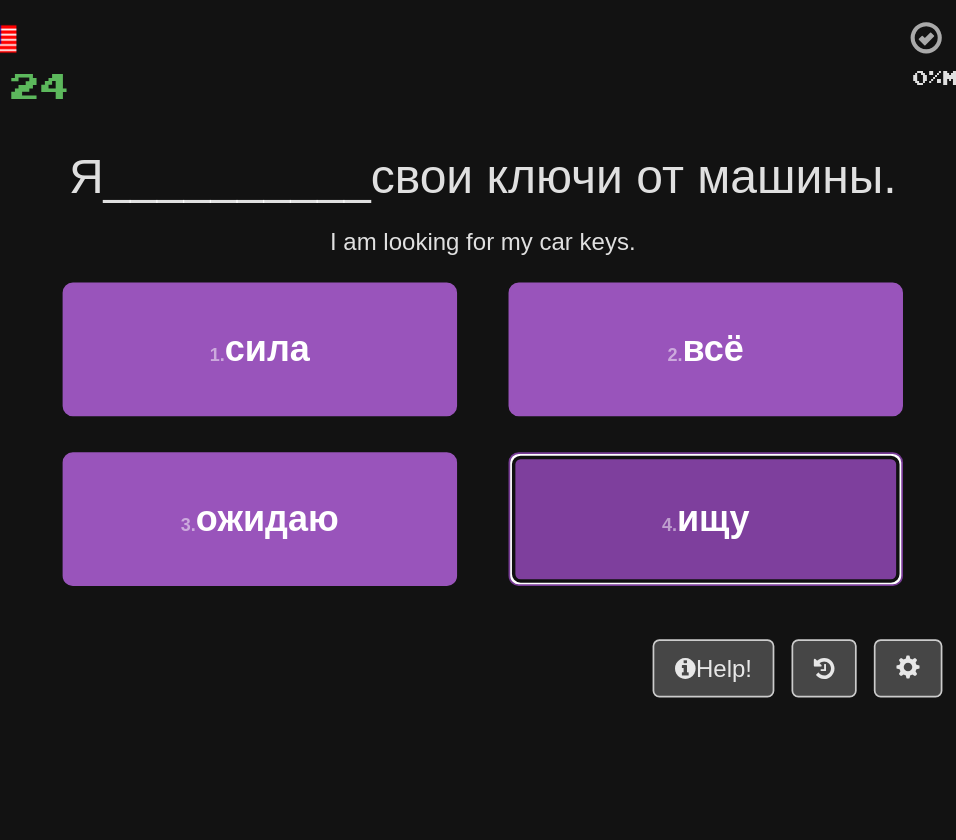 click on "4 .  ищу" at bounding box center [608, 410] 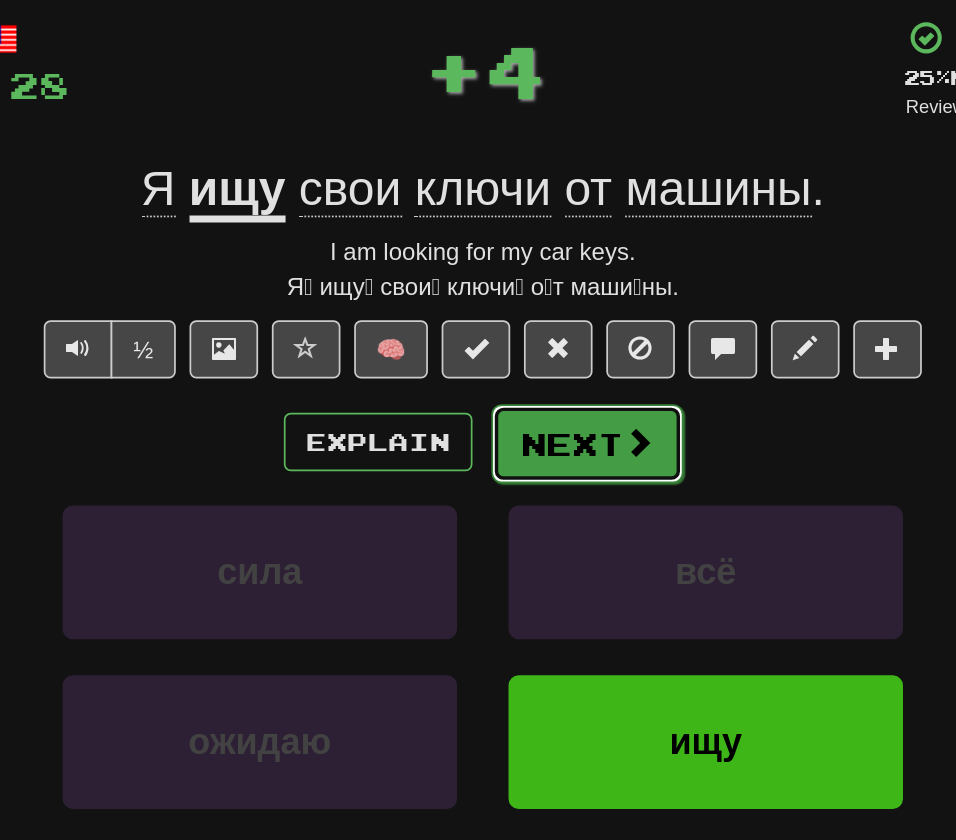 click on "Next" at bounding box center (539, 366) 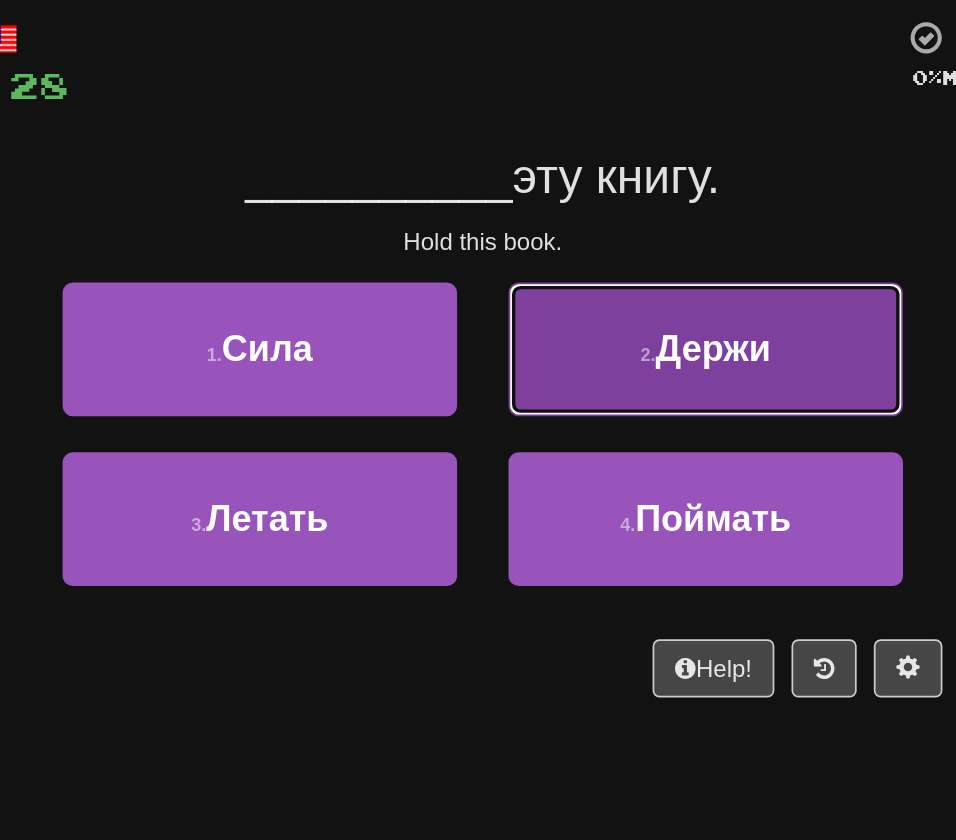 click on "2 .  Держи" at bounding box center [608, 311] 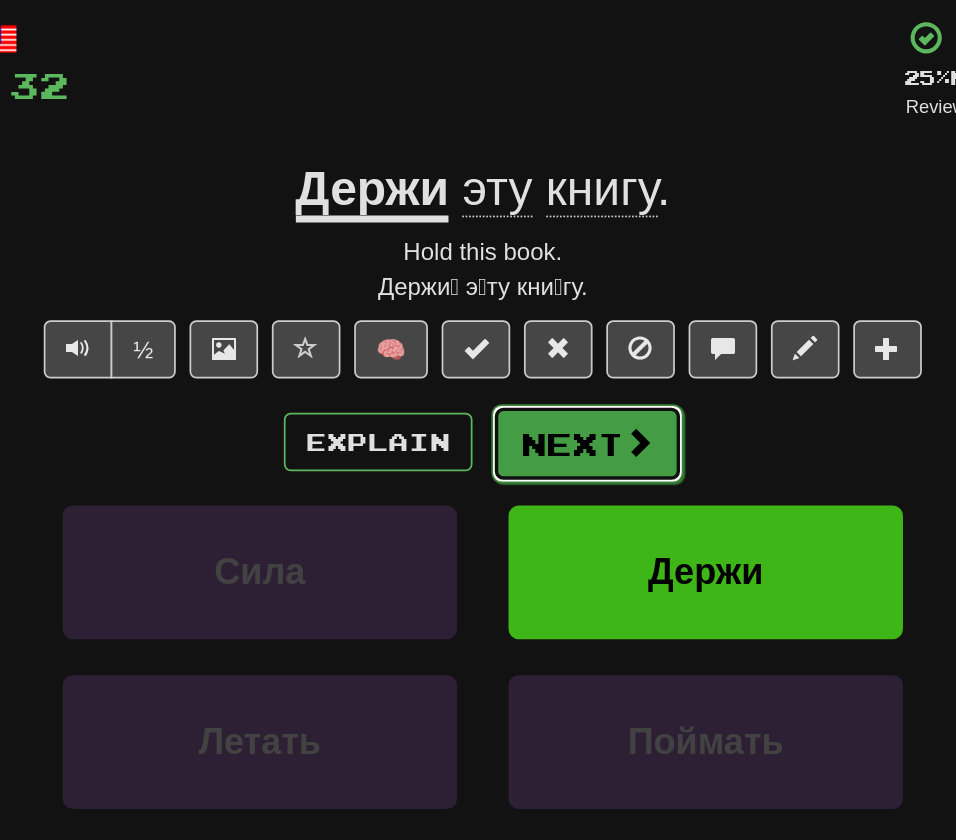 click on "Next" at bounding box center [539, 366] 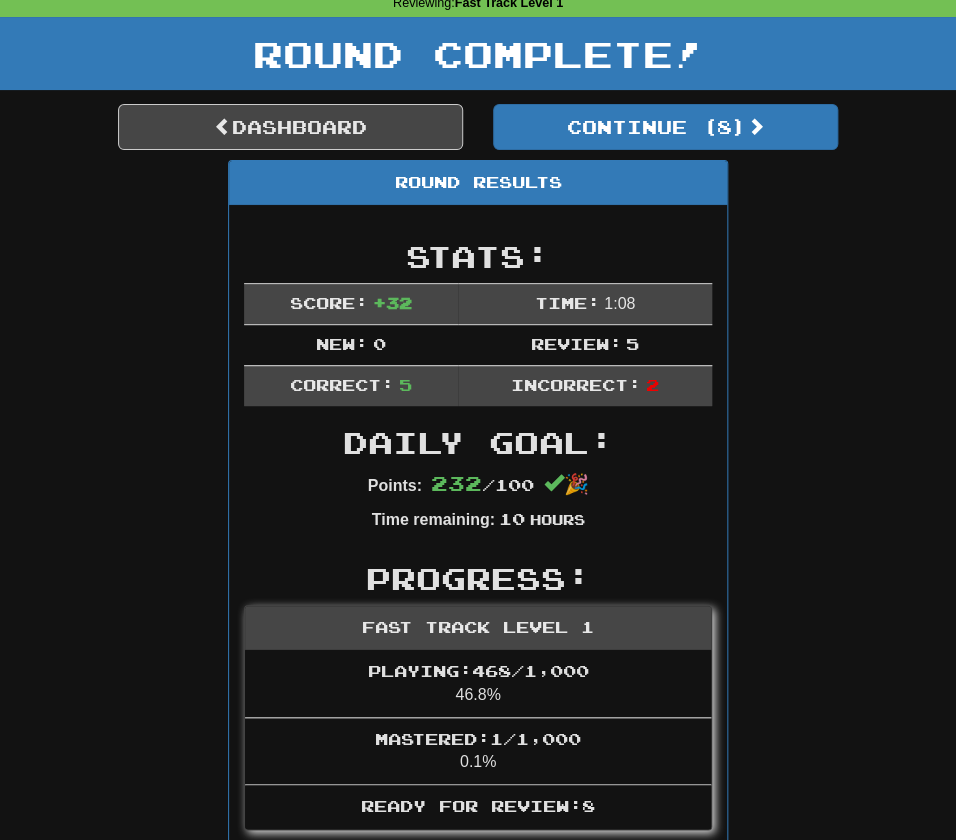 scroll, scrollTop: 0, scrollLeft: 0, axis: both 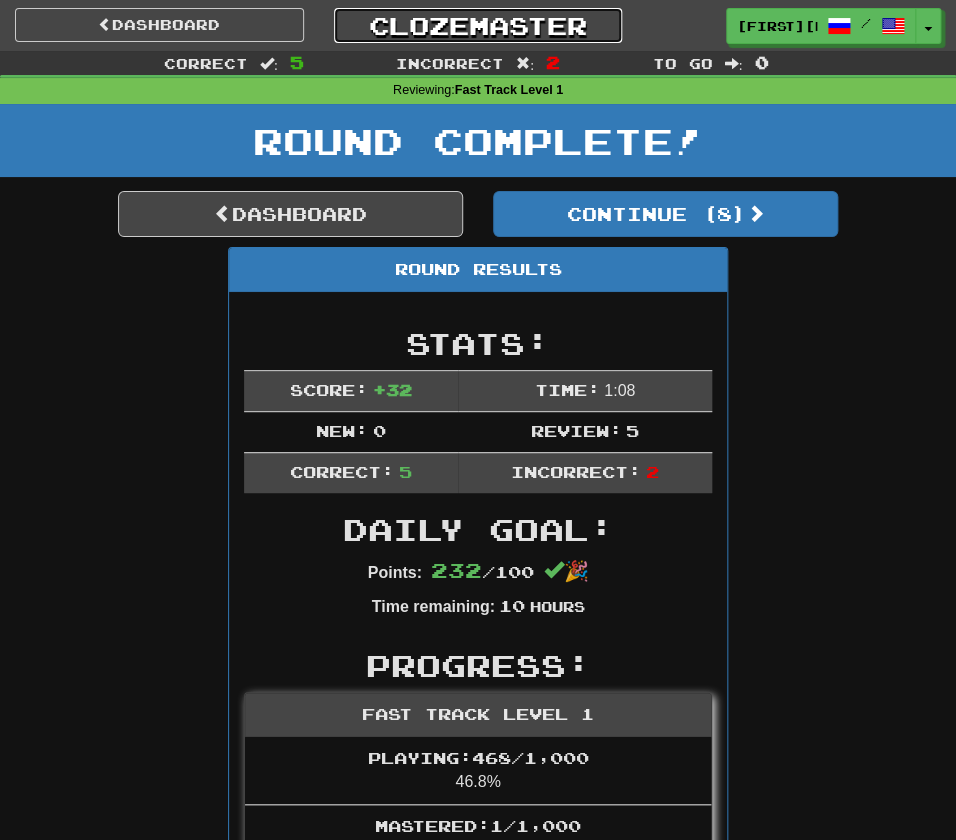 click on "Clozemaster" at bounding box center (478, 25) 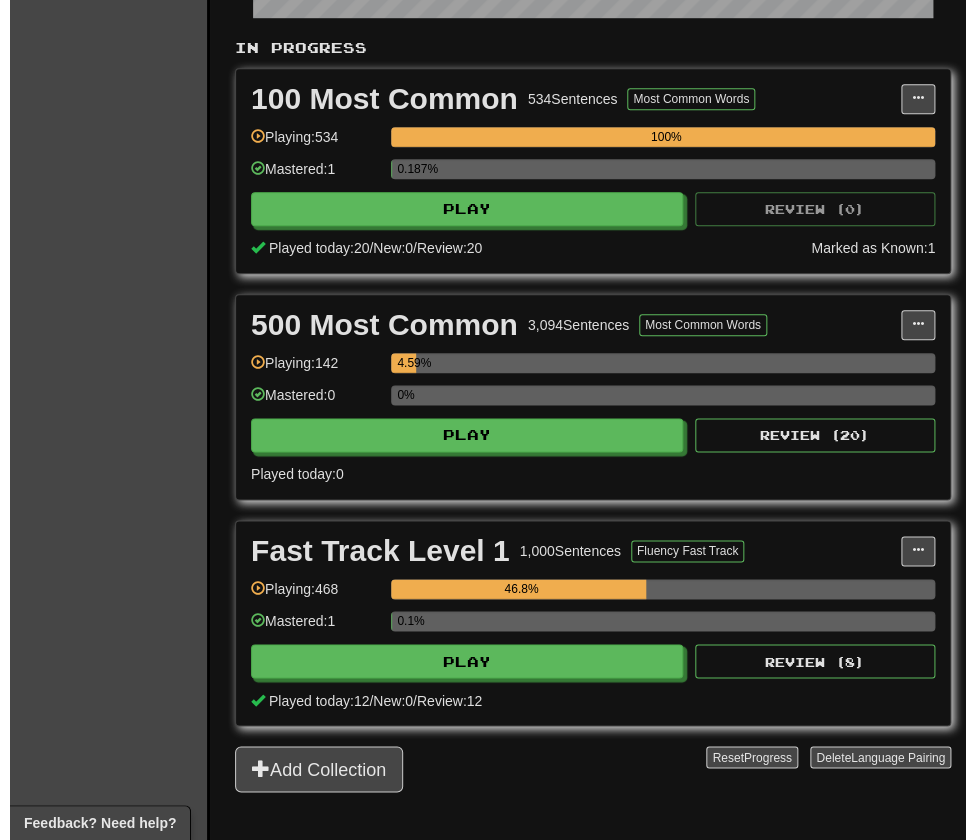 scroll, scrollTop: 431, scrollLeft: 0, axis: vertical 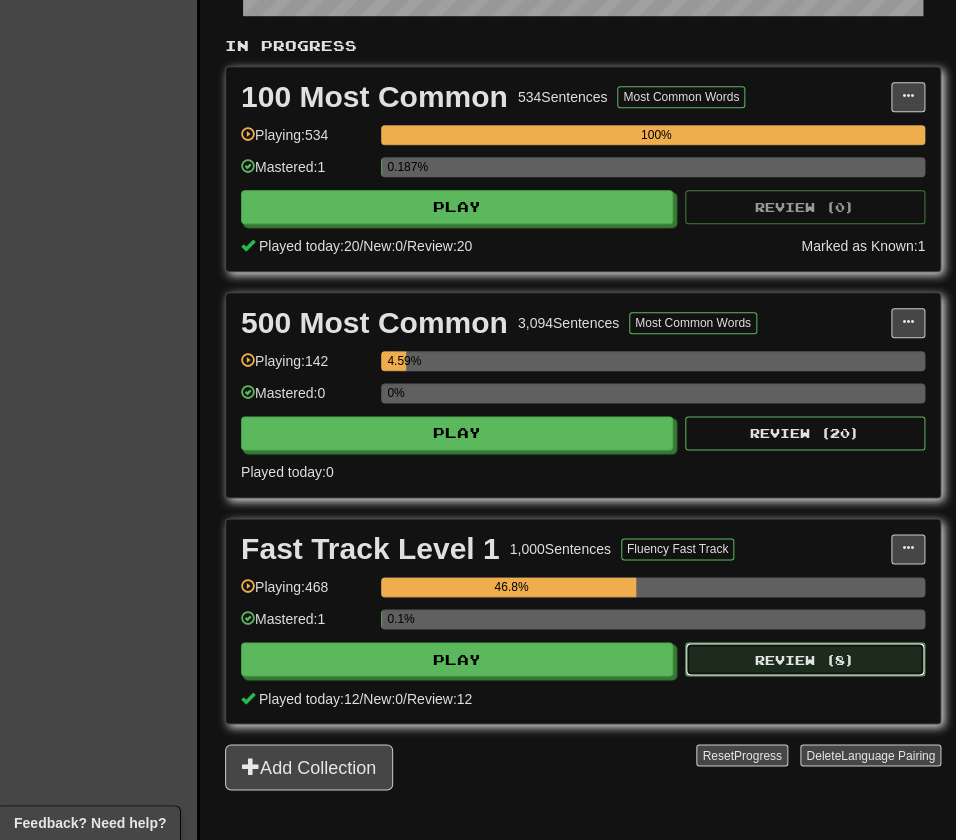 click on "Review ( 8 )" at bounding box center (805, 659) 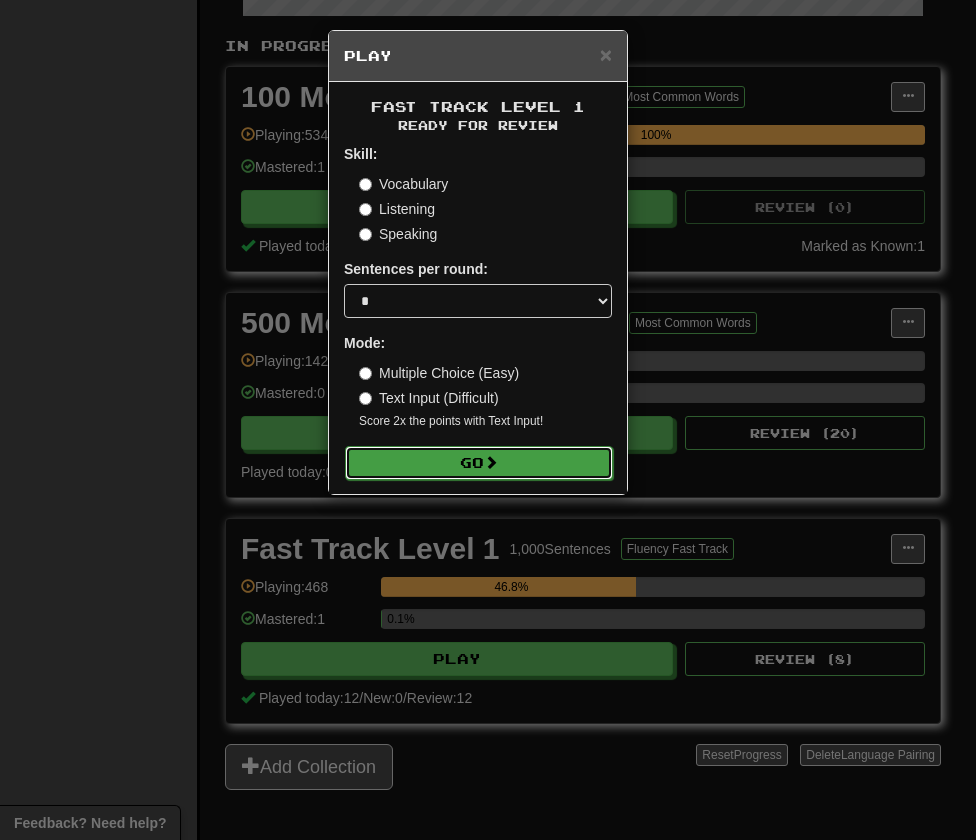 click on "Go" at bounding box center [479, 463] 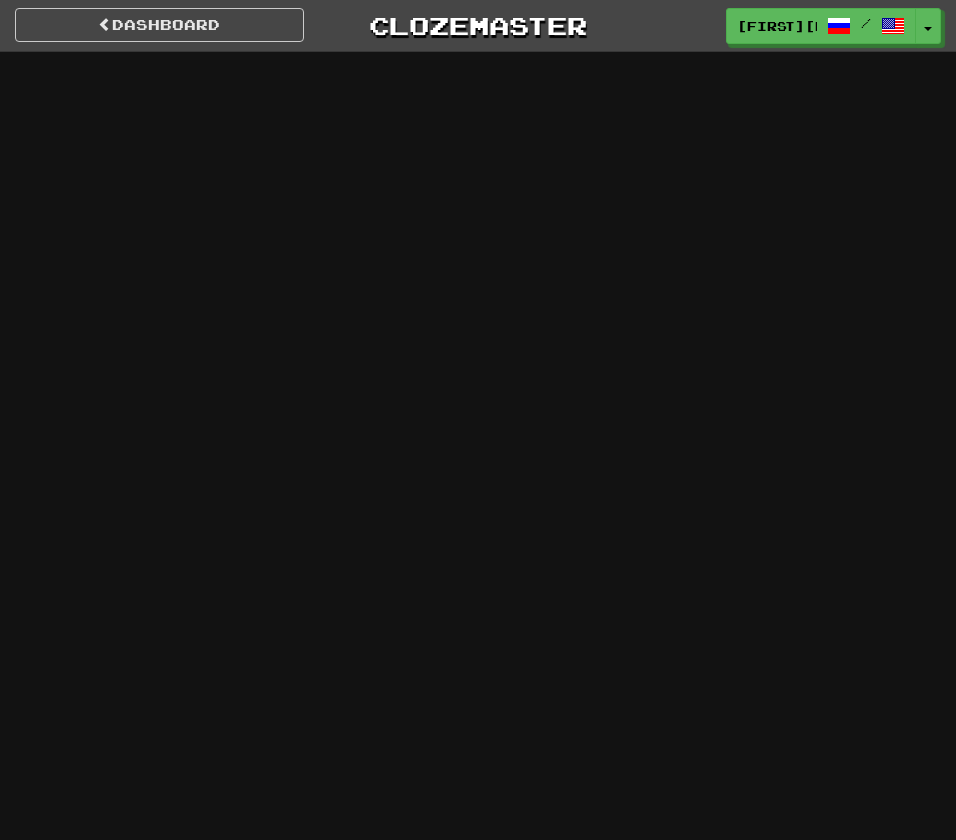 scroll, scrollTop: 0, scrollLeft: 0, axis: both 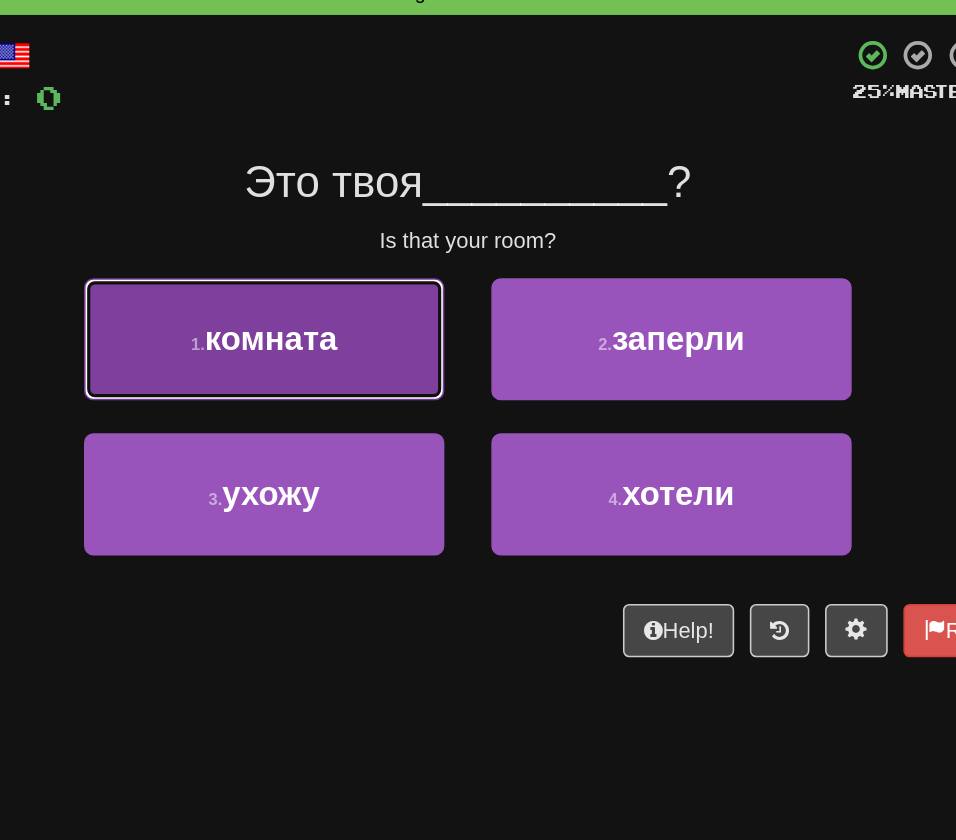 click on "1 .  комната" at bounding box center (348, 311) 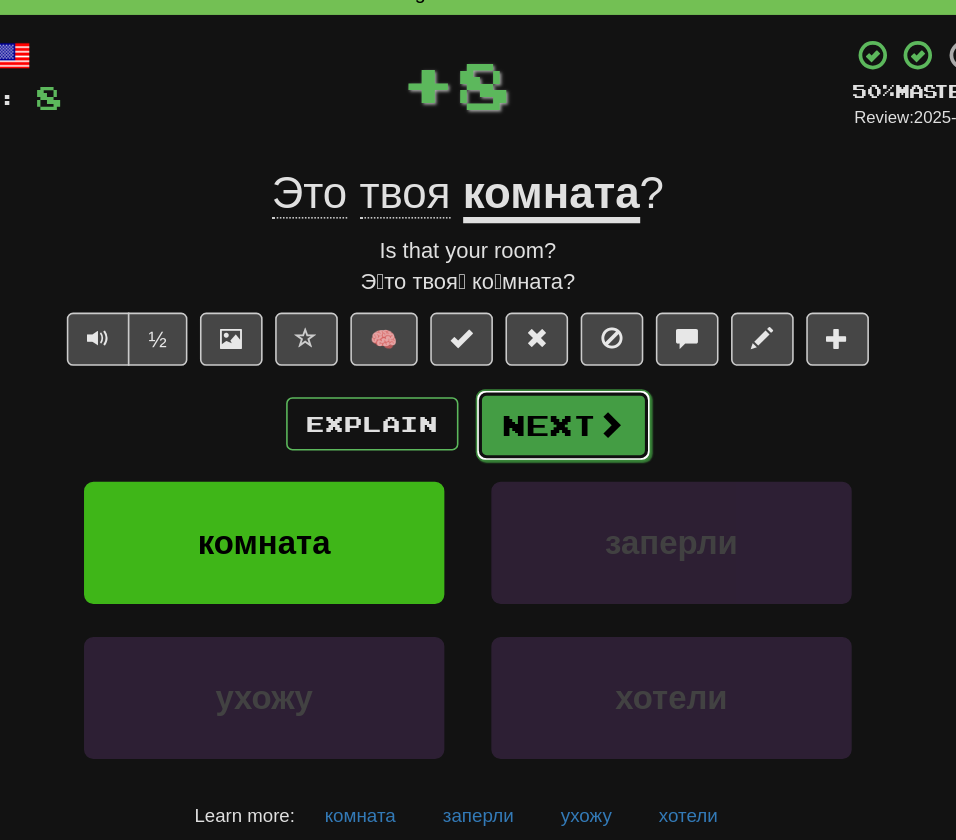 click on "Next" at bounding box center (539, 366) 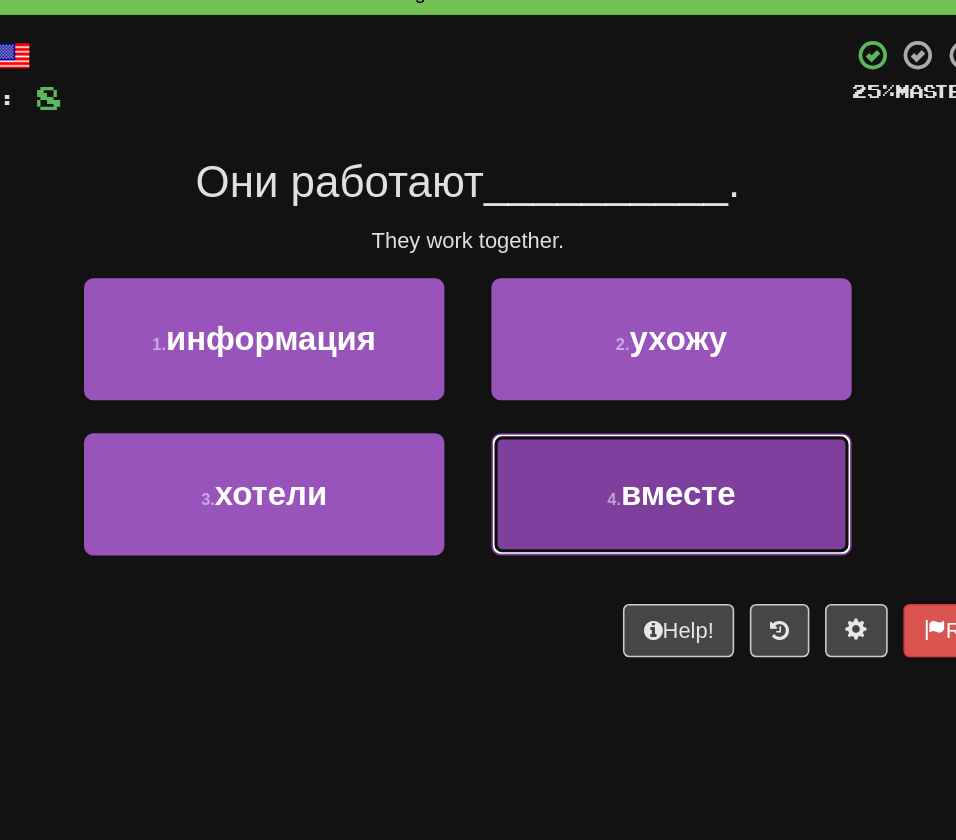 click on "4 .  вместе" at bounding box center (608, 410) 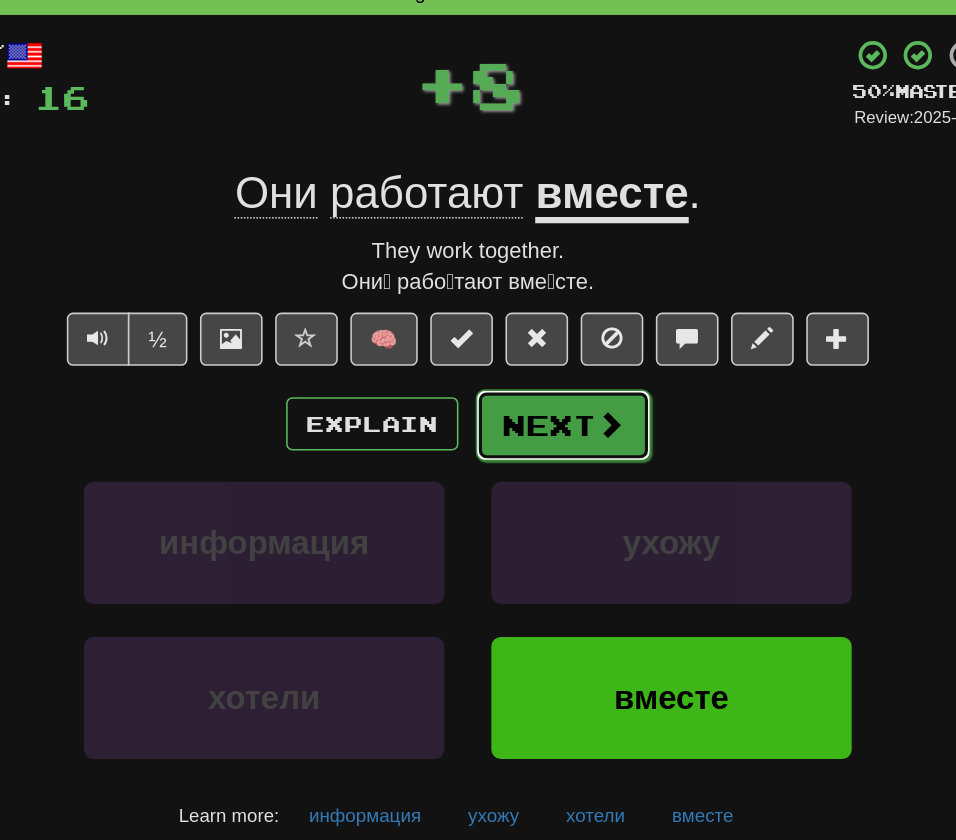 click at bounding box center (569, 365) 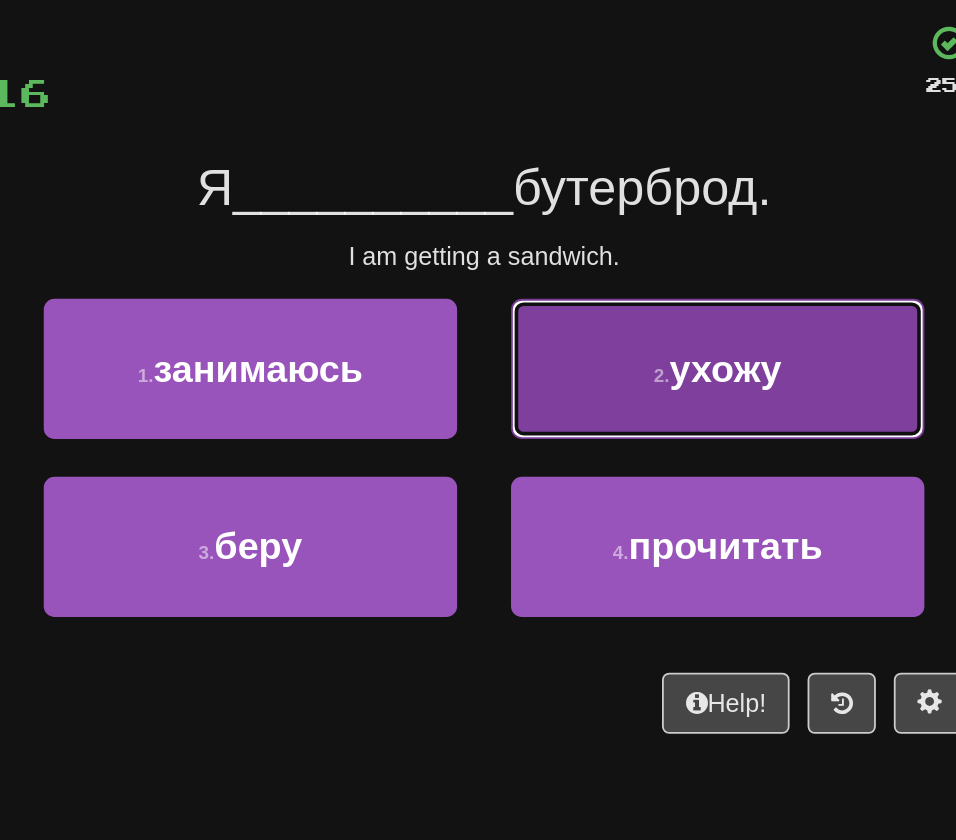 click on "ухожу" at bounding box center (612, 310) 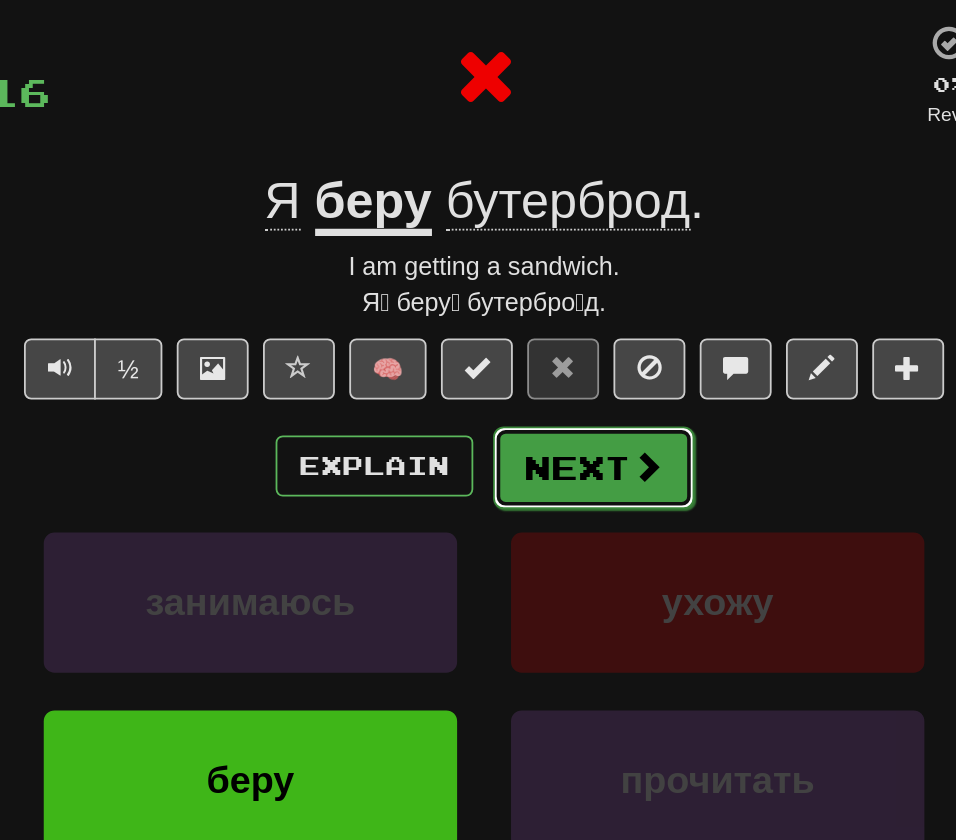 click on "Next" at bounding box center [539, 366] 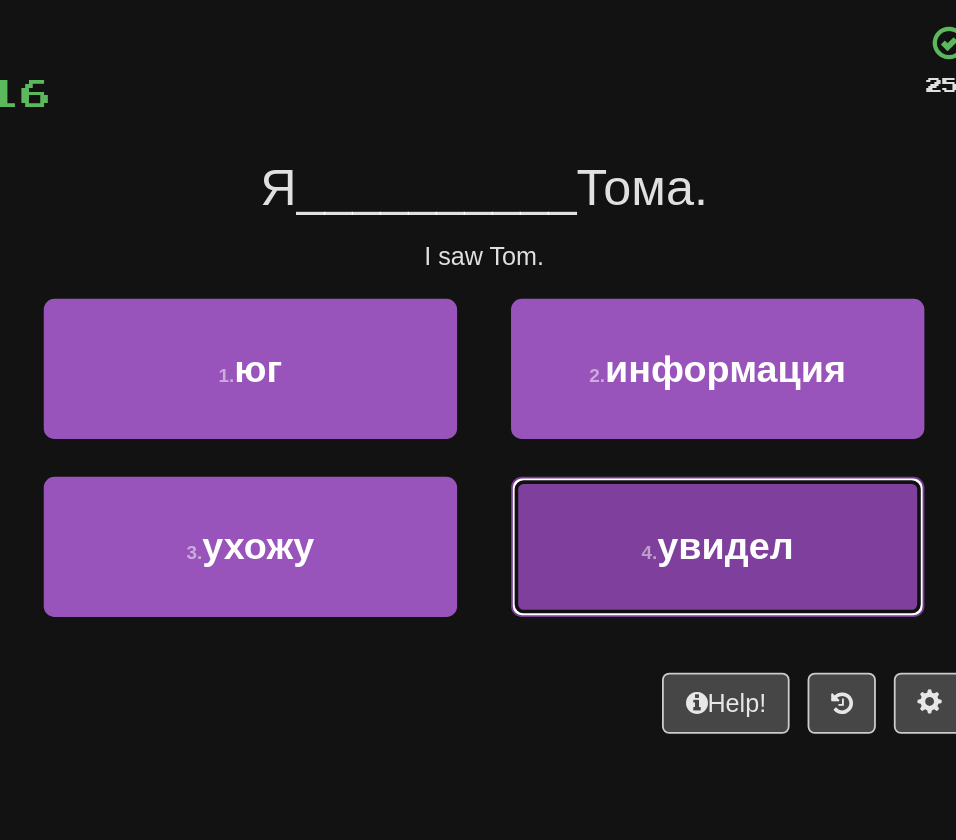 click on "4 .  увидел" at bounding box center [608, 410] 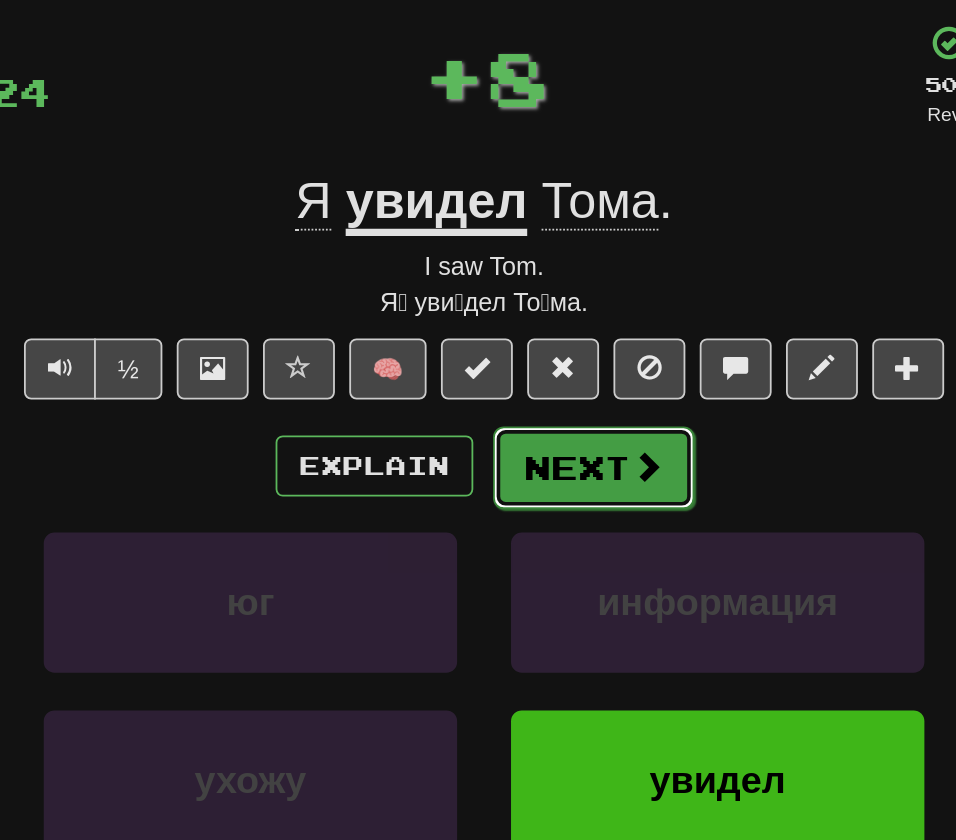 click on "Next" at bounding box center (539, 366) 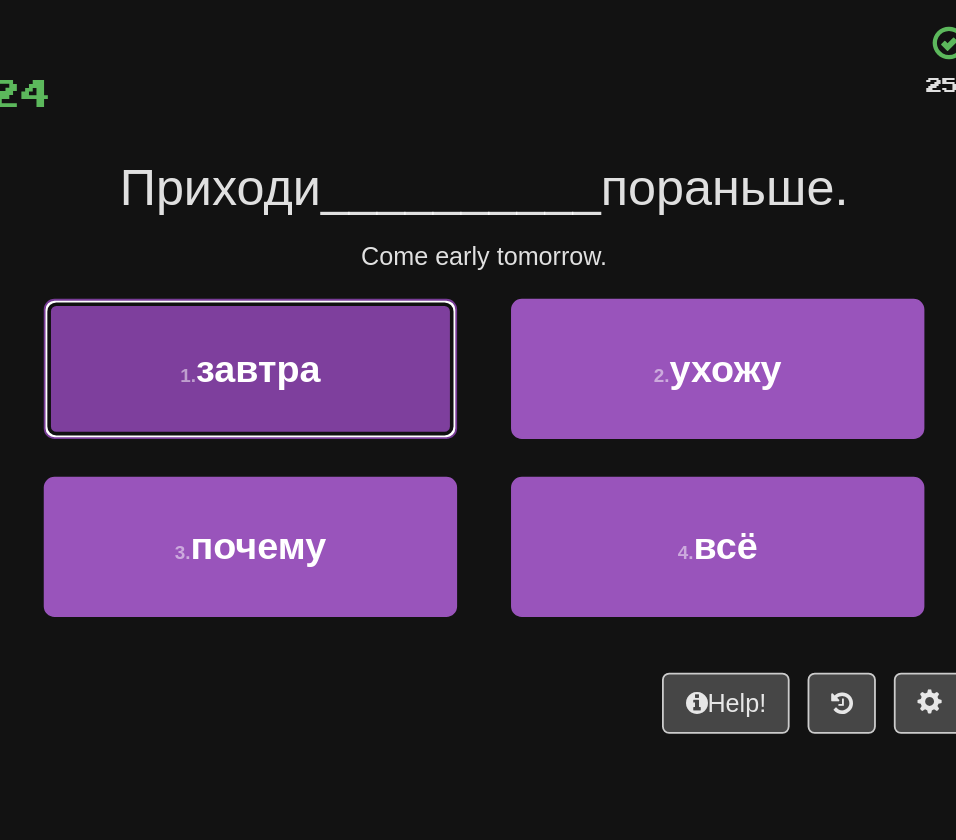click on "1 .  завтра" at bounding box center (348, 311) 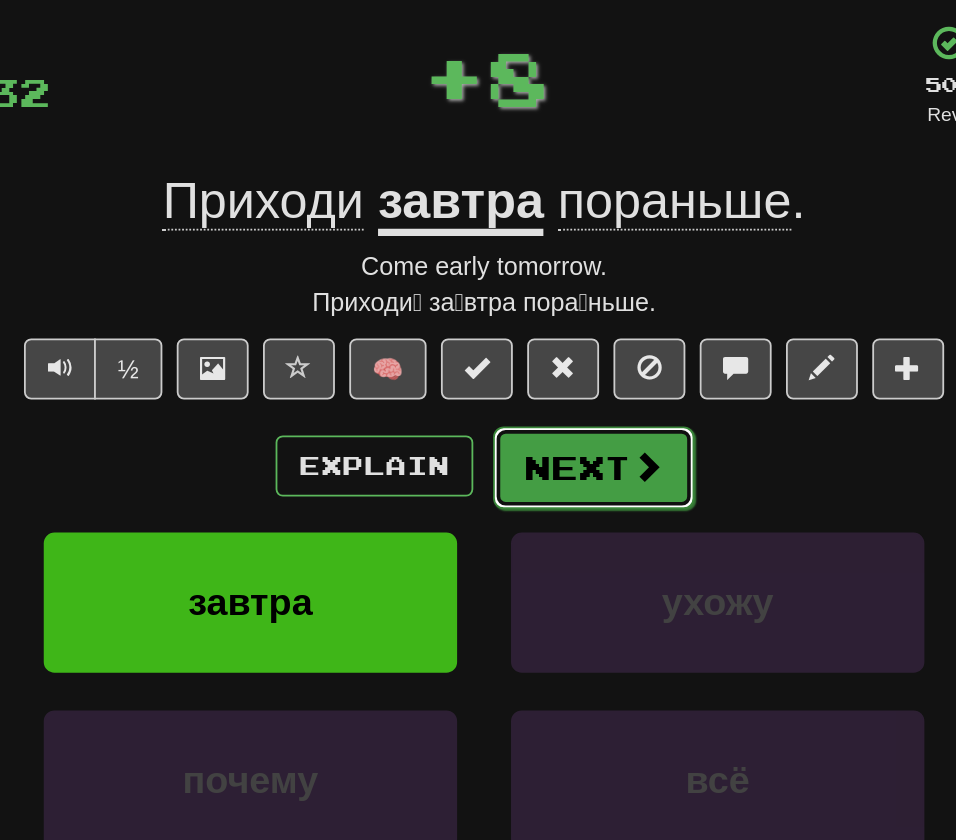 click on "Next" at bounding box center (539, 366) 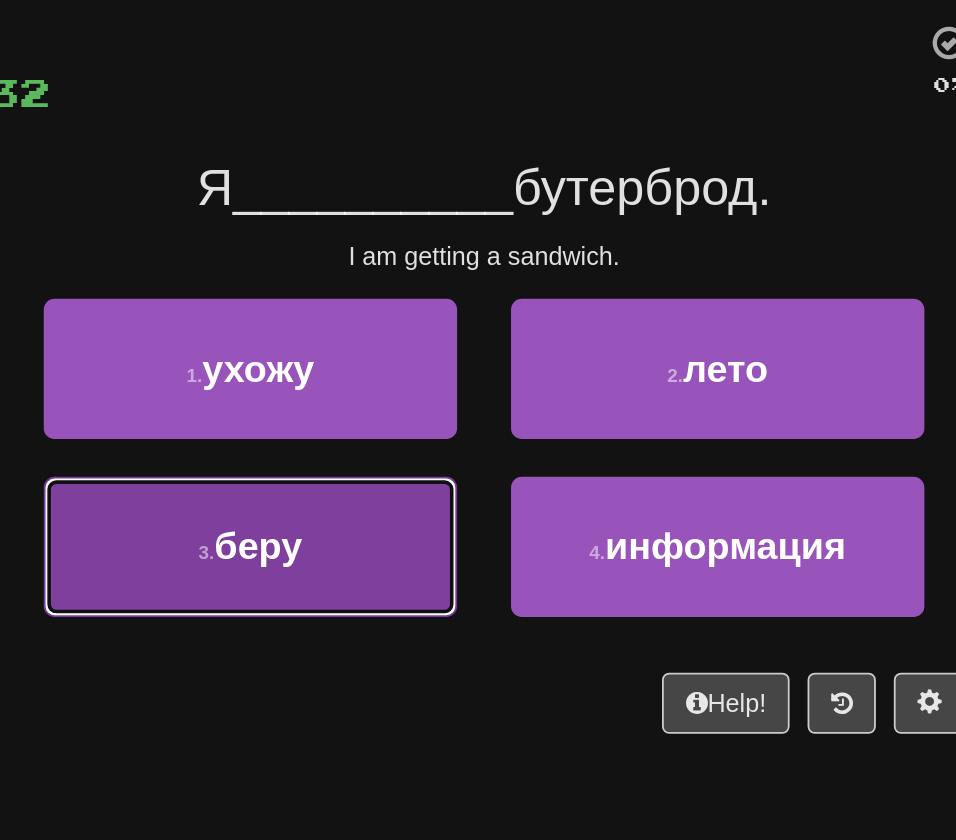 click on "3 .  беру" at bounding box center [348, 410] 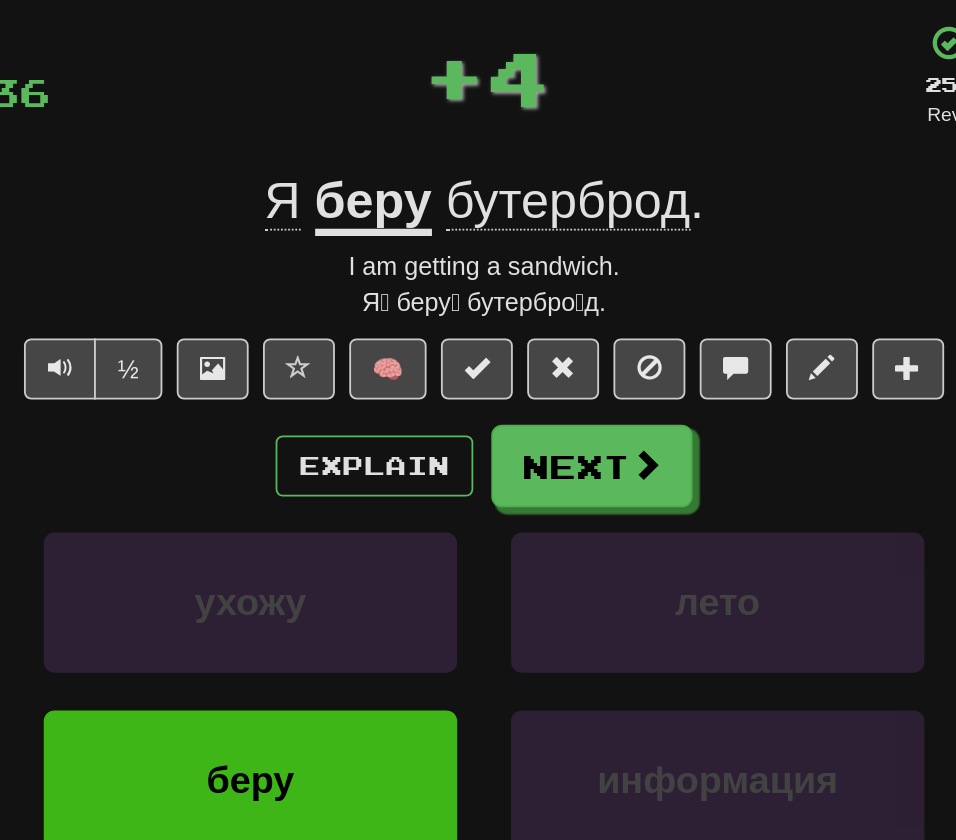 click on "Explain Next ухожу лето беру информация Learn more: ухожу лето беру информация" at bounding box center [478, 486] 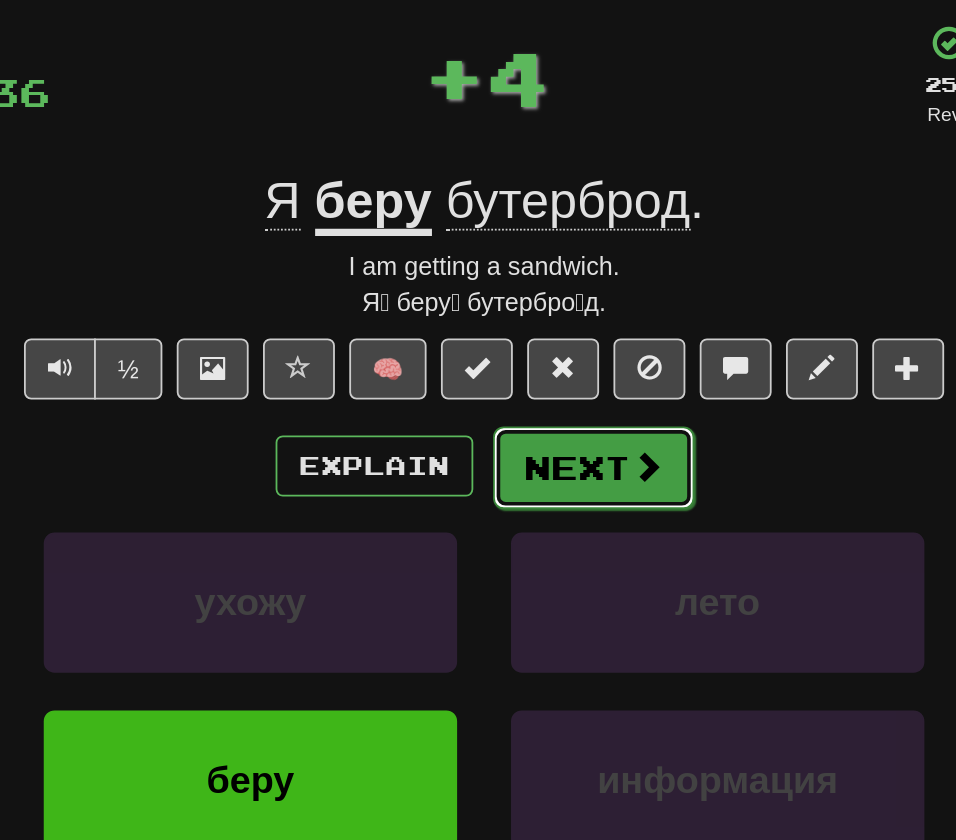 click on "Next" at bounding box center [539, 366] 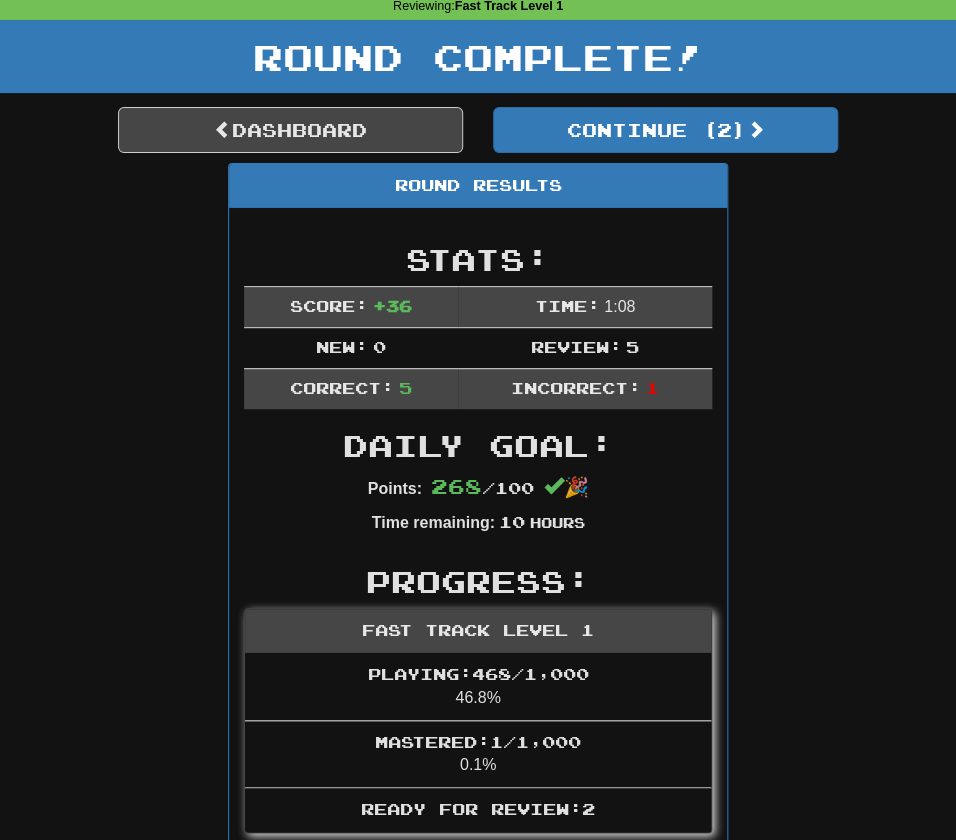 scroll, scrollTop: 0, scrollLeft: 0, axis: both 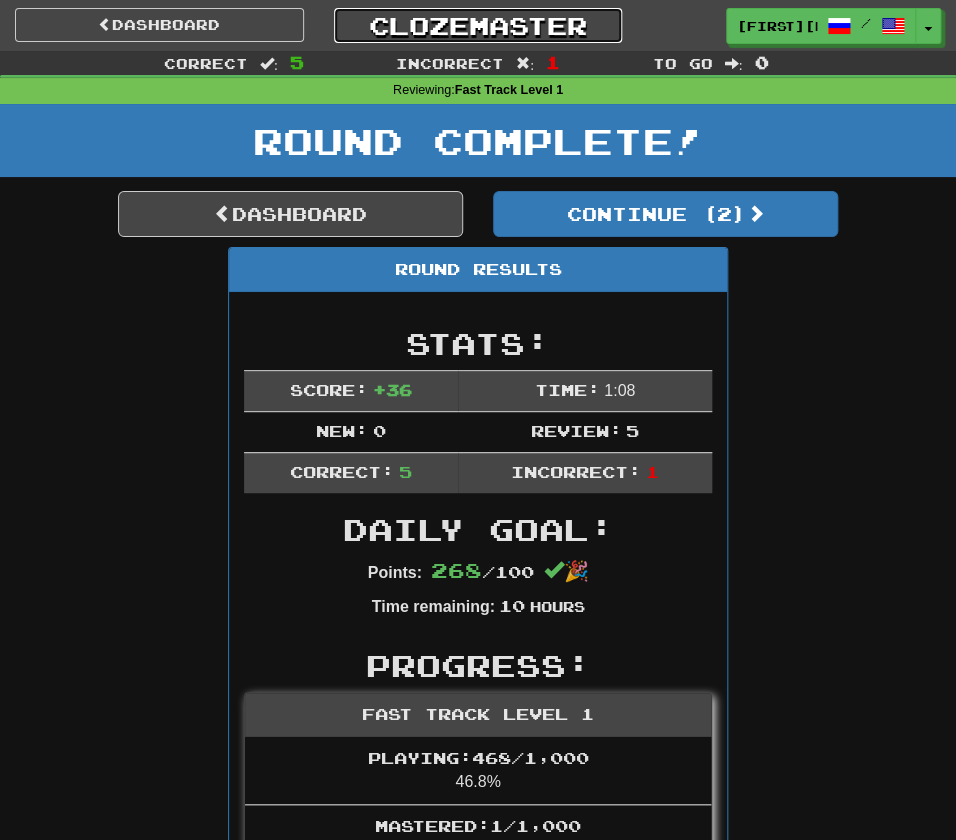 click on "Clozemaster" at bounding box center [478, 25] 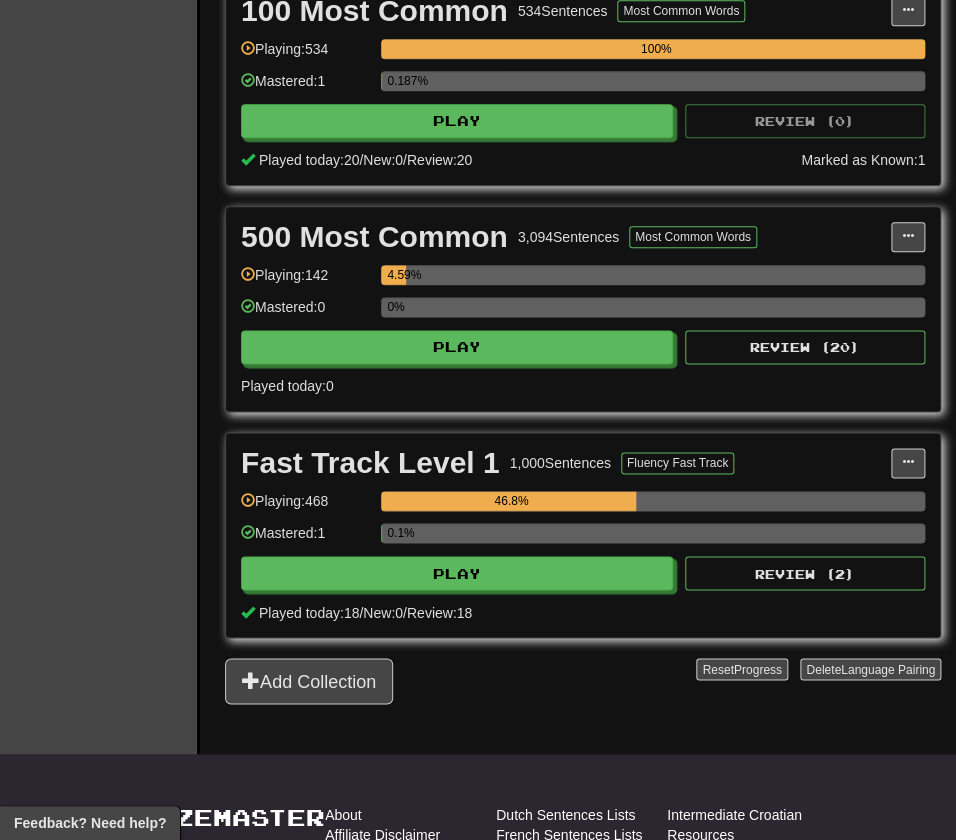 scroll, scrollTop: 505, scrollLeft: 0, axis: vertical 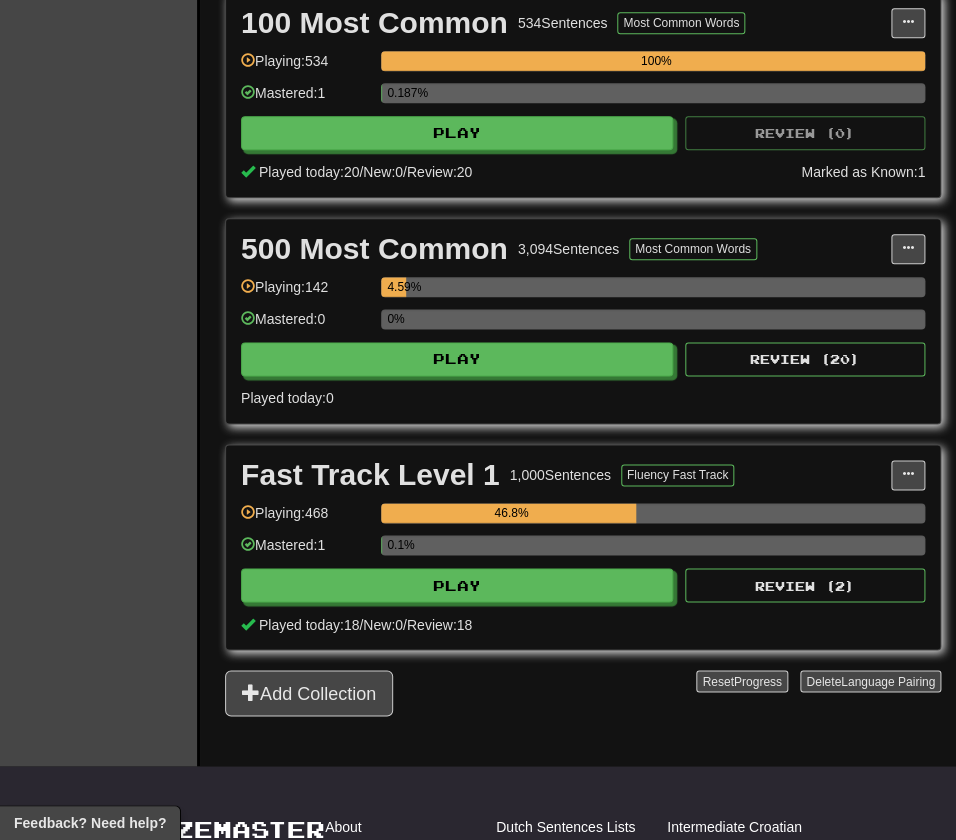 drag, startPoint x: 896, startPoint y: 1, endPoint x: 5, endPoint y: 276, distance: 932.4731 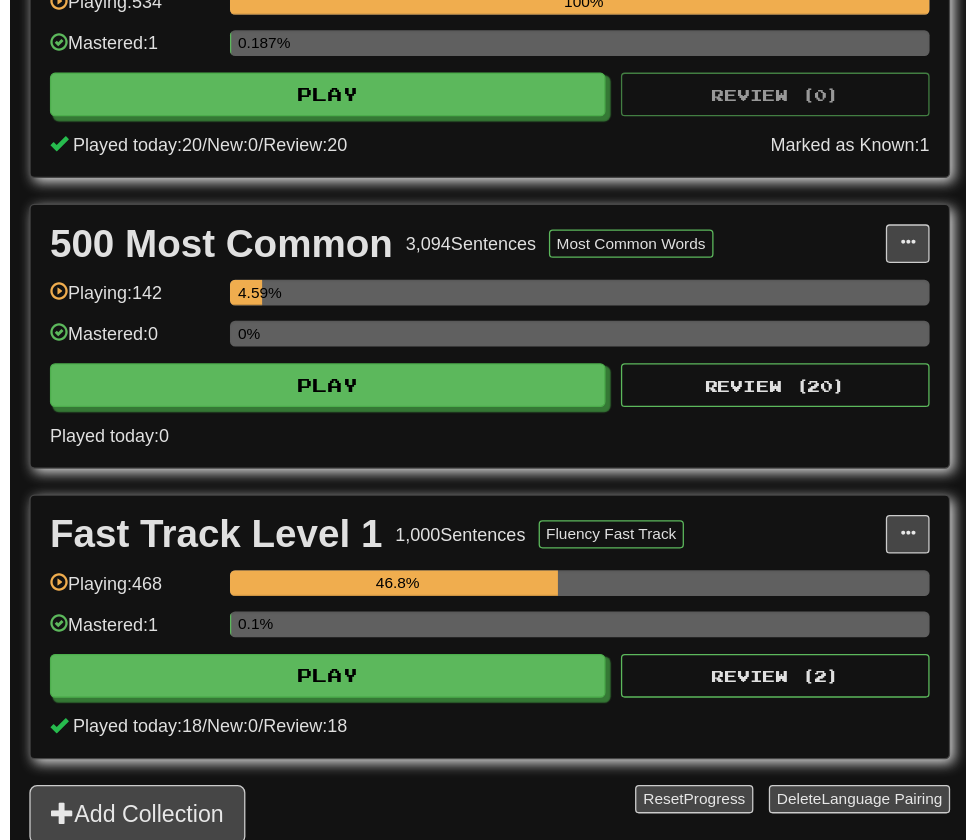 scroll, scrollTop: 381, scrollLeft: 0, axis: vertical 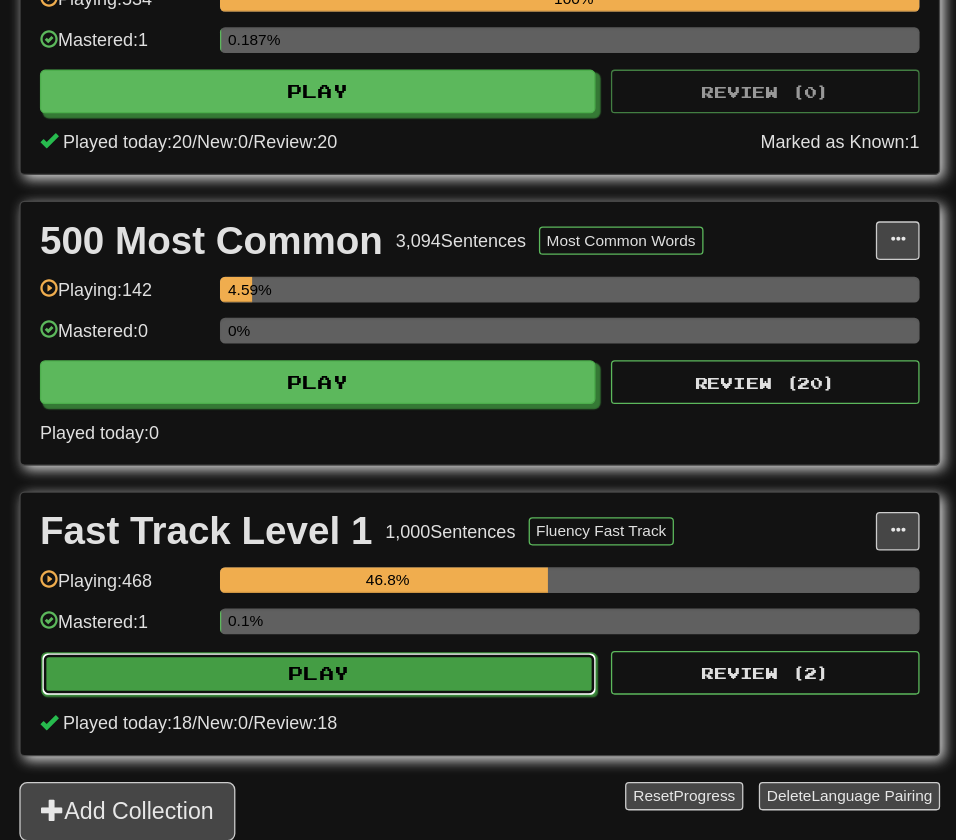 click on "Play" at bounding box center [458, 710] 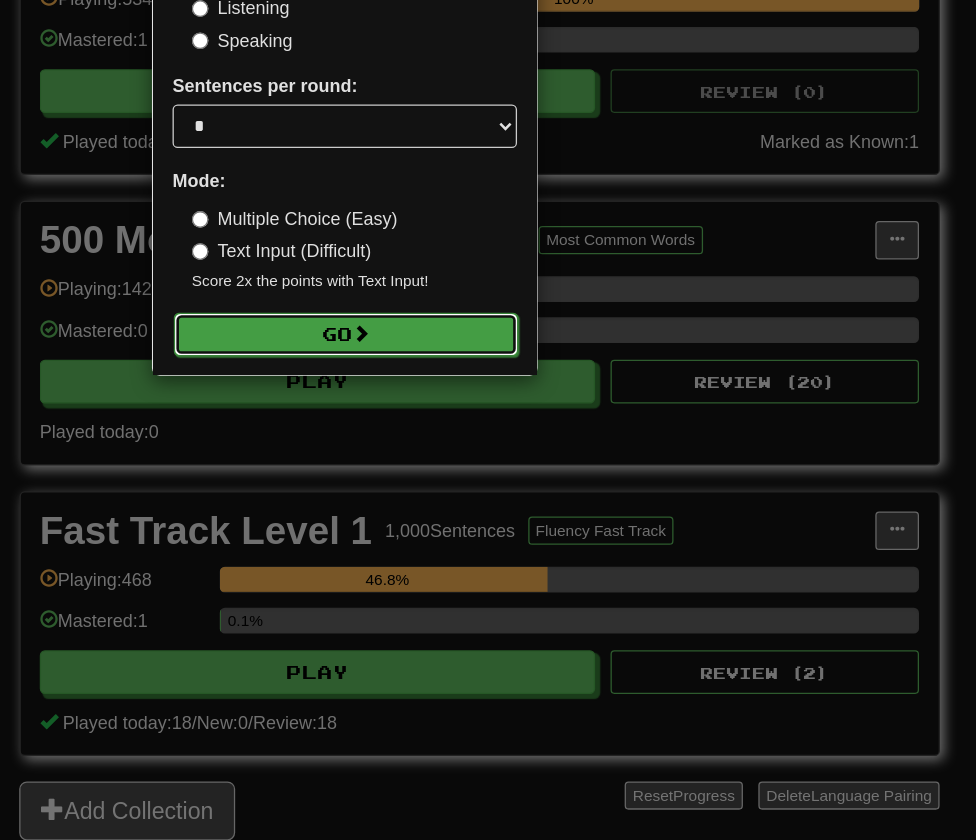 click on "Go" at bounding box center [479, 446] 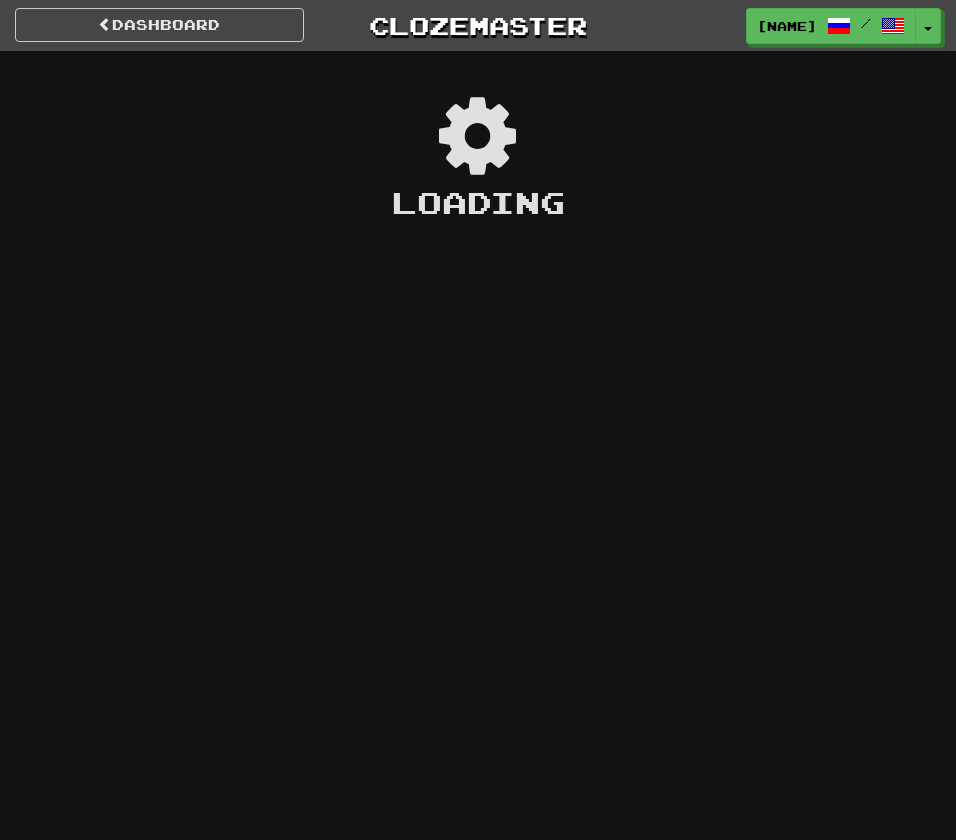 scroll, scrollTop: 0, scrollLeft: 0, axis: both 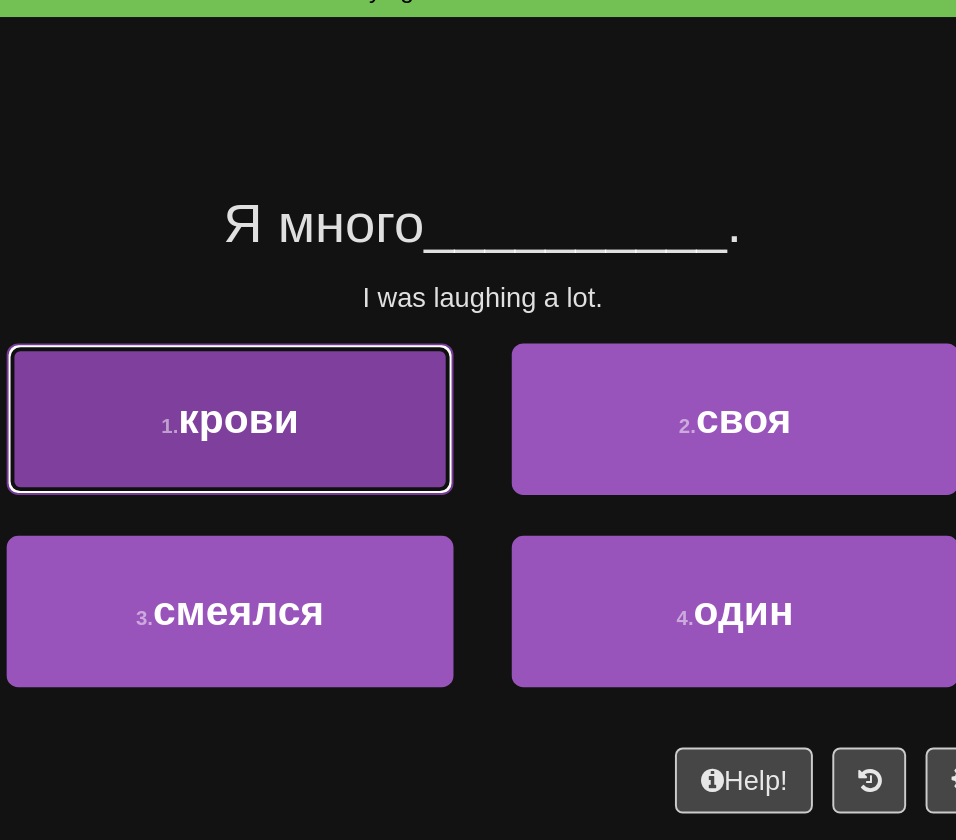 click on "1 .  крови" at bounding box center (348, 311) 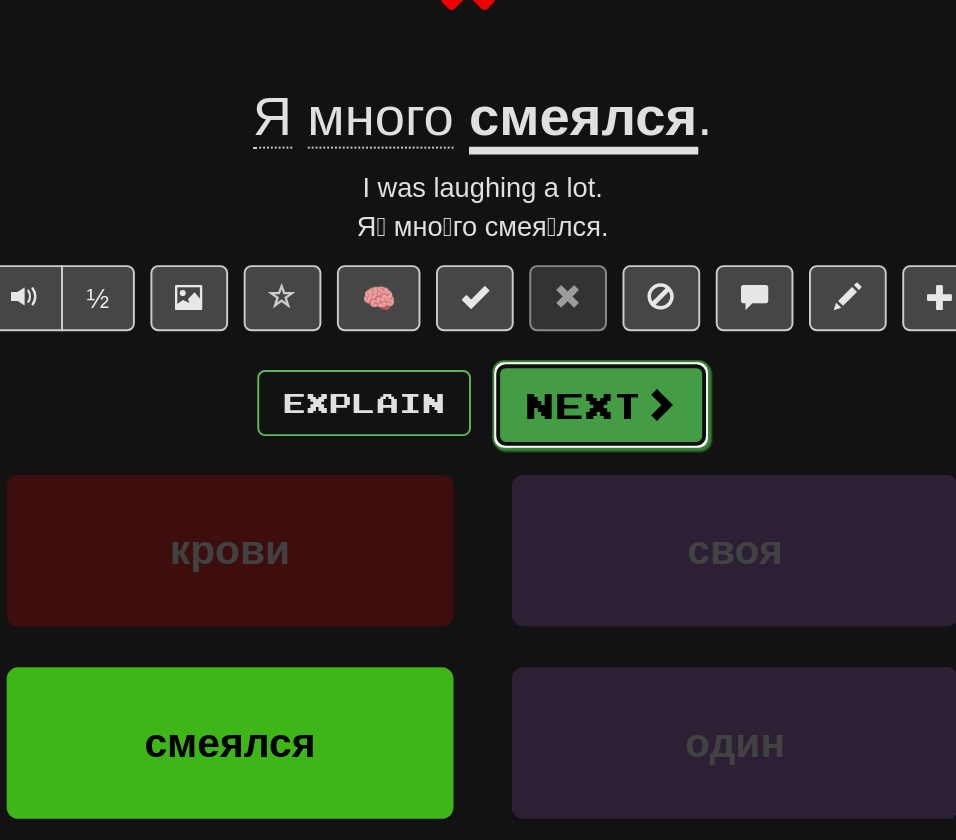 click on "Next" at bounding box center [539, 366] 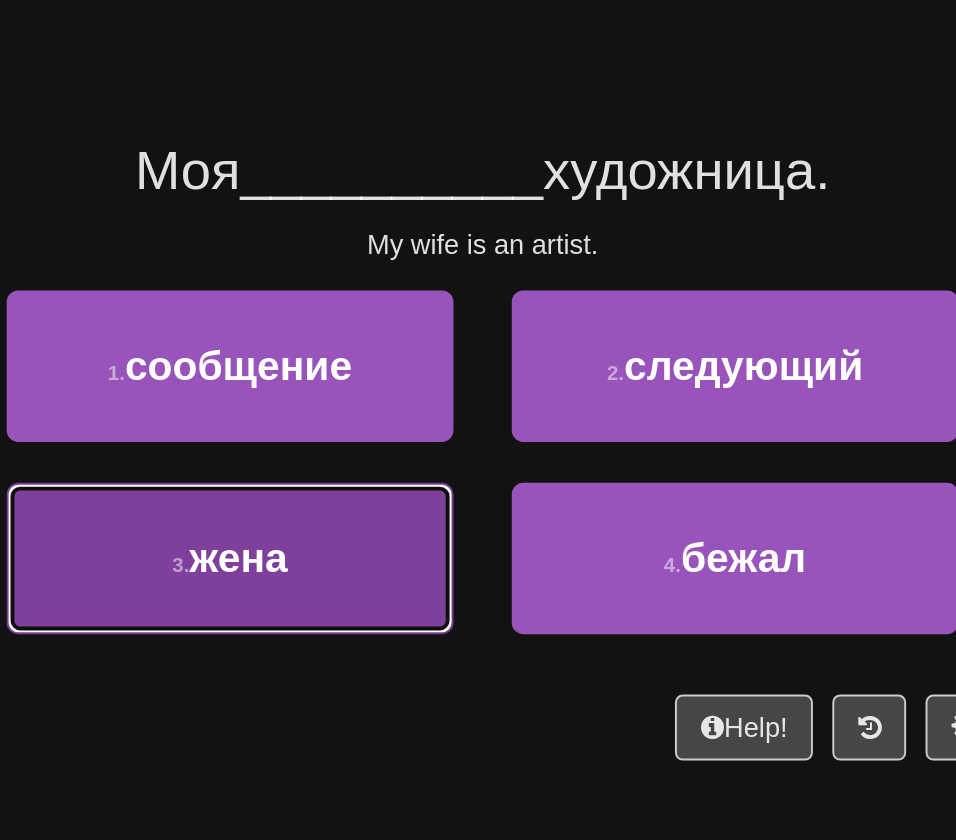 click on "3 .  жена" at bounding box center (348, 410) 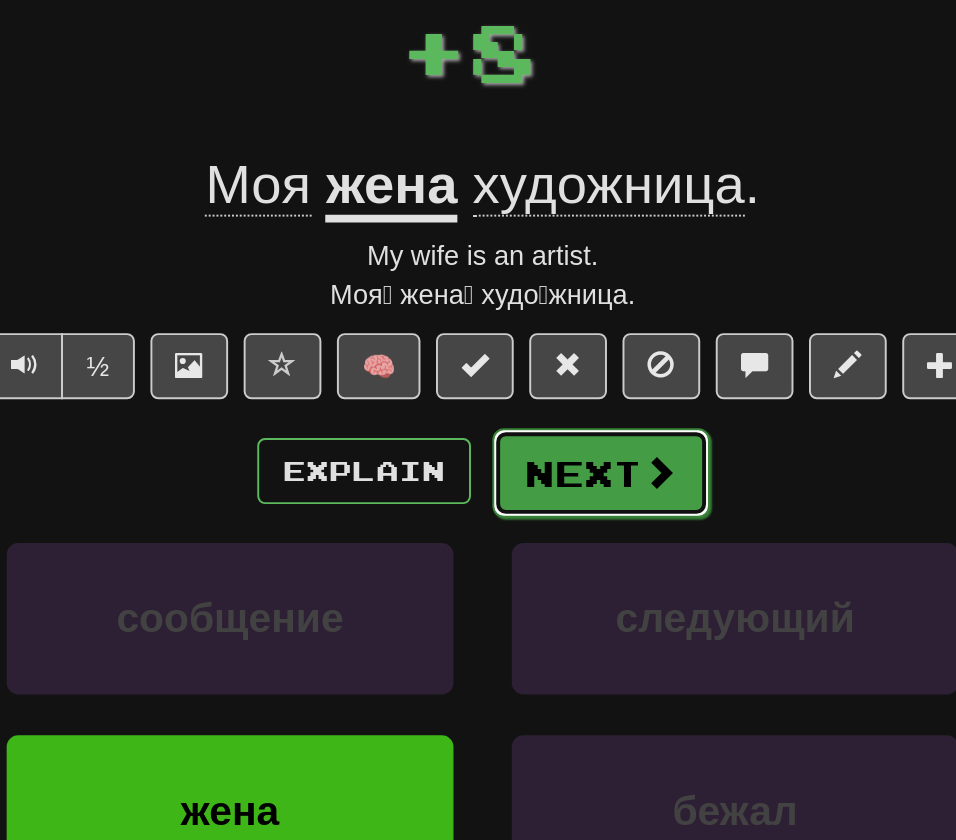 click on "Next" at bounding box center [539, 366] 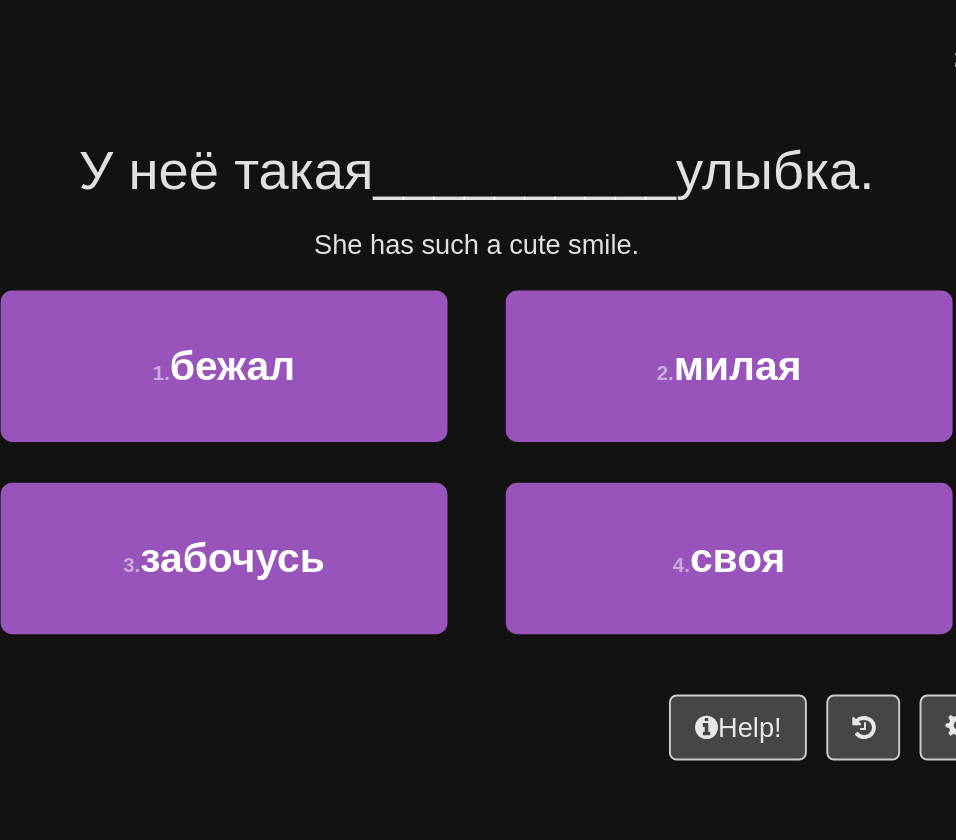 click on "У неё такая" at bounding box center [349, 210] 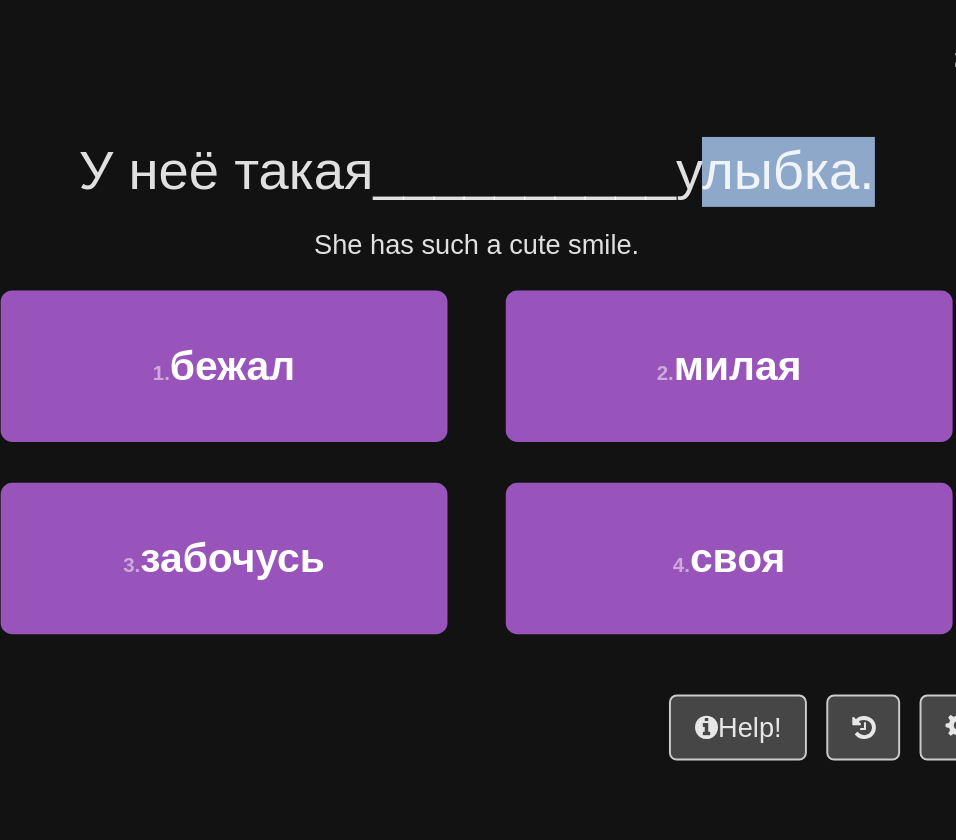 click on "улыбка." at bounding box center (632, 210) 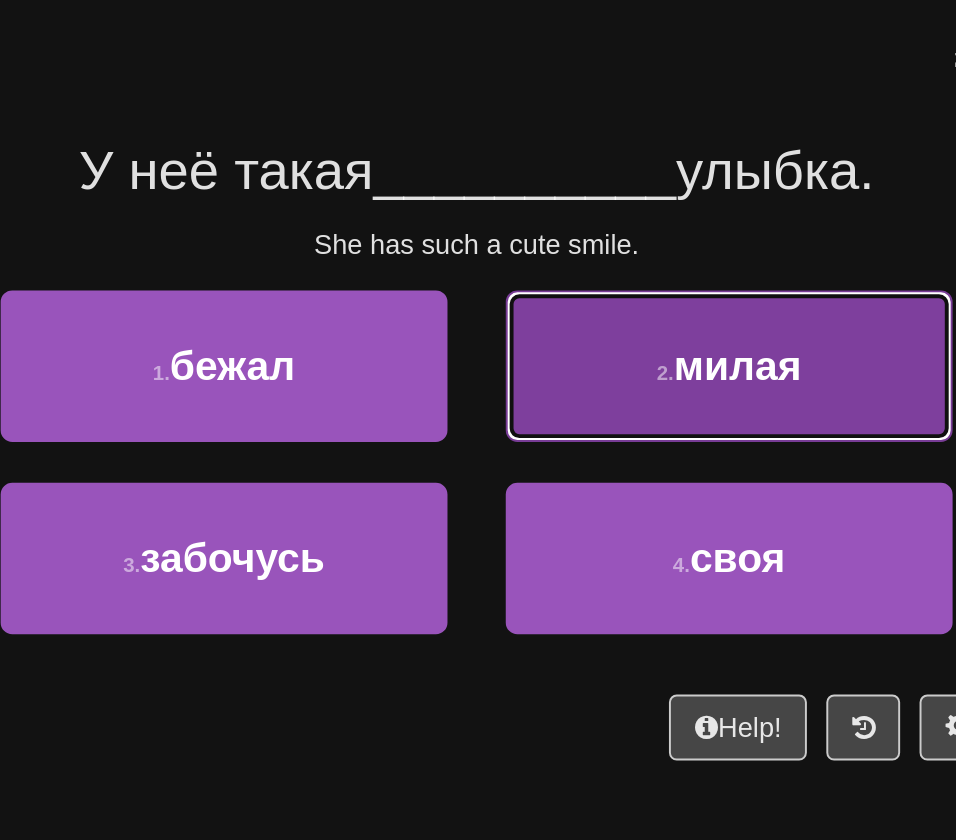 click on "милая" at bounding box center [612, 310] 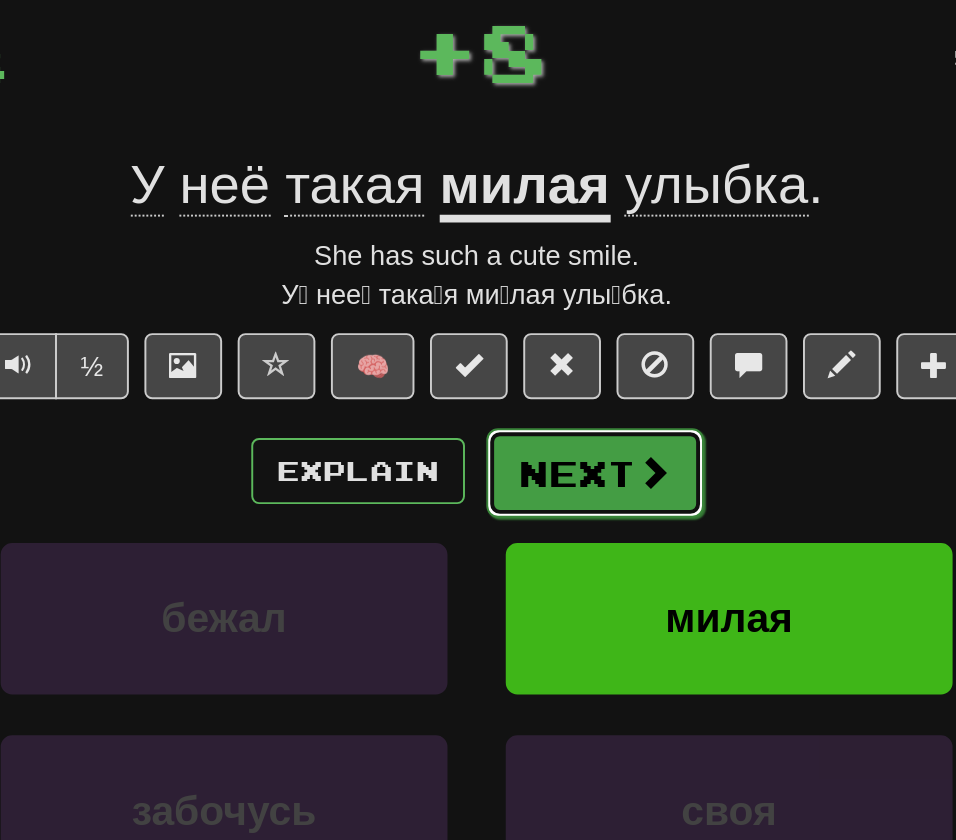 click on "Next" at bounding box center (539, 366) 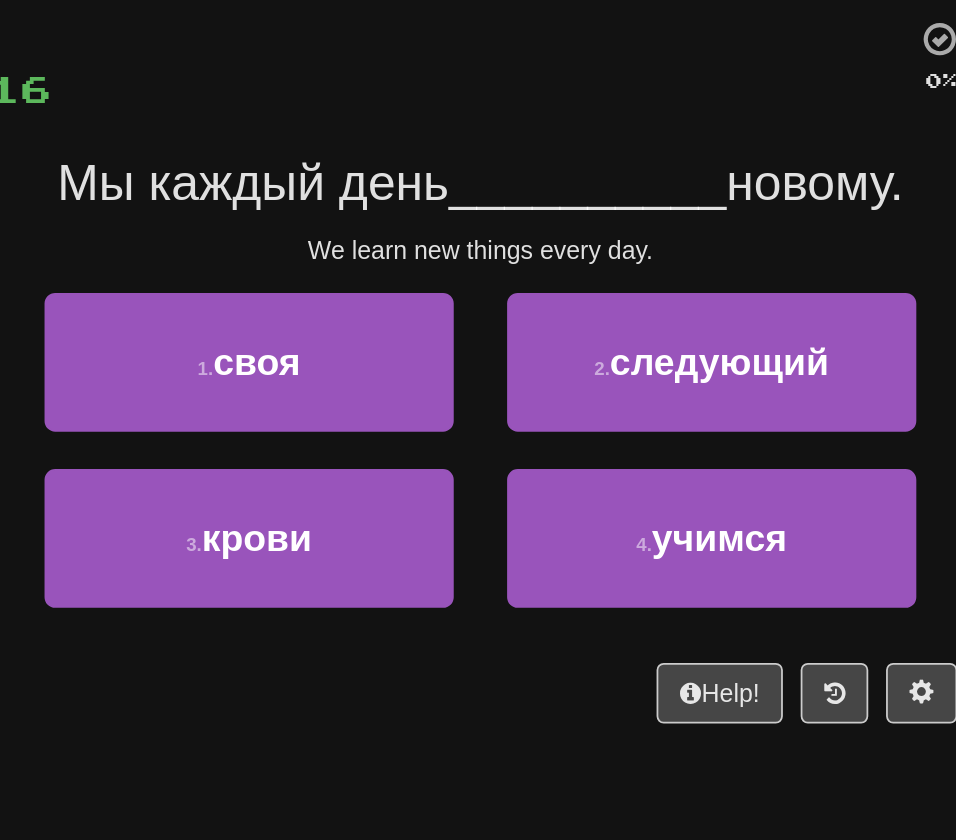click on "/  Score:   16 0 %  Mastered Мы каждый день  __________  новому. We learn new things every day. 1 .  своя 2 .  следующий 3 .  крови 4 .  учимся  Help!  Report" at bounding box center (478, 316) 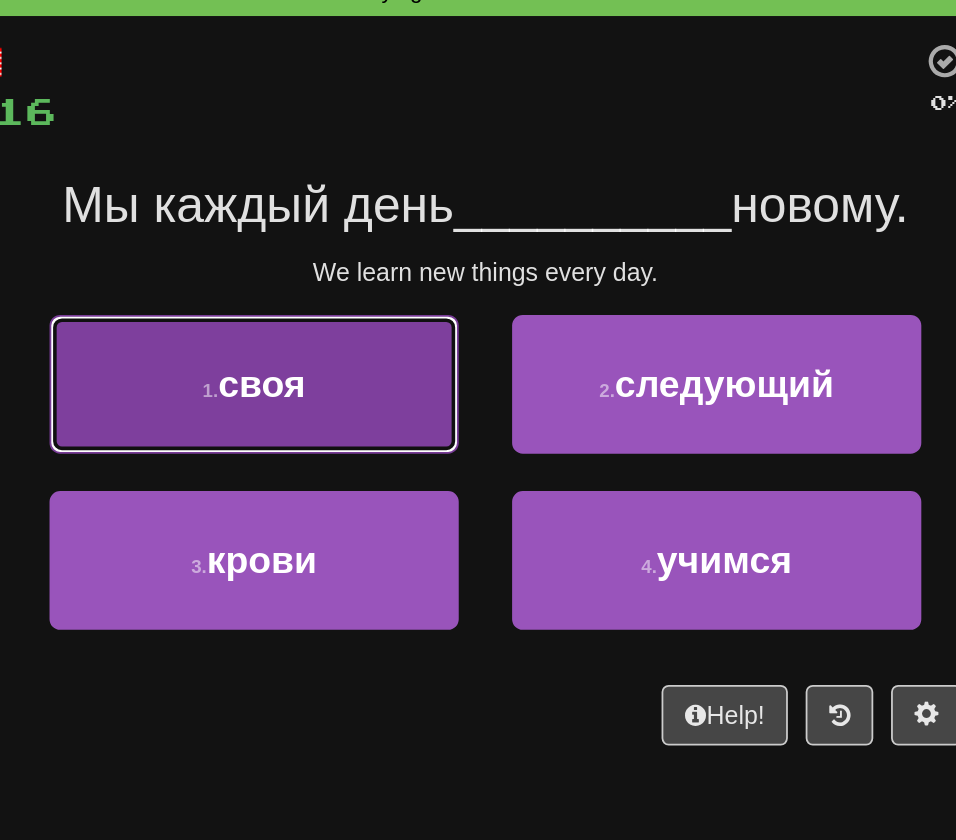 click on "1 .  своя" at bounding box center [348, 311] 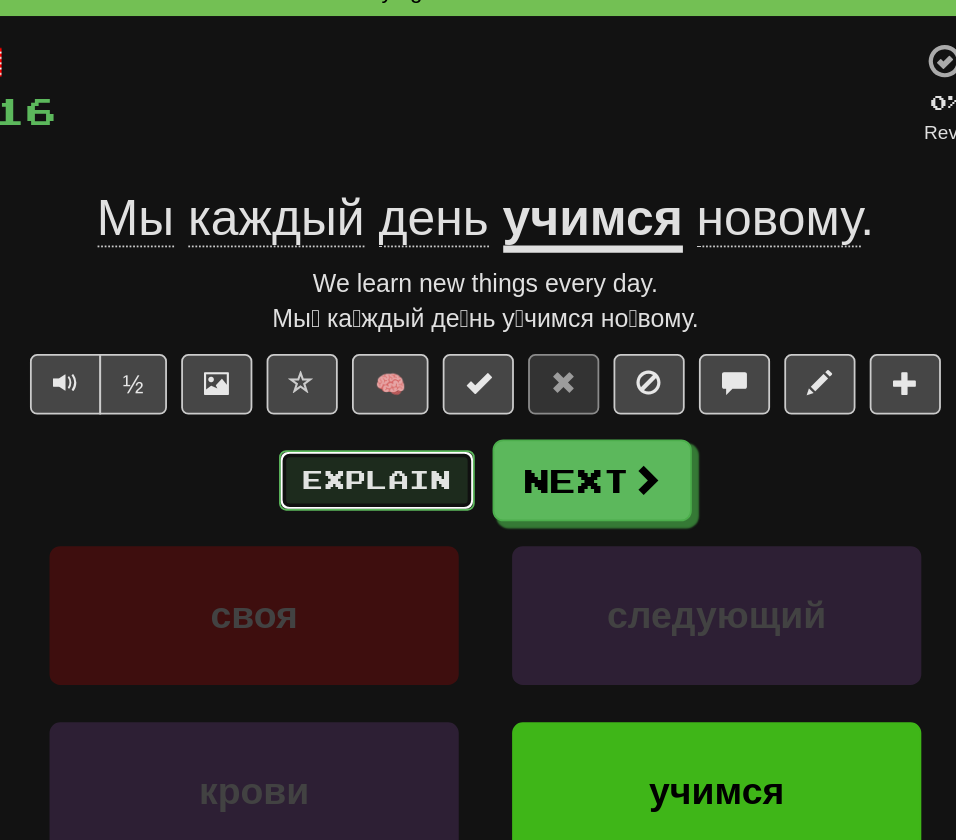 click on "Explain" at bounding box center [417, 365] 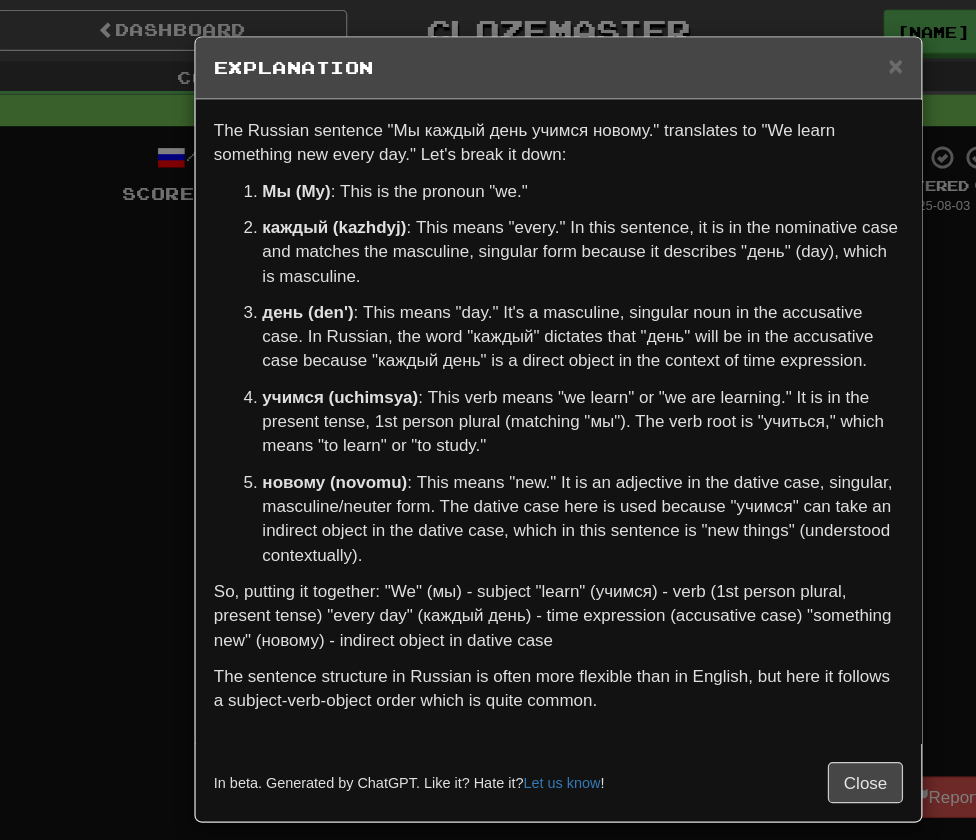 click on "× Explanation The Russian sentence "Мы каждый день учимся новому." translates to "We learn something new every day." Let's break it down:
Мы (My) : This is the pronoun "we."
каждый (kazhdyj) : This means "every." In this sentence, it is in the nominative case and matches the masculine, singular form because it describes "день" (day), which is masculine.
день (den') : This means "day." It's a masculine, singular noun in the accusative case. In Russian, the word "каждый" dictates that "день" will be in the accusative case because "каждый день" is a direct object in the context of time expression.
учимся (uchimsya) : This verb means "we learn" or "we are learning." It is in the present tense, 1st person plural (matching "мы"). The verb root is "учиться," which means "to learn" or "to study."
новому (novomu)
In beta. Generated by ChatGPT. Like it? Hate it?  Let us know ! Close" at bounding box center (488, 420) 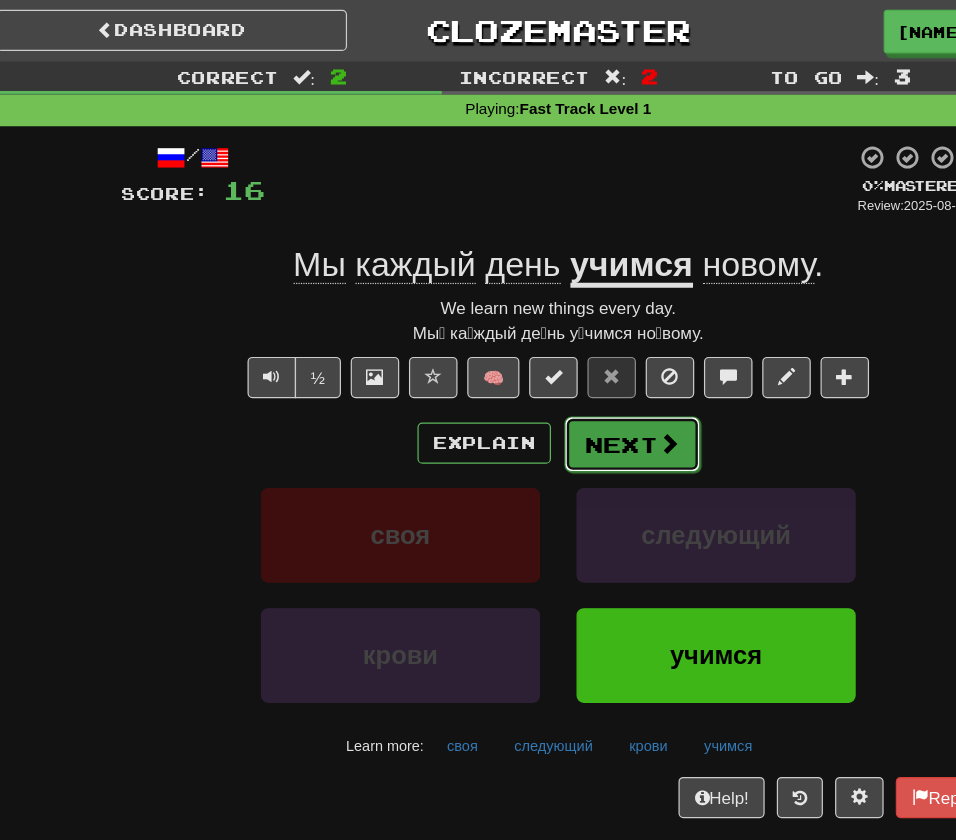 click on "Next" at bounding box center [539, 366] 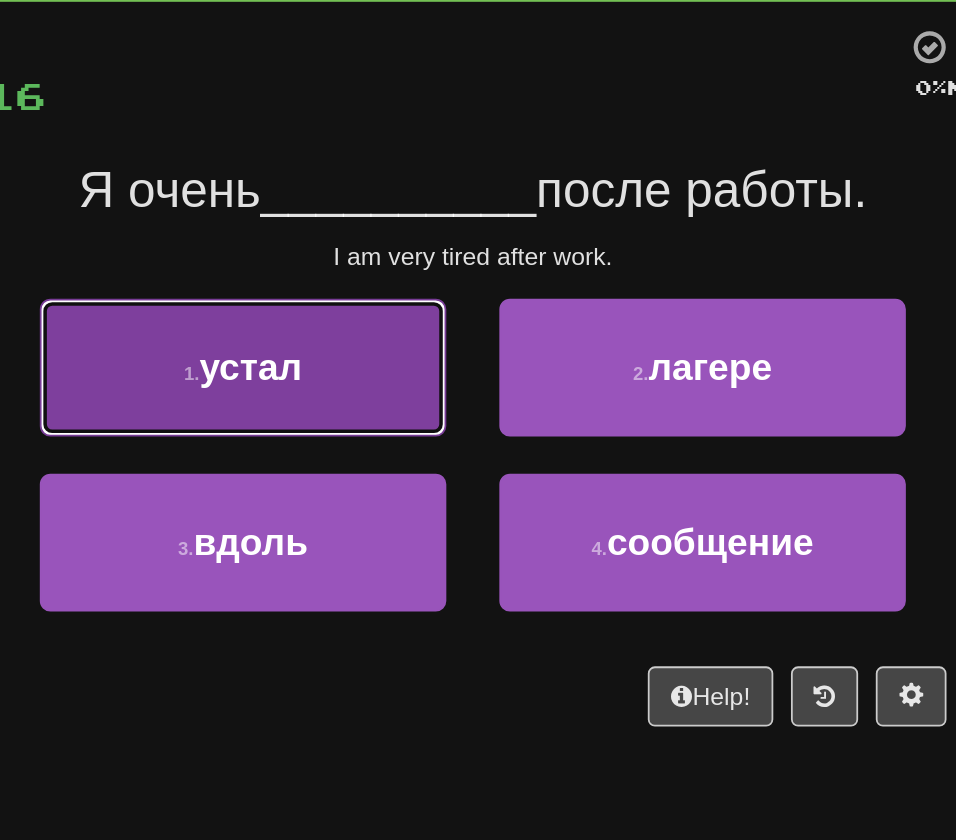 click on "1 .  устал" at bounding box center (348, 311) 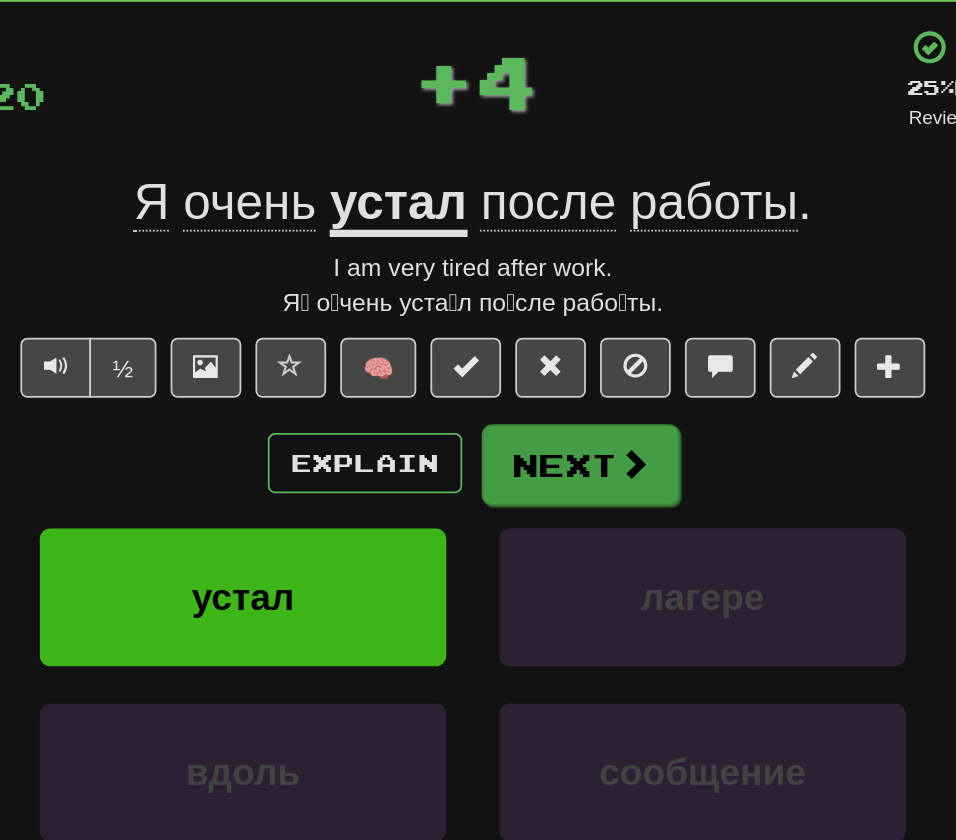 click on "/  Score:   20 + 4 25 %  Mastered Review:  2025-08-04 Я   очень   устал   после   работы . I am very tired after work. Я́ о́чень уста́л по́сле рабо́ты. ½ 🧠 Explain Next устал лагере вдоль сообщение Learn more: устал лагере вдоль сообщение  Help!  Report" at bounding box center (478, 396) 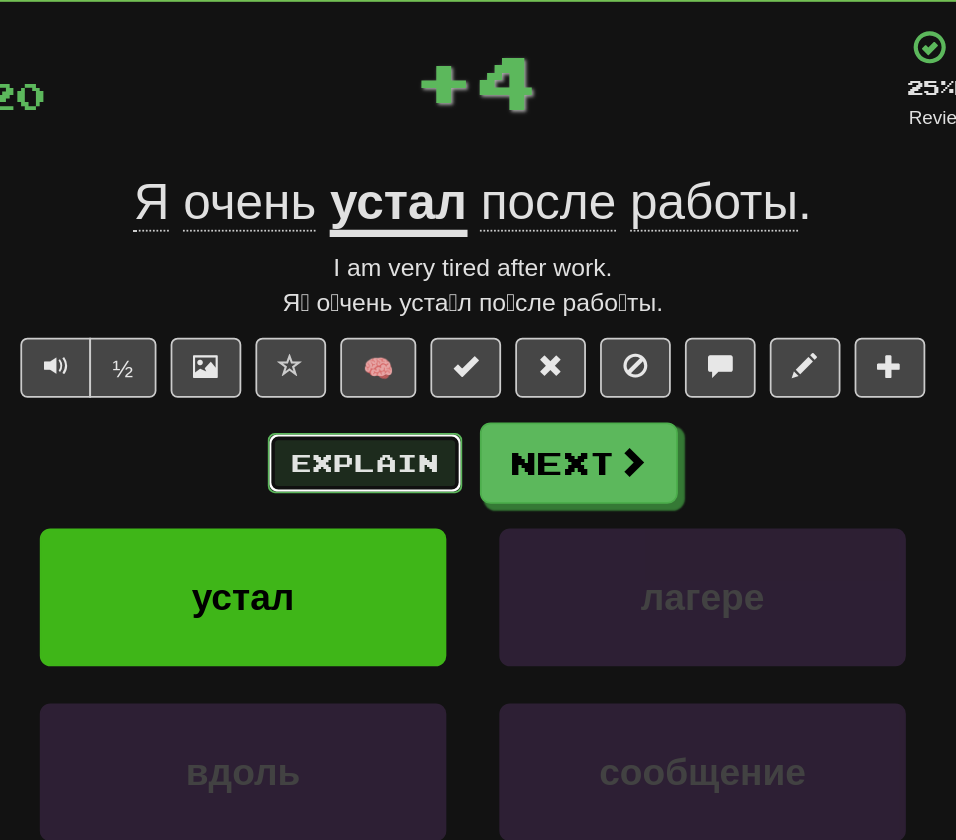click on "Explain" at bounding box center [417, 365] 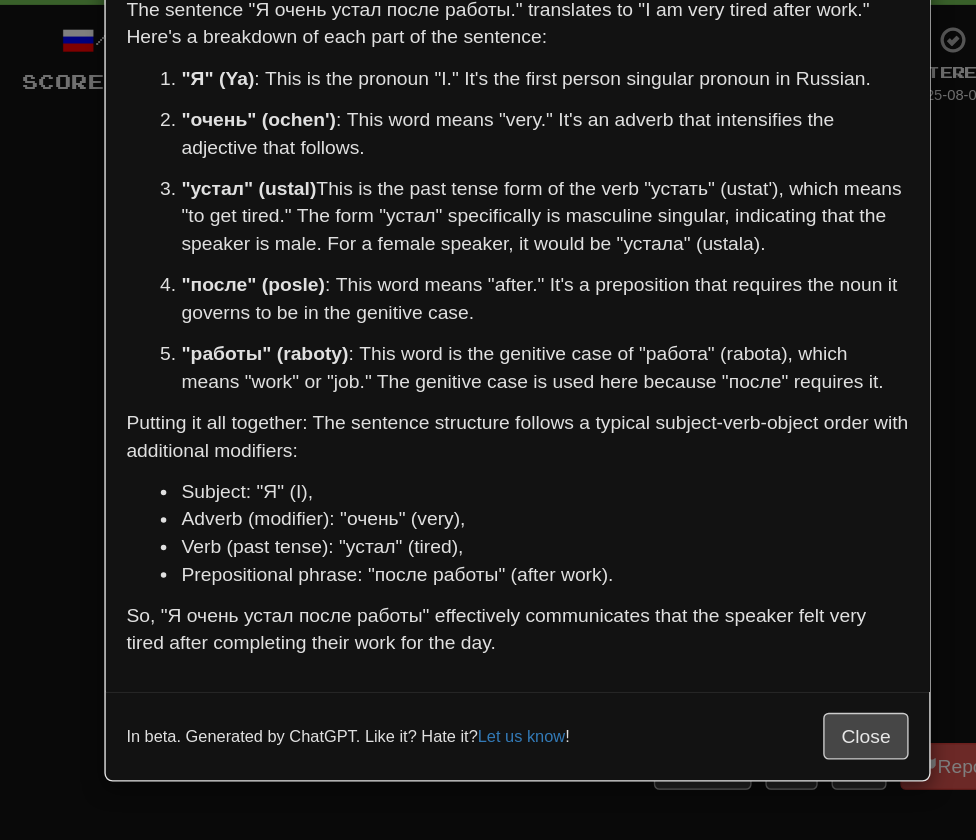 click on "× Explanation The sentence "Я очень устал после работы." translates to "I am very tired after work." Here's a breakdown of each part of the sentence:
"Я" (Ya) : This is the pronoun "I." It's the first person singular pronoun in Russian.
"очень" (ochen') : This word means "very." It's an adverb that intensifies the adjective that follows.
"устал" (ustal) : This is the past tense form of the verb "устать" (ustat'), which means "to get tired." The form "устал" specifically is masculine singular, indicating that the speaker is male. For a female speaker, it would be "устала" (ustala).
"после" (posle) : This word means "after." It's a preposition that requires the noun it governs to be in the genitive case.
"работы" (raboty) : This word is the genitive case of "работа" (rabota), which means "work" or "job." The genitive case is used here because "после" requires it.
Subject: "Я" (I),
! Close" at bounding box center (488, 420) 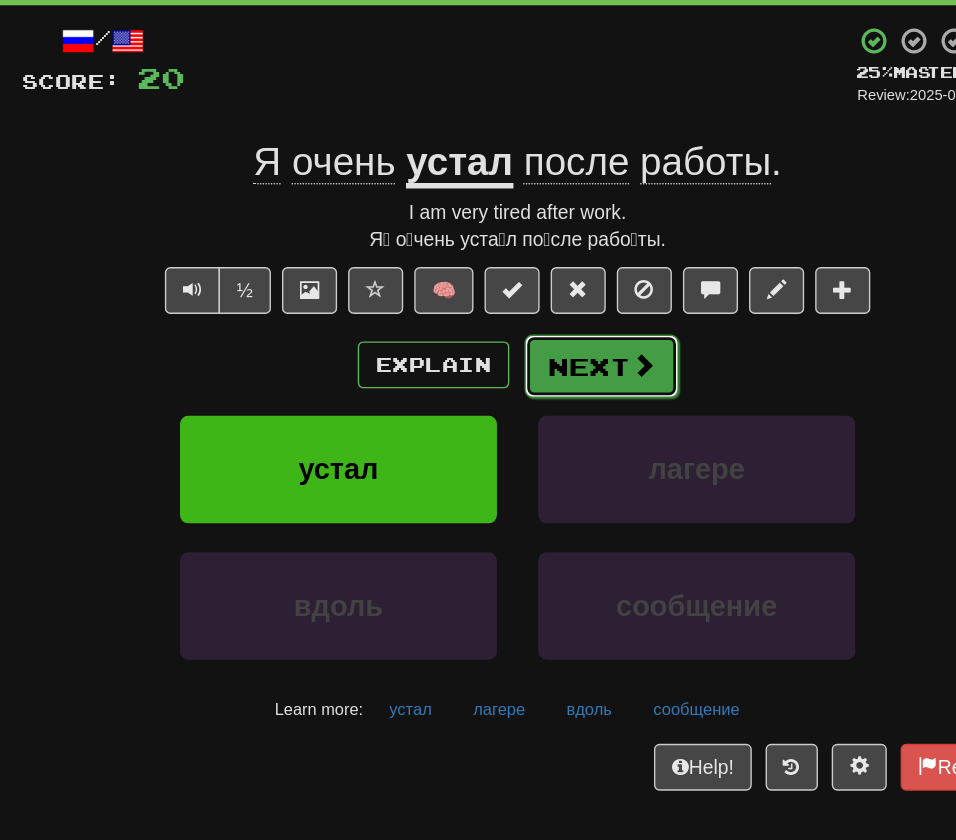 click on "Next" at bounding box center [539, 366] 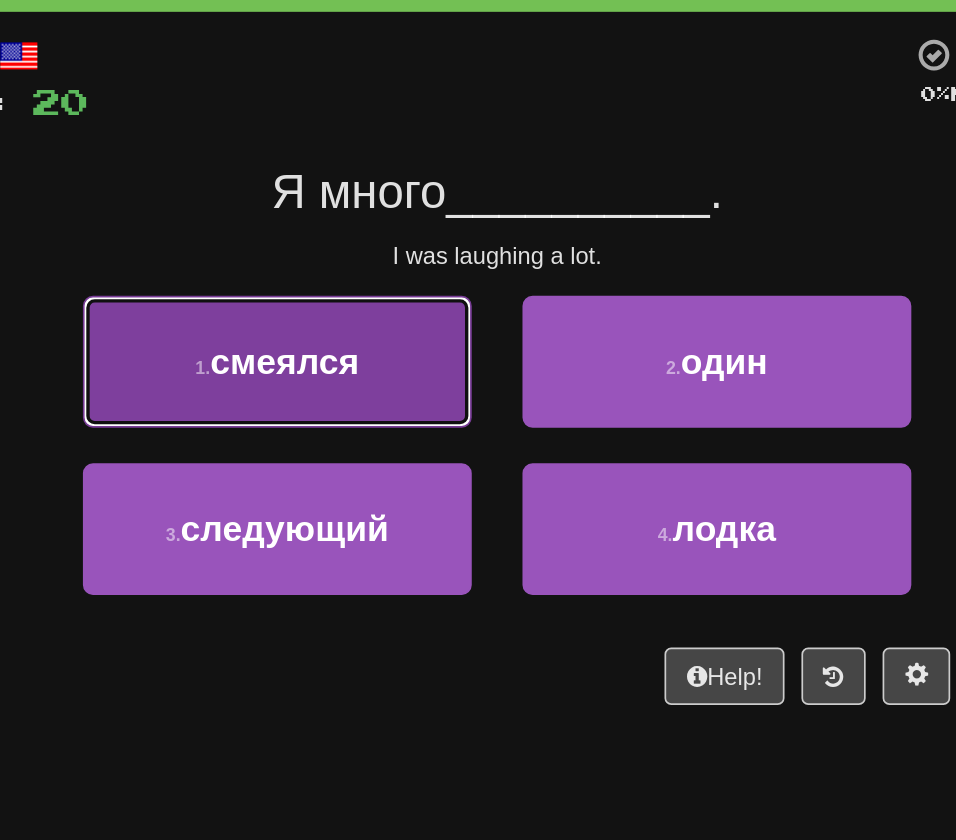 click on "1 .  смеялся" at bounding box center (348, 311) 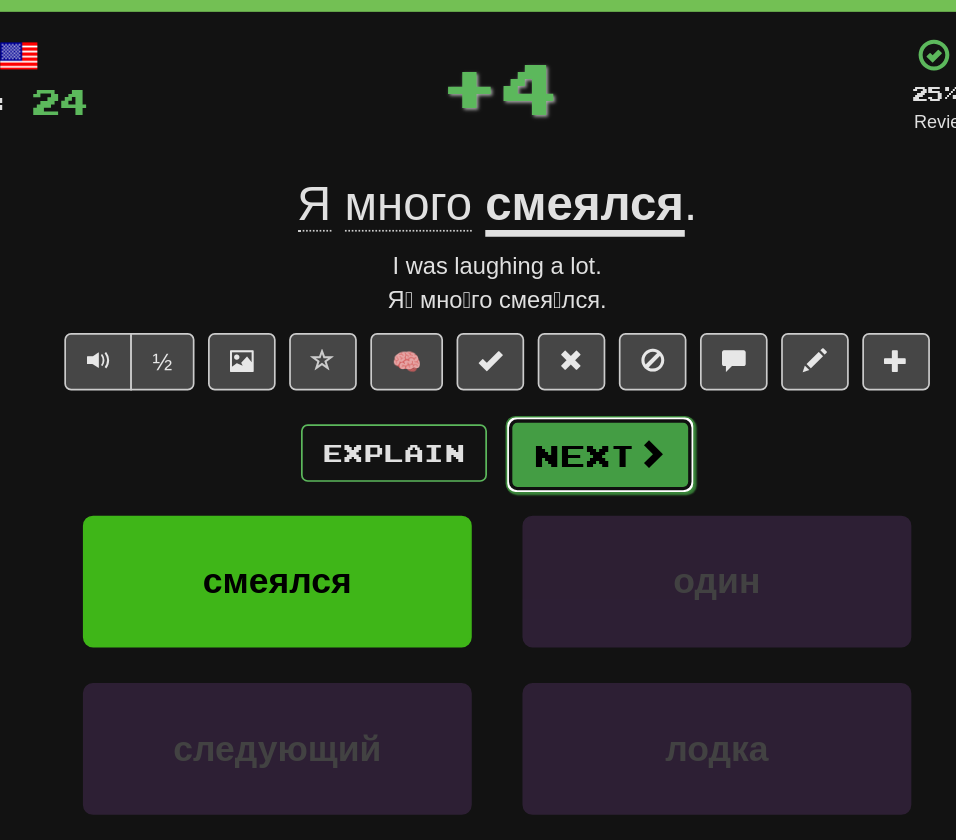 click on "Next" at bounding box center [539, 366] 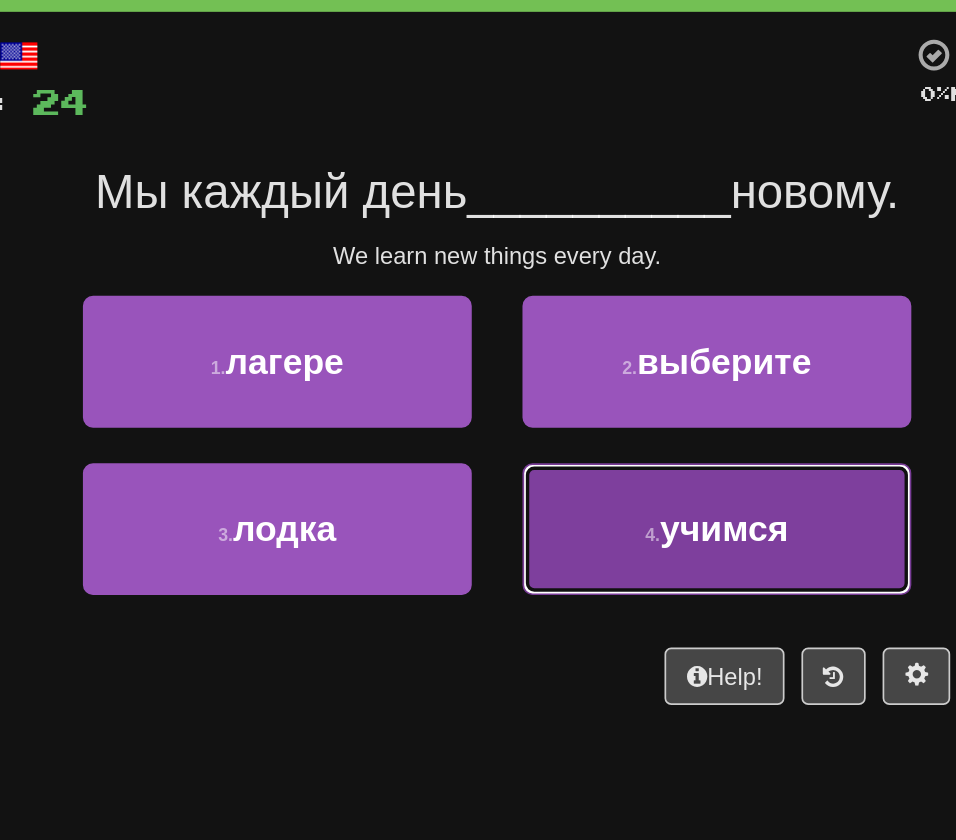 click on "4 .  учимся" at bounding box center (608, 410) 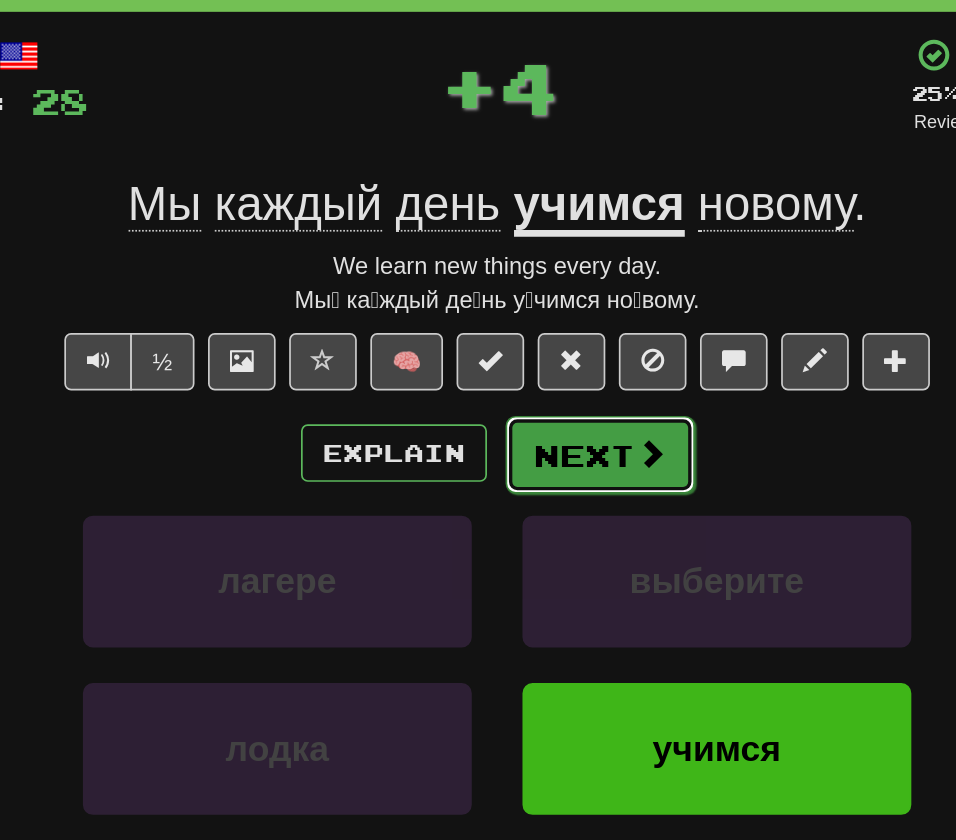 click on "Next" at bounding box center (539, 366) 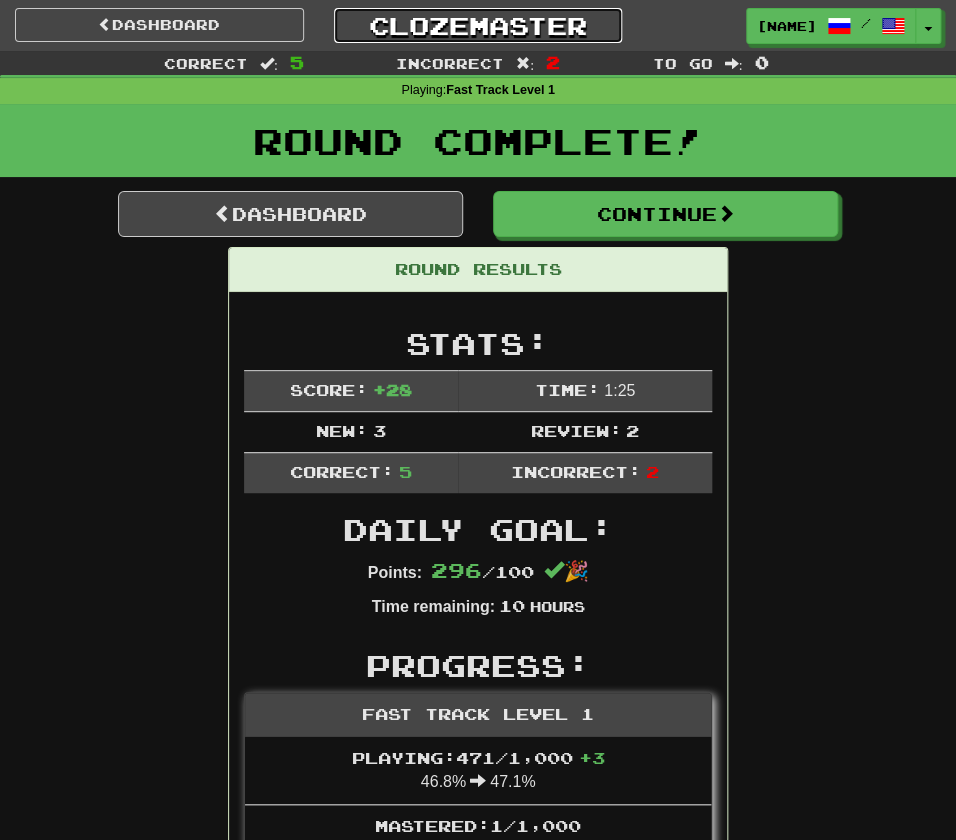 click on "Clozemaster" at bounding box center (478, 25) 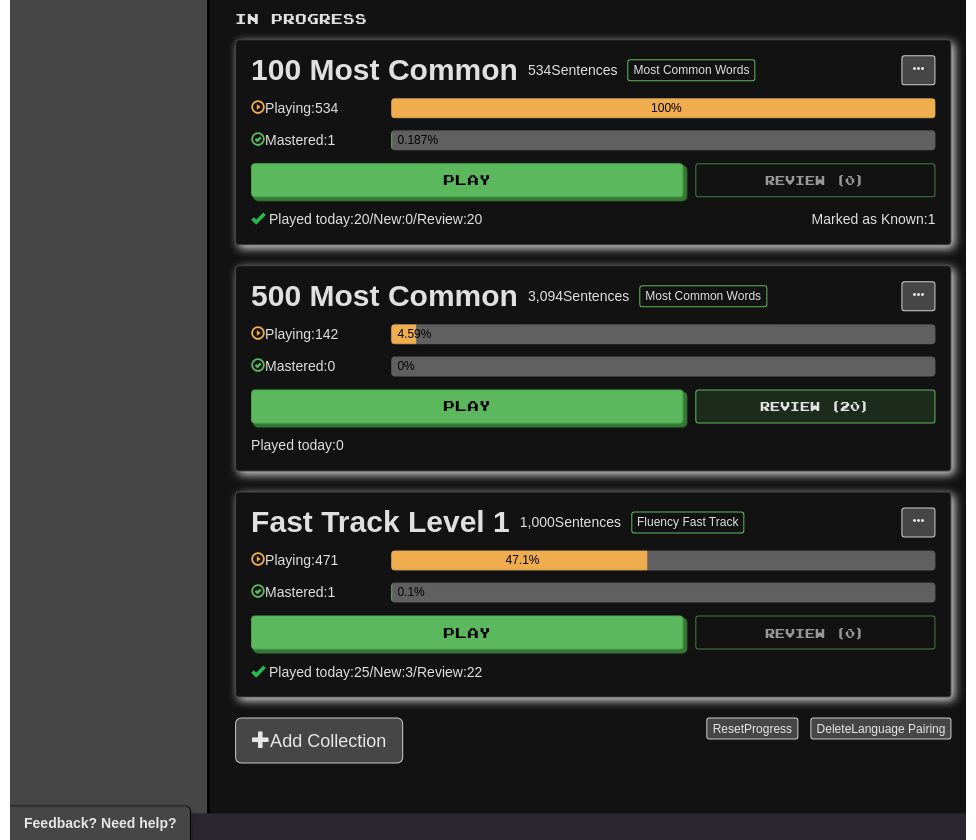scroll, scrollTop: 460, scrollLeft: 0, axis: vertical 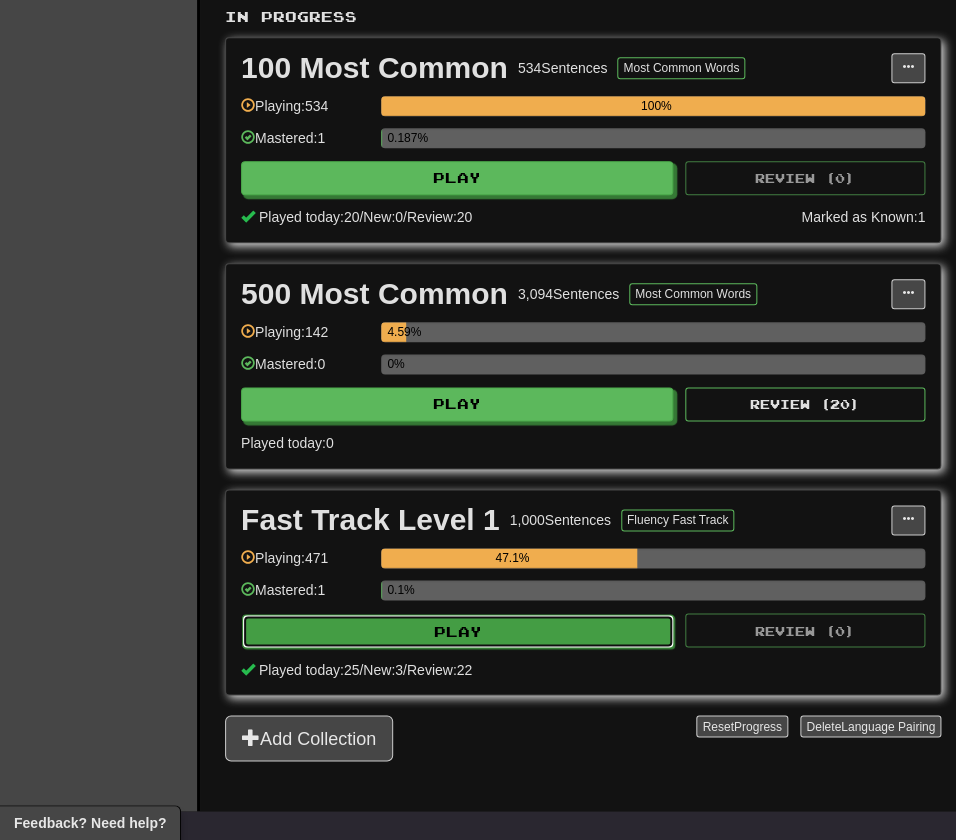 click on "Play" at bounding box center [458, 631] 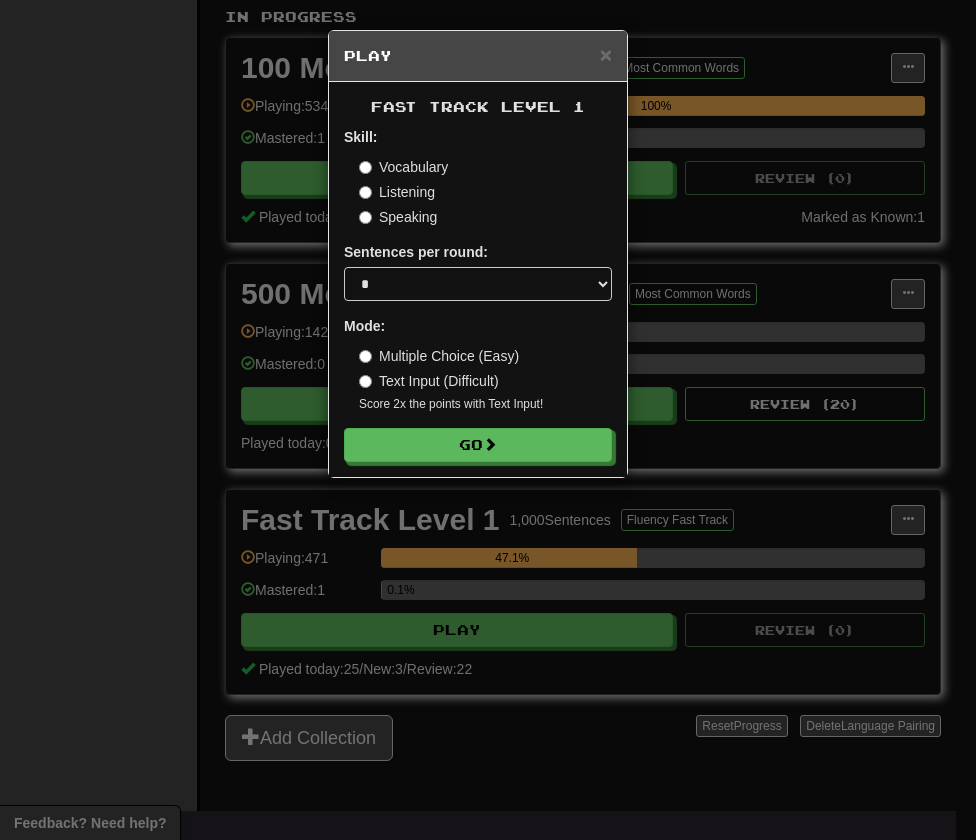 click on "Fast Track Level 1 Skill: Vocabulary Listening Speaking Sentences per round: * ** ** ** ** ** *** ******** Mode: Multiple Choice (Easy) Text Input (Difficult) Score 2x the points with Text Input ! Go" at bounding box center (478, 279) 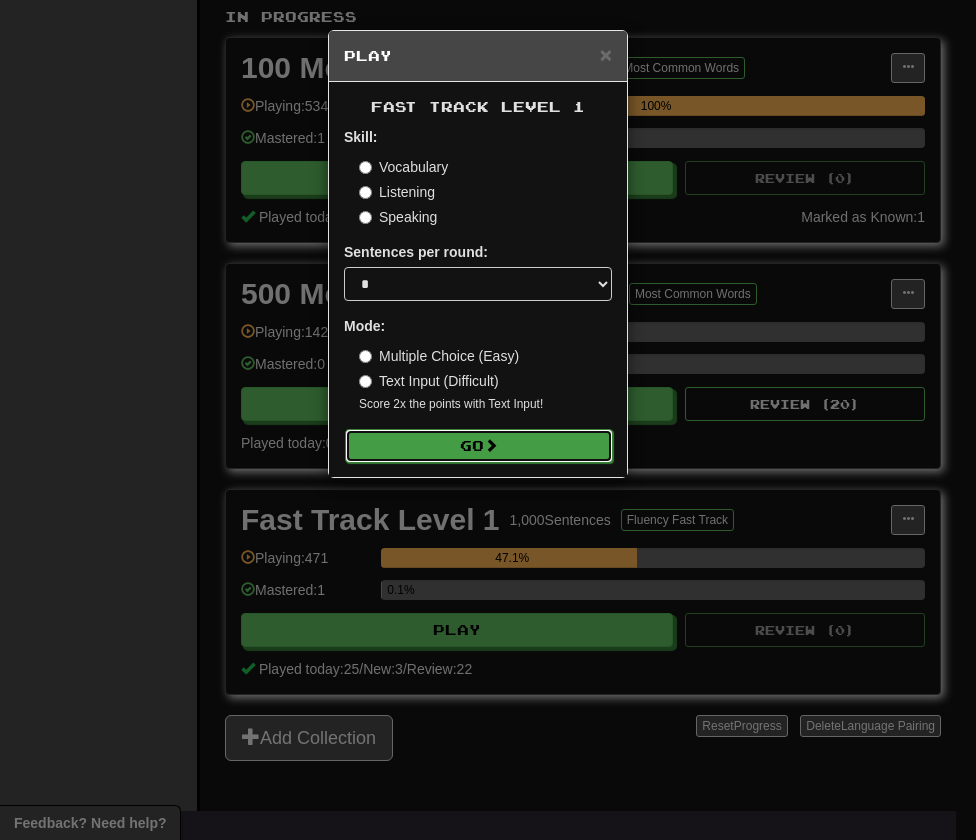 click on "Go" at bounding box center [479, 446] 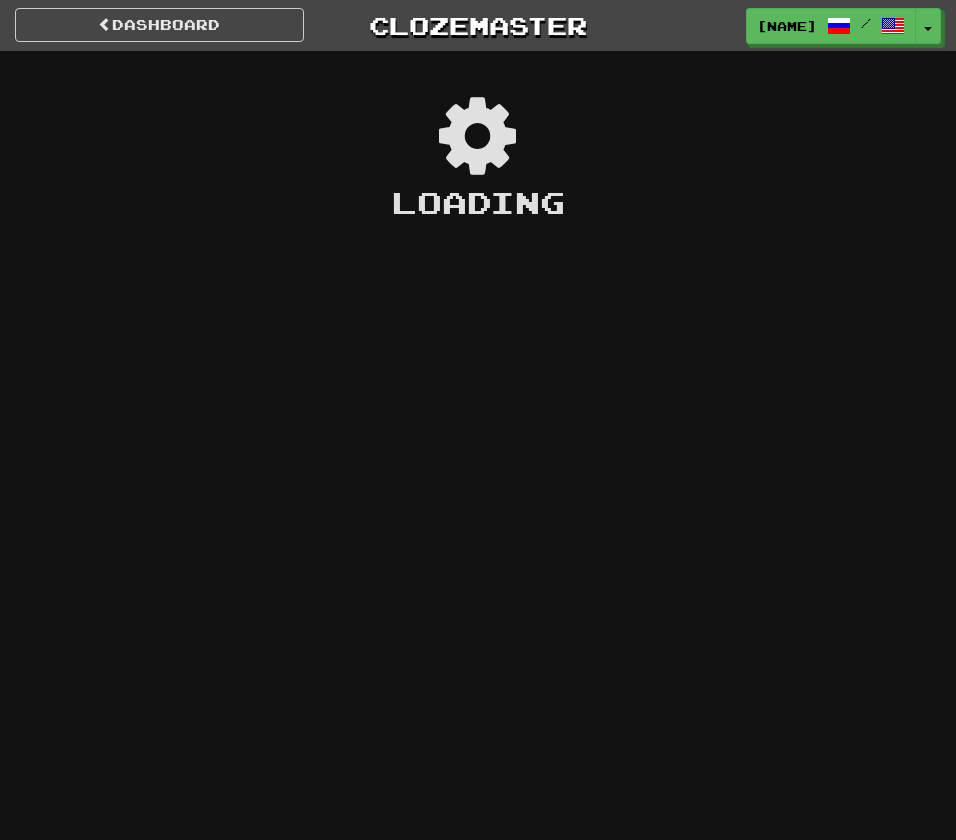 scroll, scrollTop: 0, scrollLeft: 0, axis: both 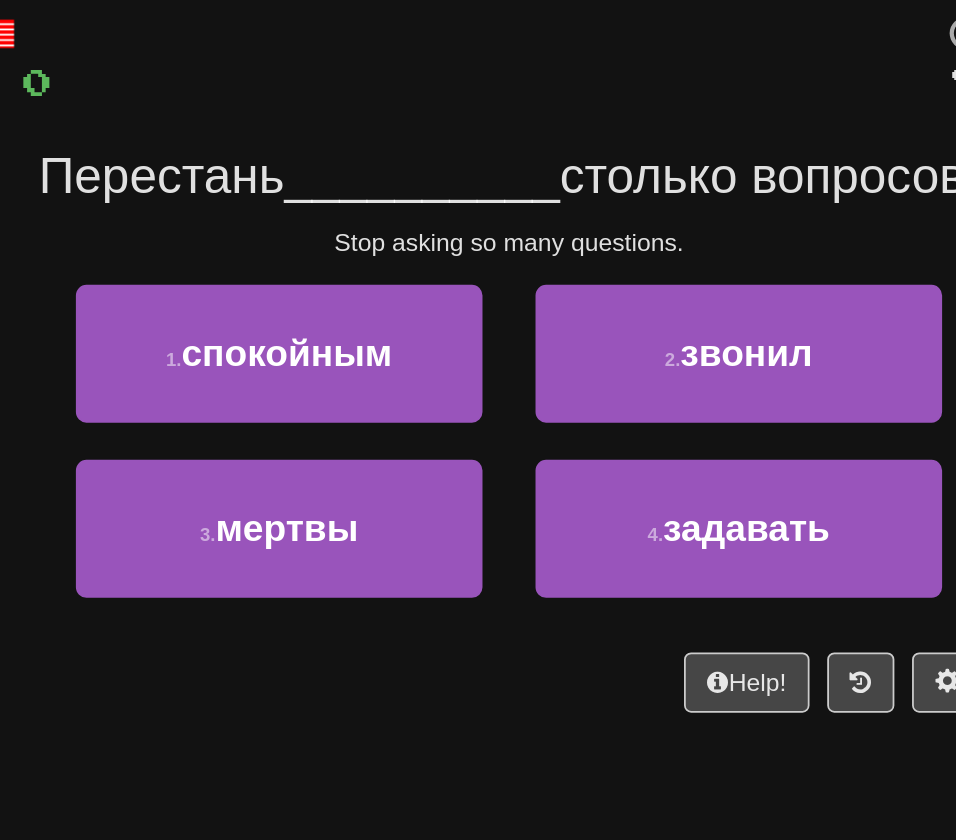 click on "__________" at bounding box center [429, 210] 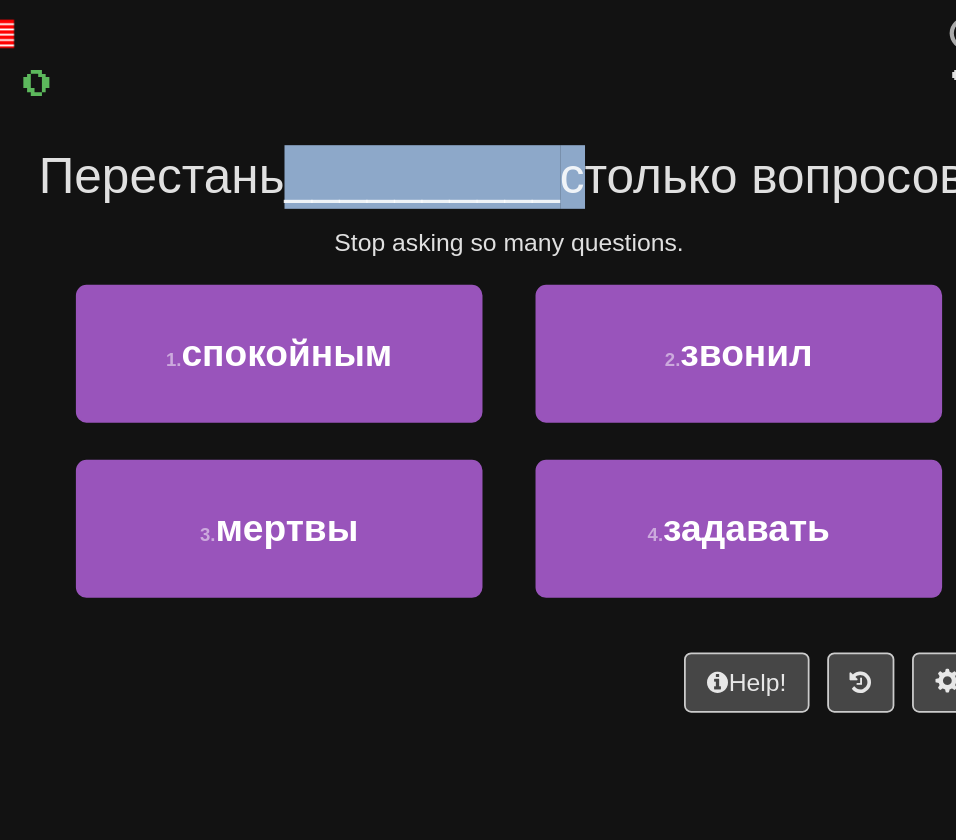 click on "__________" at bounding box center (429, 210) 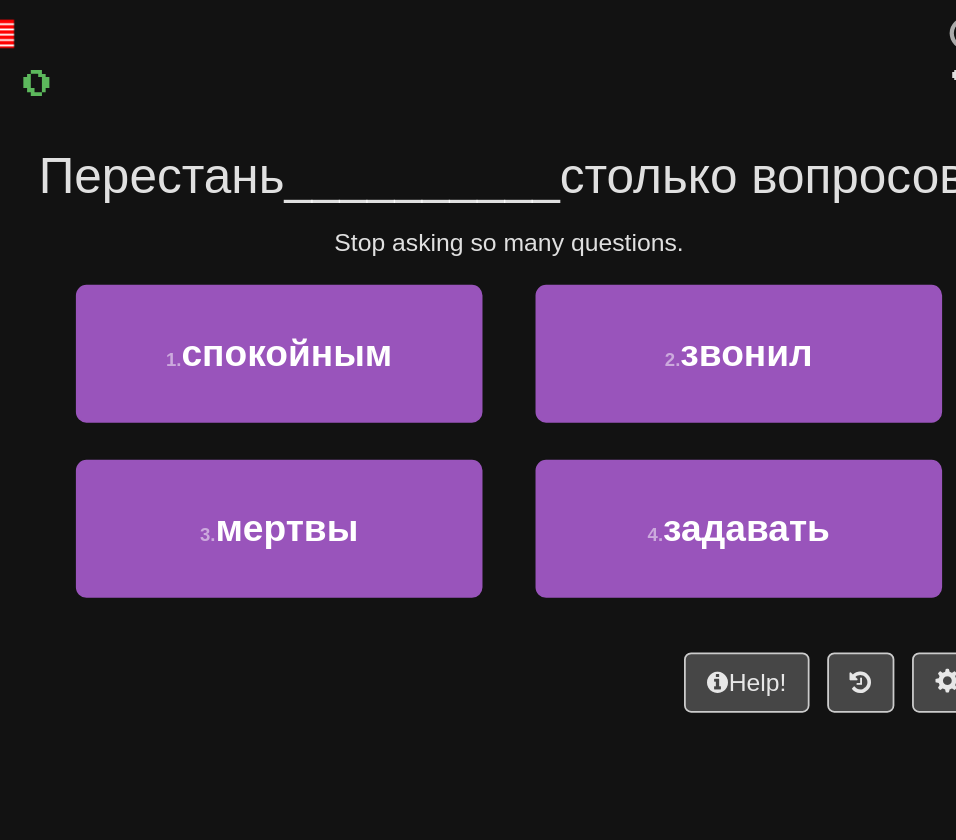 click at bounding box center [470, 145] 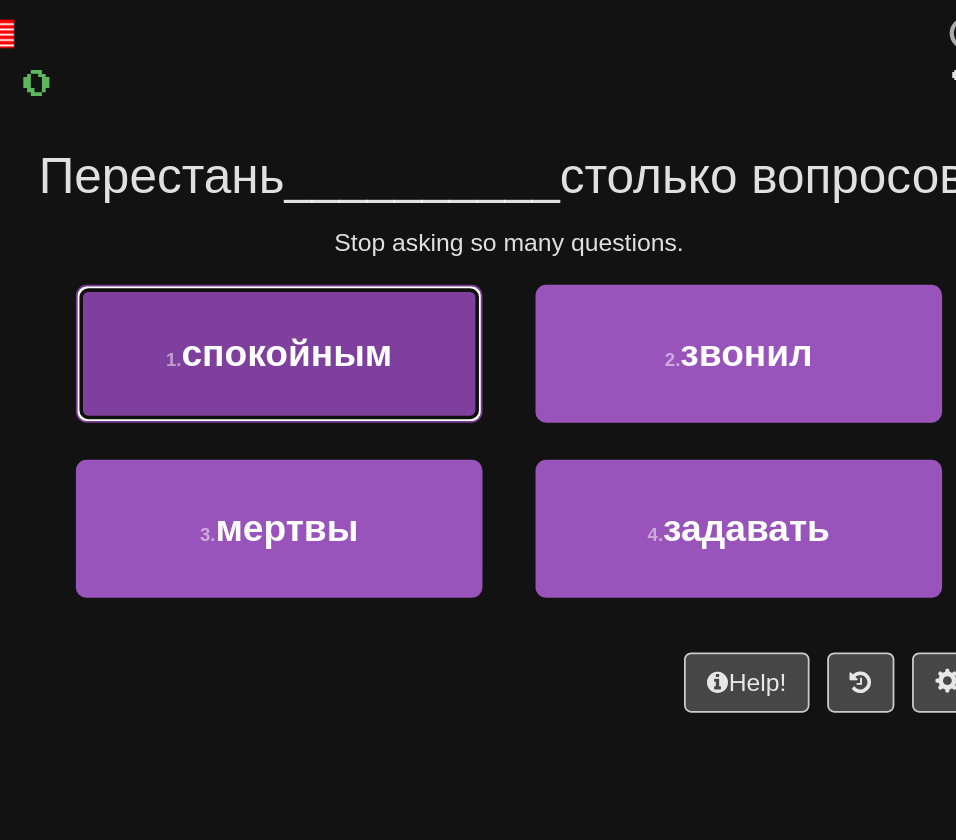 click on "1 .  спокойным" at bounding box center [348, 311] 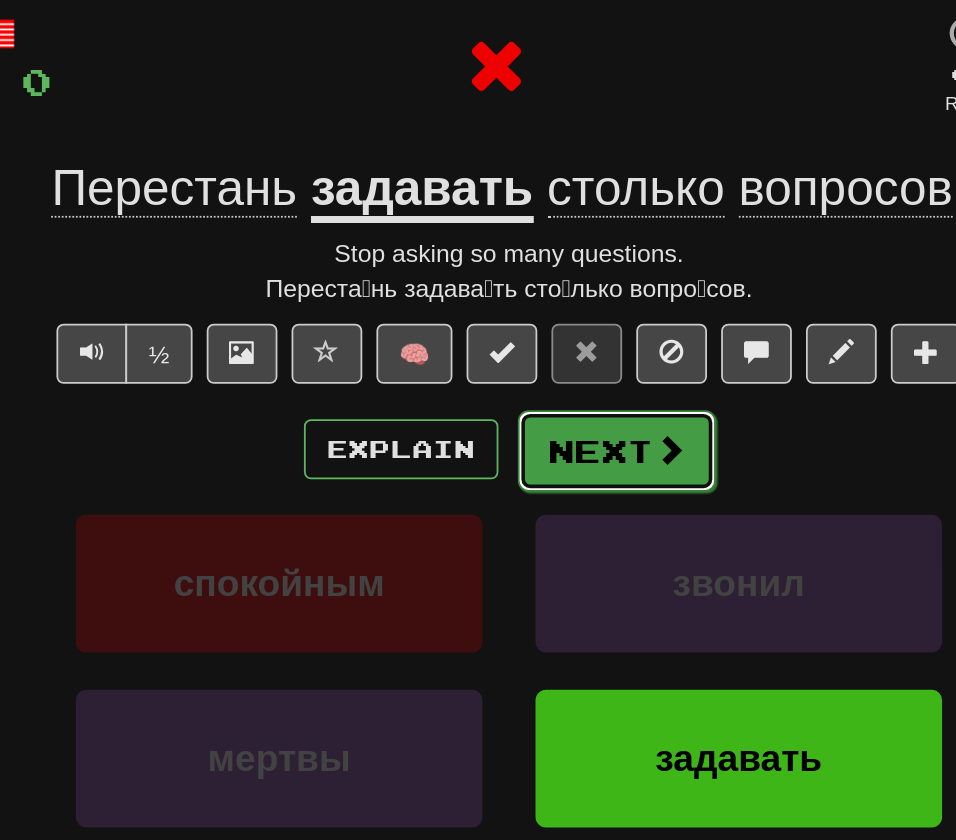 click on "Next" at bounding box center [539, 366] 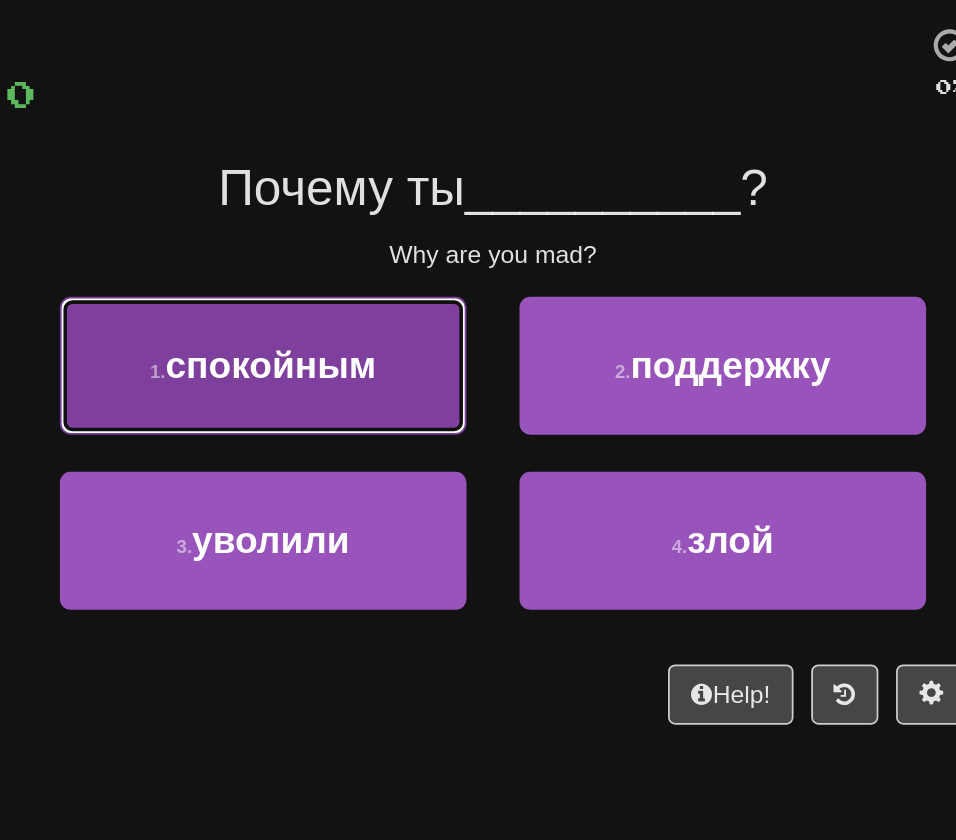 click on "спокойным" at bounding box center (352, 310) 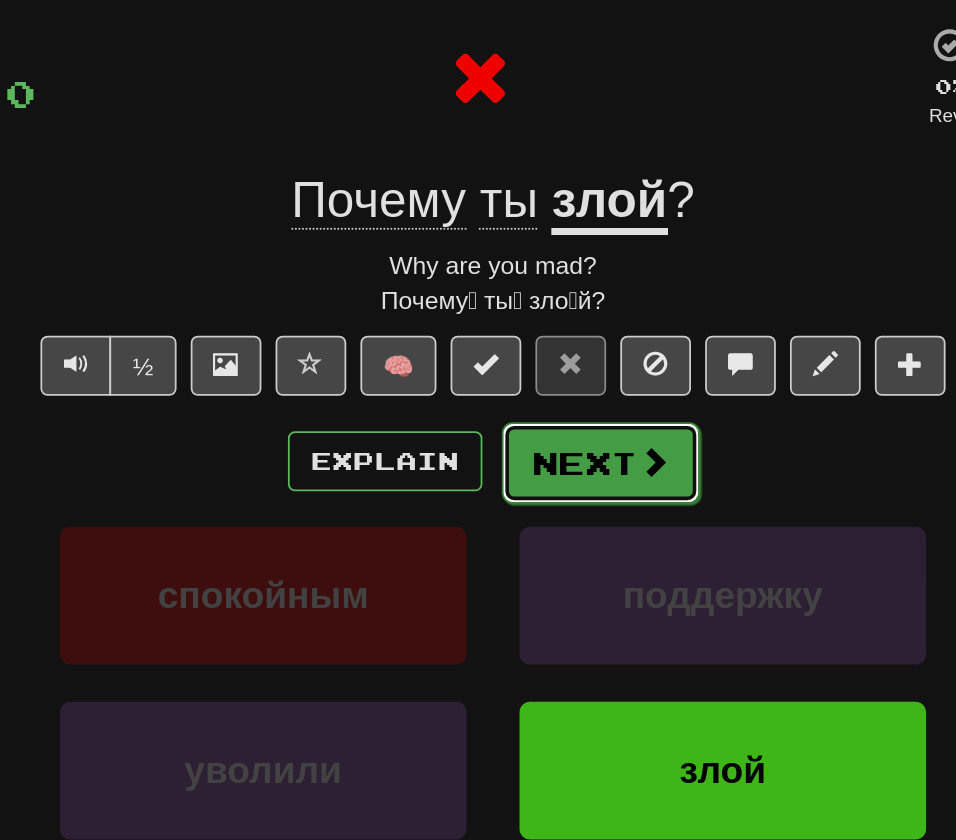 click on "Next" at bounding box center [539, 366] 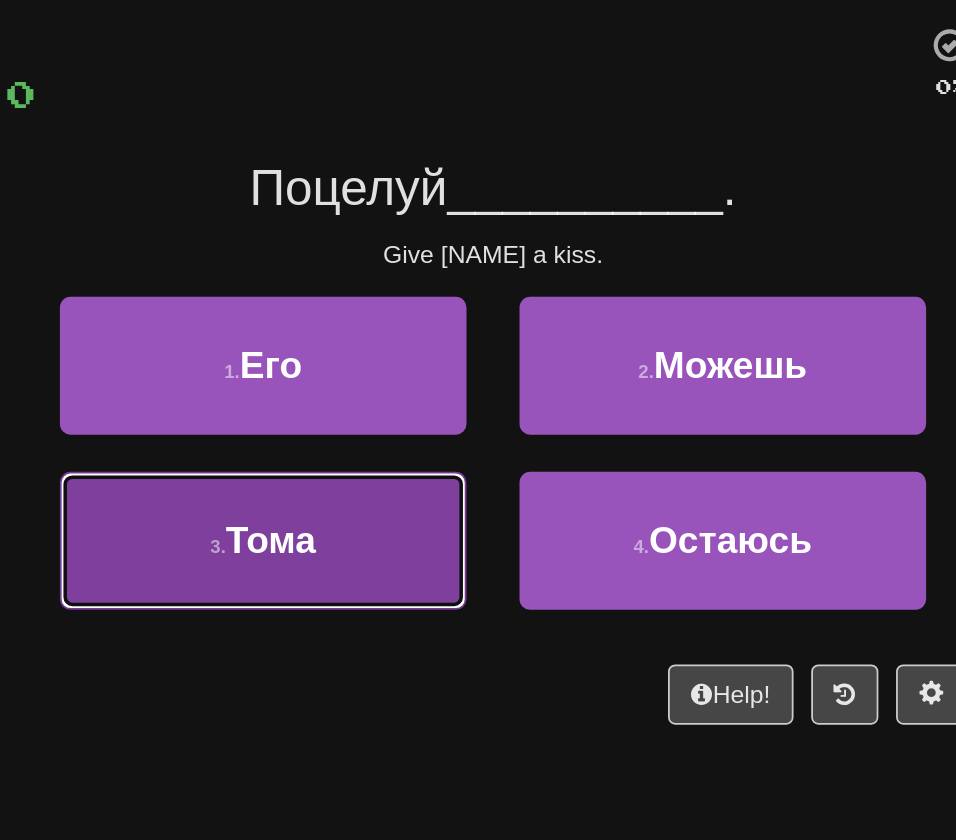 click on "3 .  Тома" at bounding box center (348, 410) 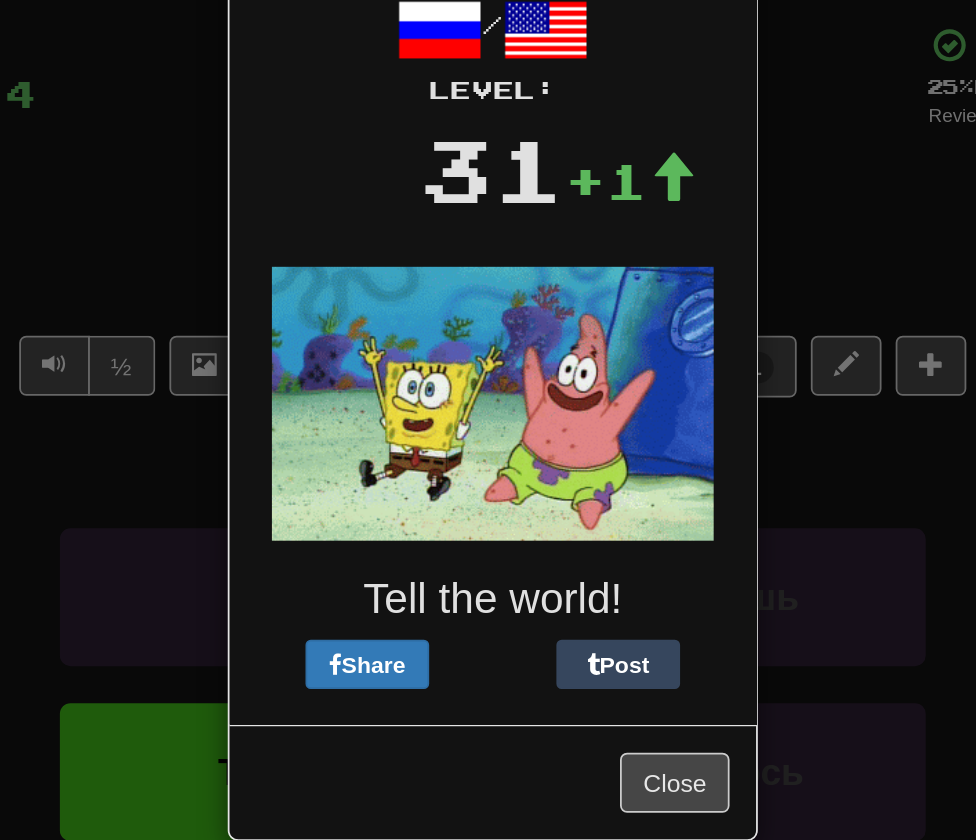 click on "× Leveled Up!  /  Level: 31 +1 Tell the world!  Share  Post Close" at bounding box center [488, 420] 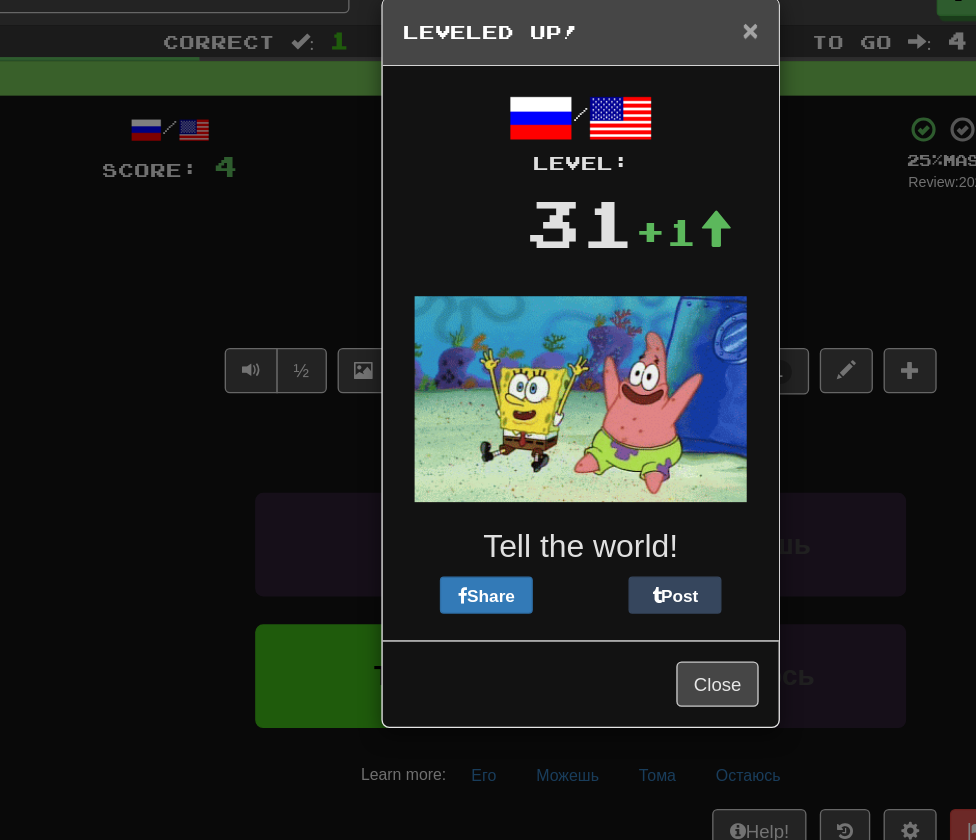 click on "×" at bounding box center [606, 54] 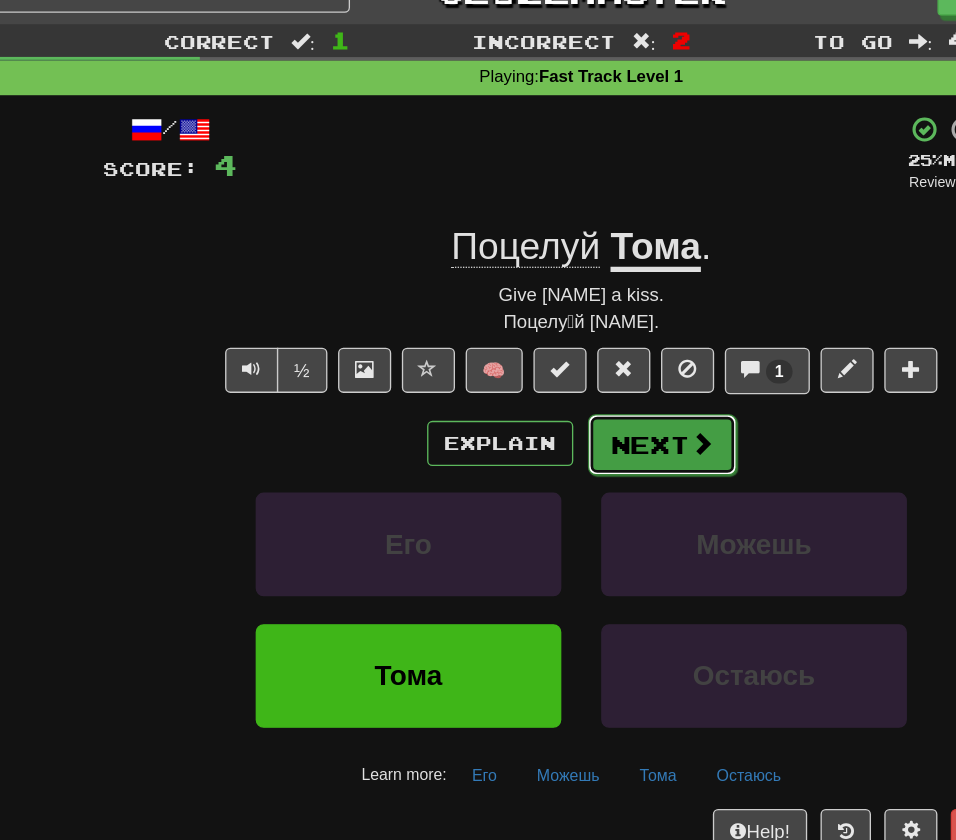 click on "Next" at bounding box center (539, 367) 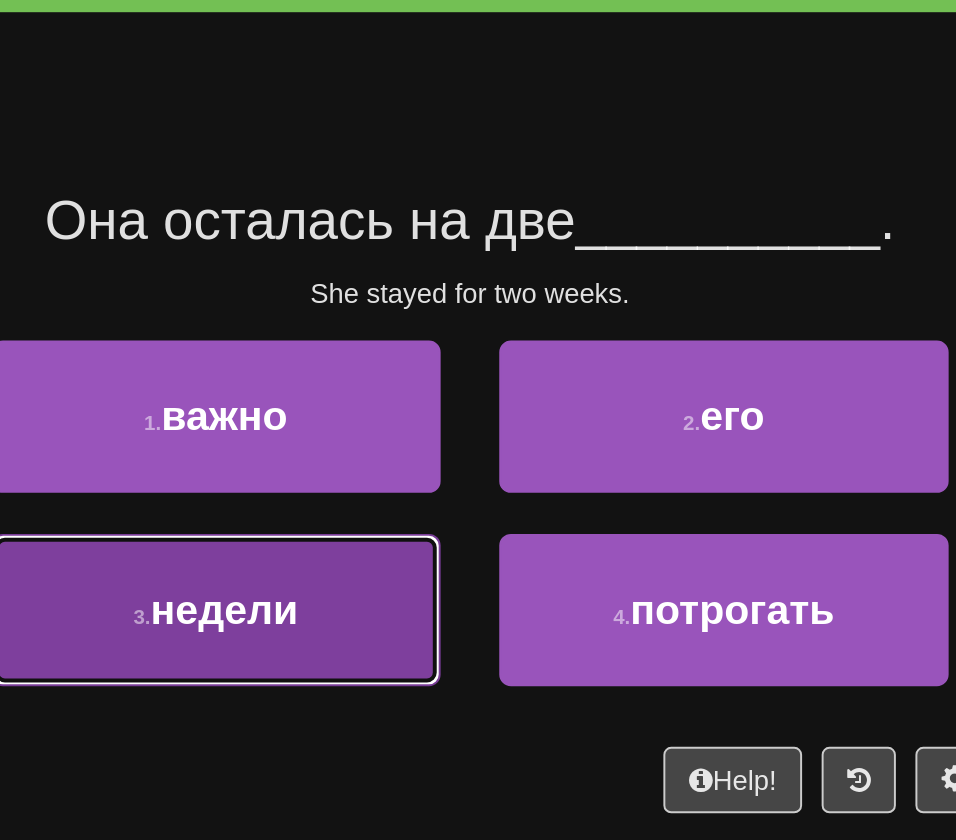 click on "3 .  недели" at bounding box center [348, 410] 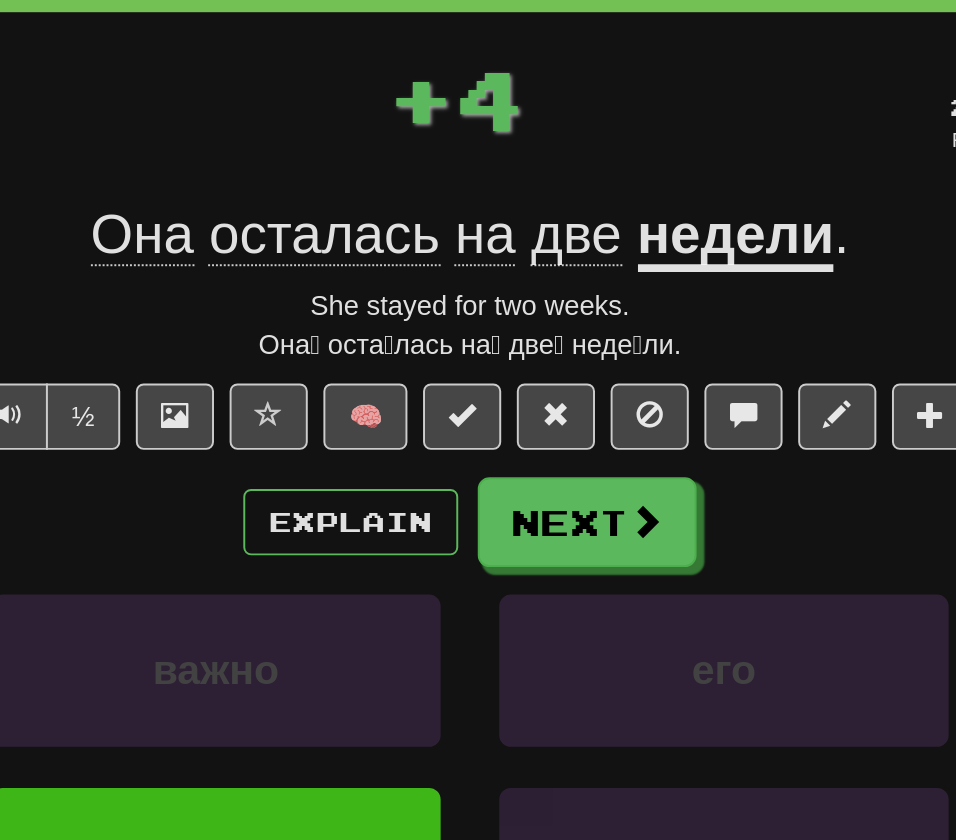 click on "Explain Next важно его недели потрогать Learn more: важно его недели потрогать" at bounding box center [478, 486] 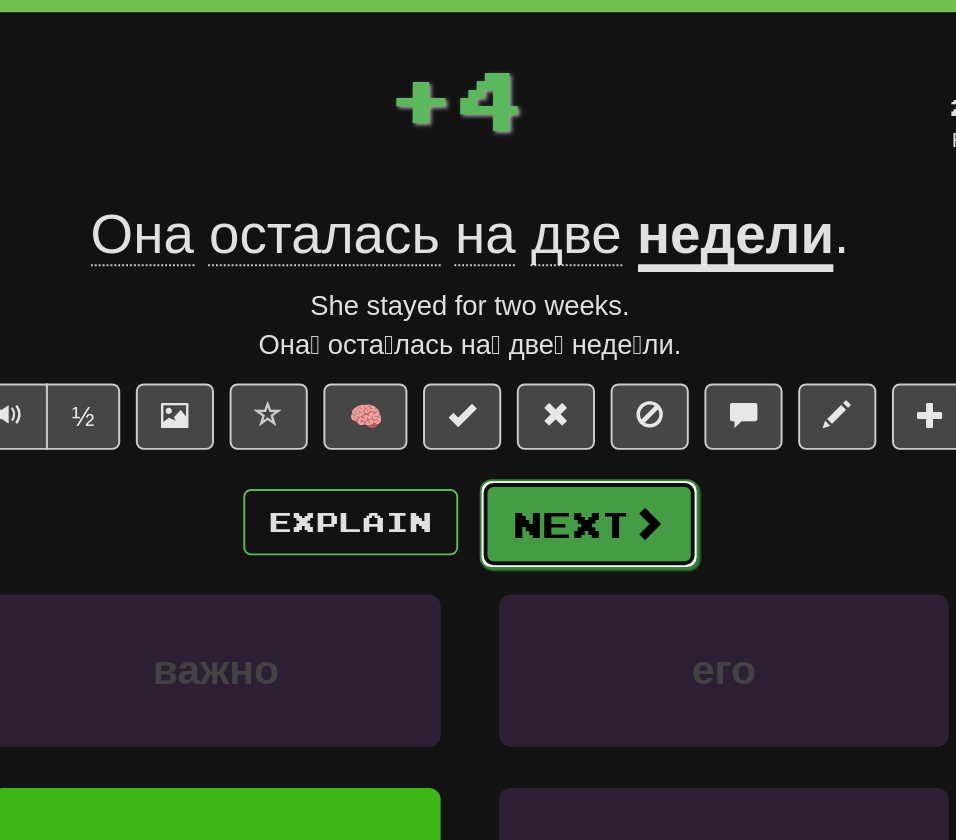 click on "Next" at bounding box center [539, 366] 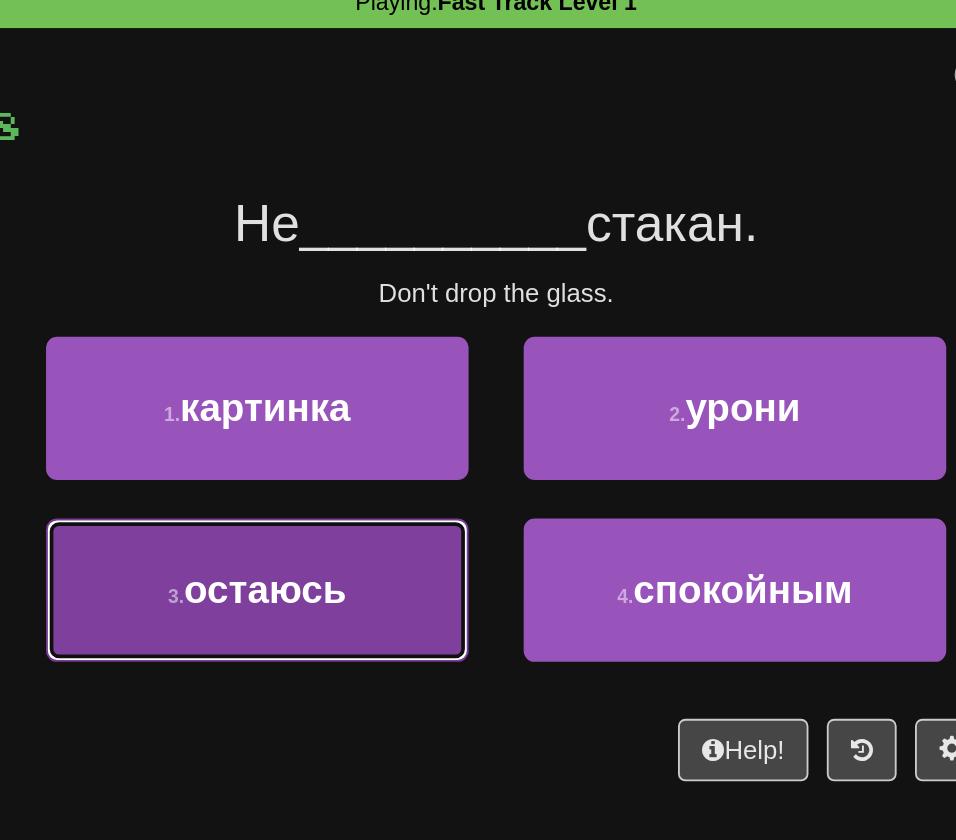 click on "3 .  остаюсь" at bounding box center (348, 410) 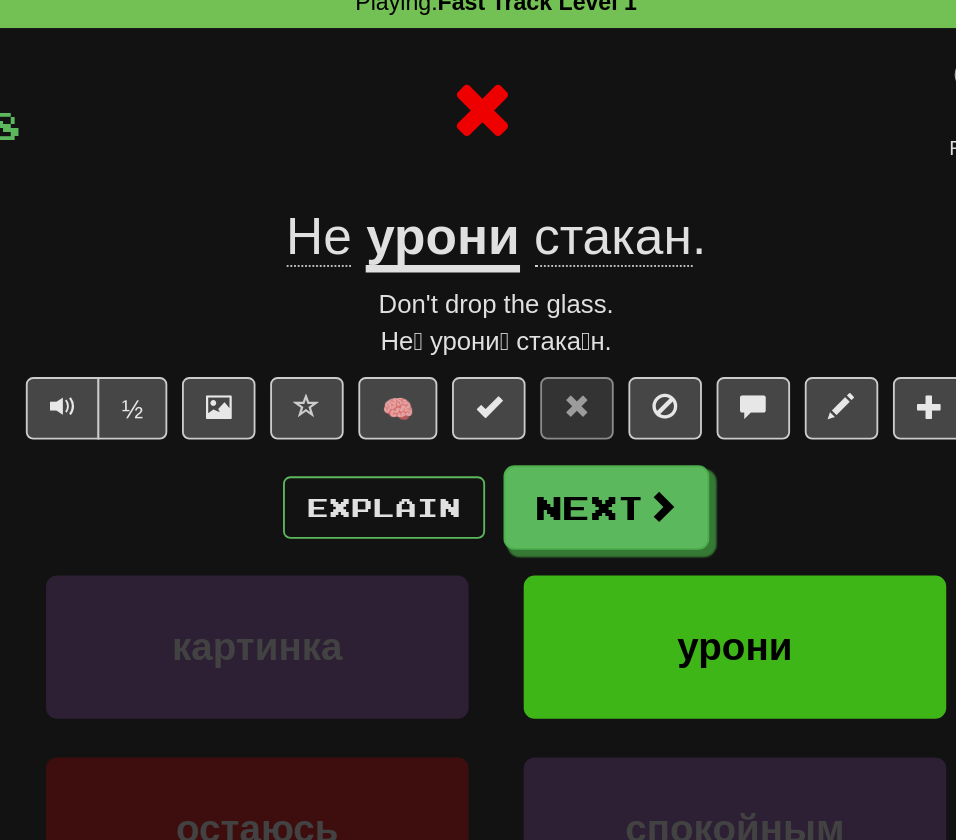 click on "Explain Next картинка урони остаюсь спокойным Learn more: картинка урони остаюсь спокойным" at bounding box center (478, 486) 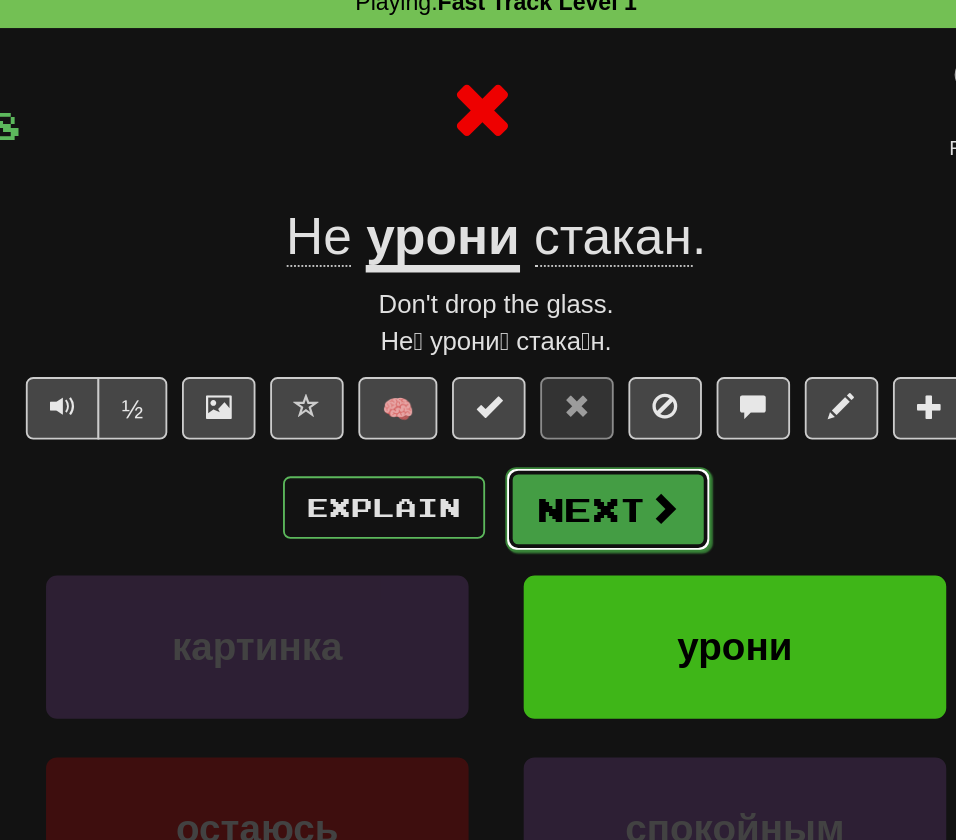 click on "Next" at bounding box center (539, 366) 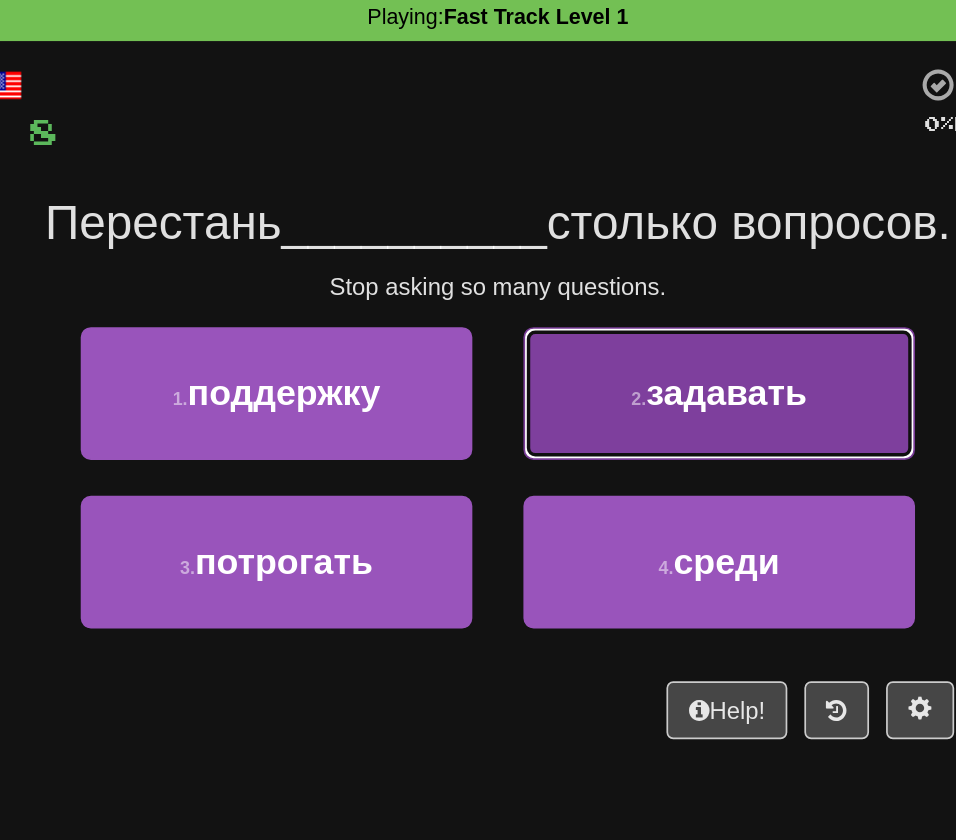 click on "задавать" at bounding box center [612, 310] 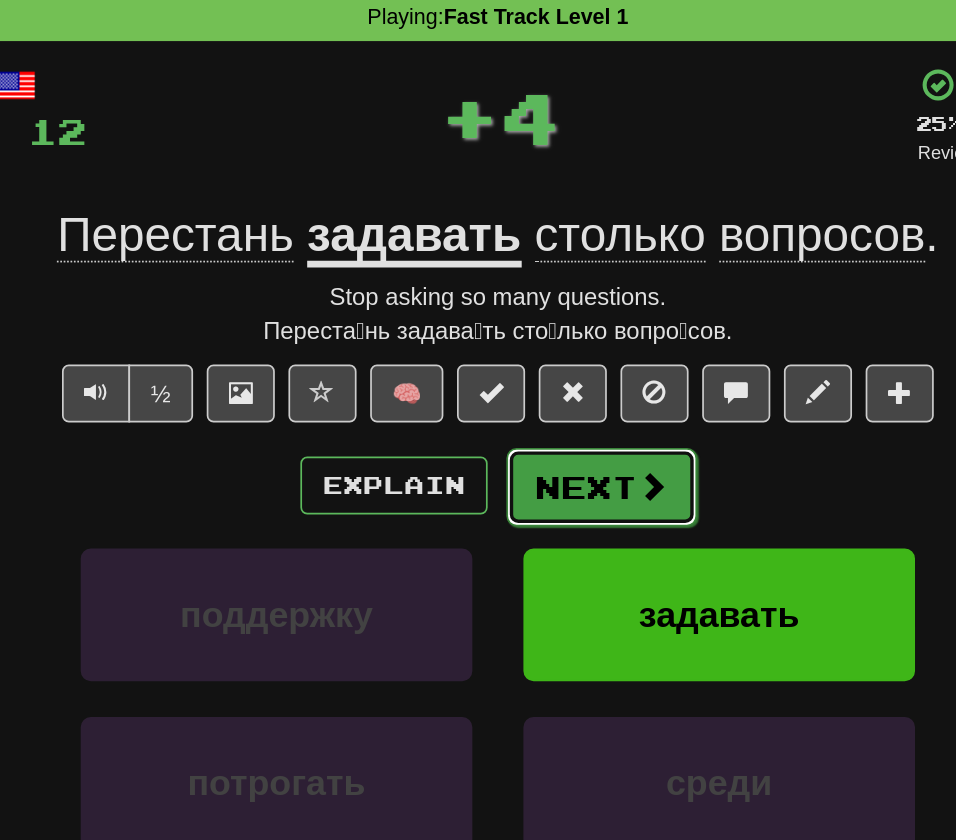 click on "Next" at bounding box center [539, 366] 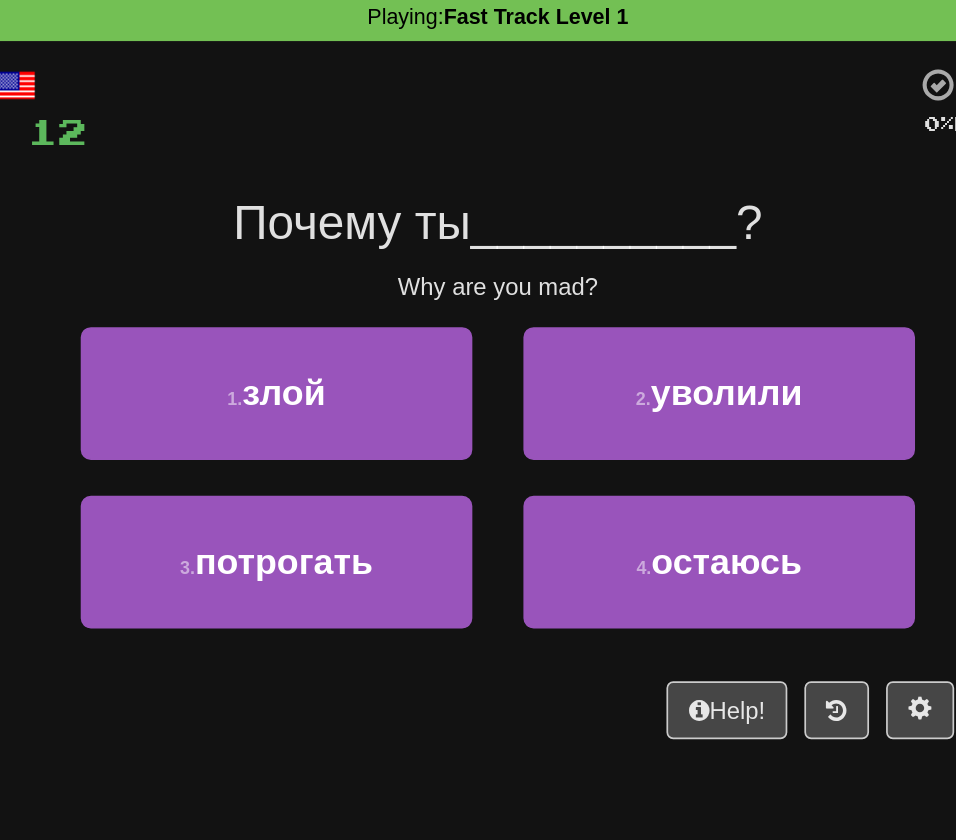 click at bounding box center (479, 145) 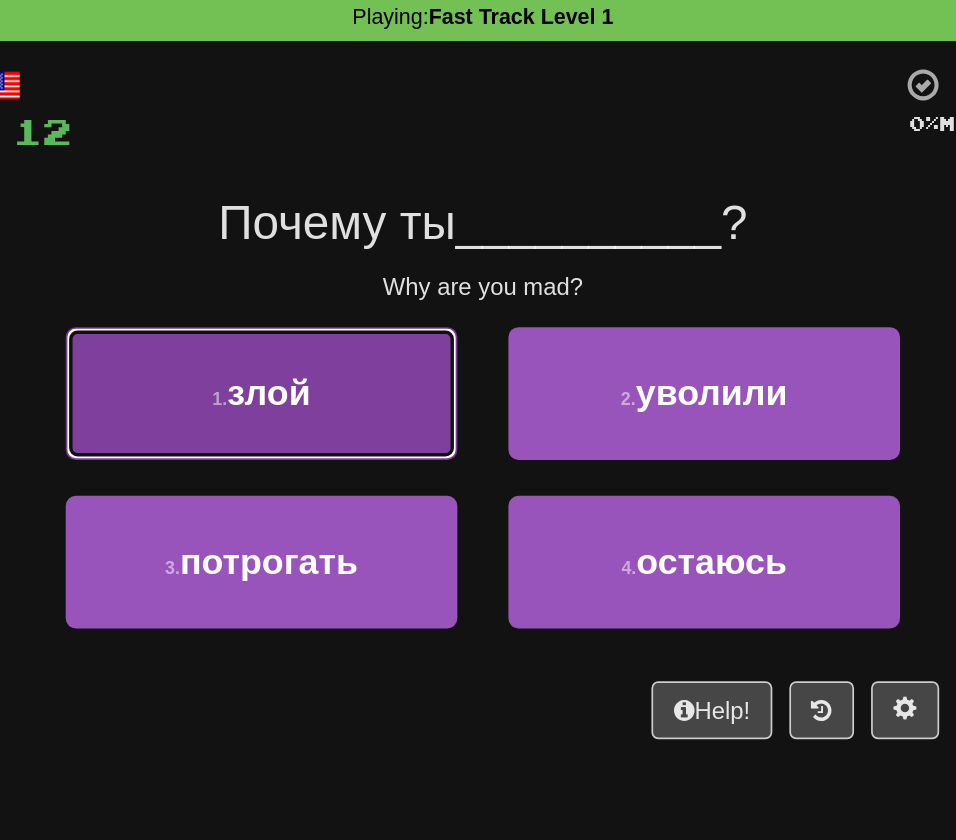 click on "1 .  злой" at bounding box center (348, 311) 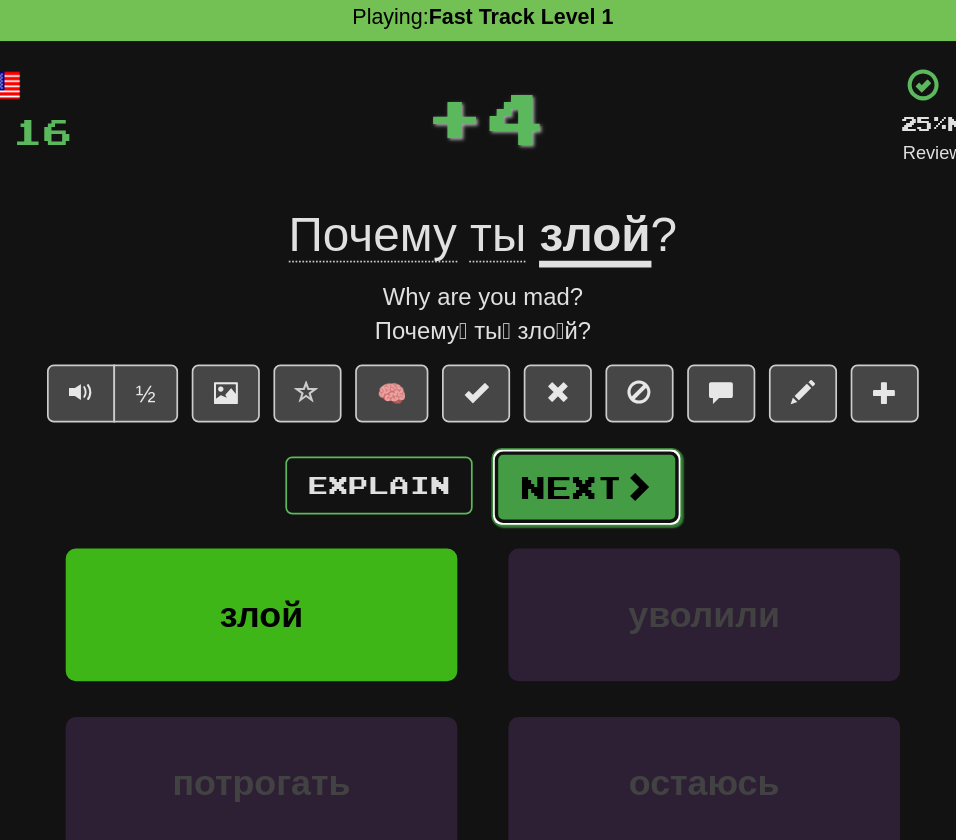 click on "Next" at bounding box center [539, 366] 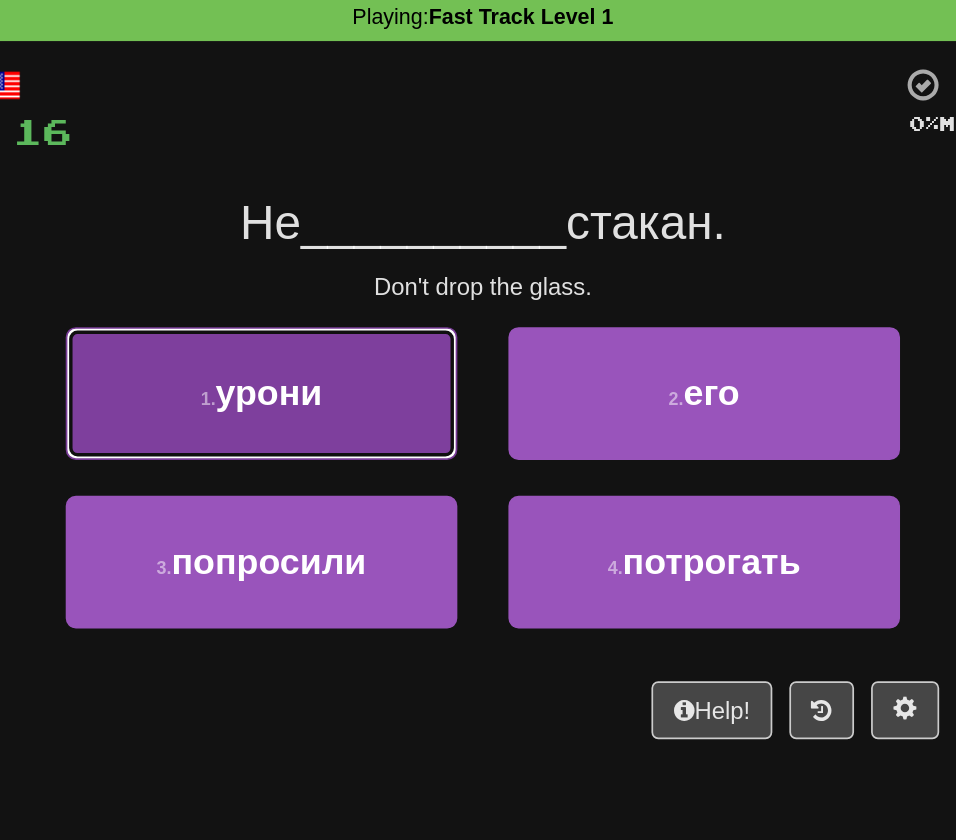 click on "1 .  урони" at bounding box center (348, 311) 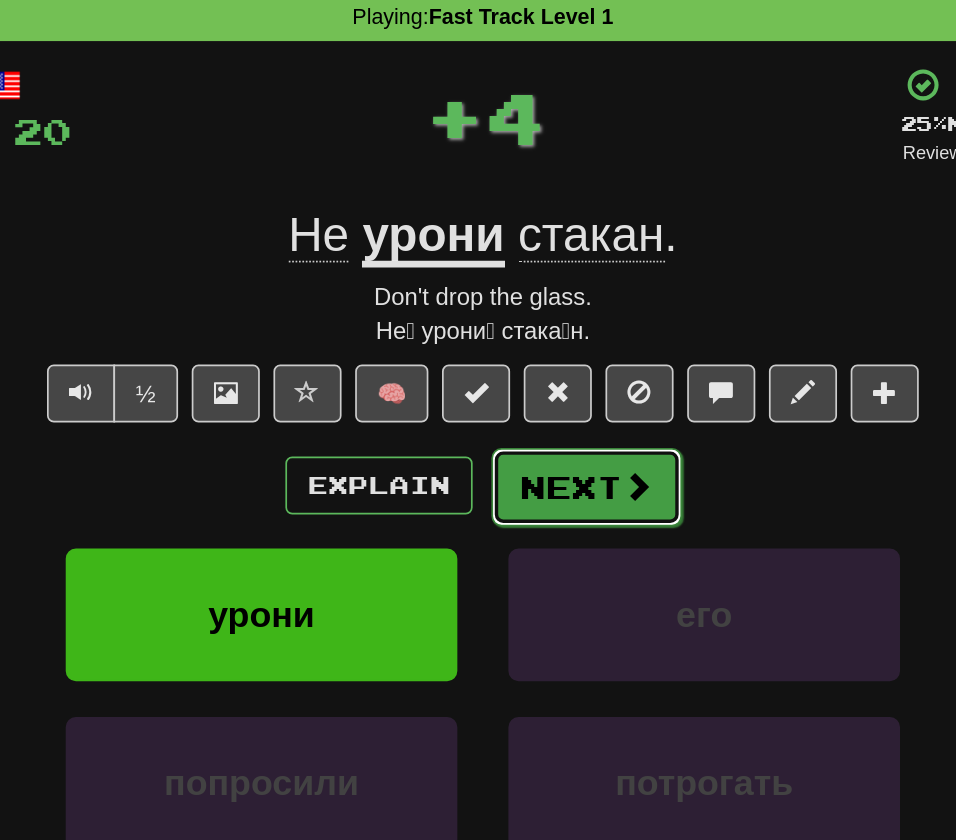 click on "Next" at bounding box center (539, 366) 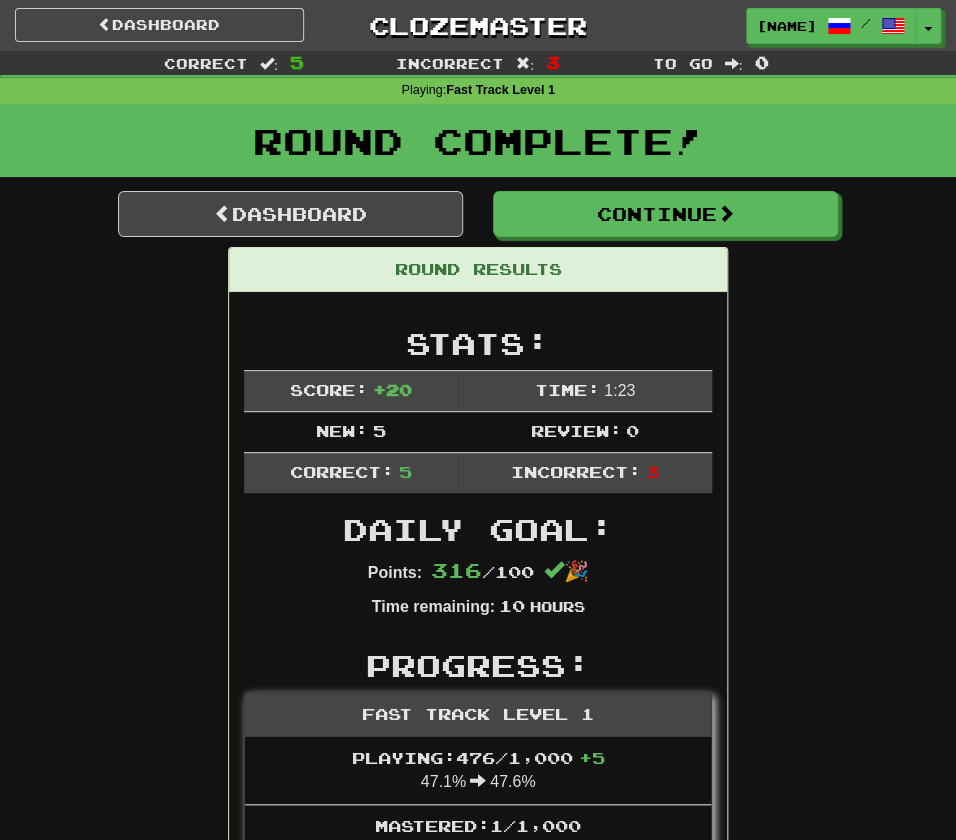 click on "Dashboard
Clozemaster
FernKatz
/
Toggle Dropdown
Dashboard
Leaderboard
Activity Feed
Notifications
Profile
Discussions
Deutsch
/
English
Streak:
0
Review:
15
Points Today: 0
Français
/
English
Streak:
1
Review:
63
Daily Goal:  0 /10
Русский
/
English
Streak:
15
Review:
66
Daily Goal:  296 /100
Languages
Account
Logout
FernKatz
/
Toggle Dropdown
Dashboard
Leaderboard
Activity Feed
Notifications
Profile
Discussions
Deutsch
/
English
Streak:
0
Review:
15
Points Today: 0
Français
/
English
Streak:
1
Review:
63
Daily Goal:  0 /10
/" at bounding box center [478, 22] 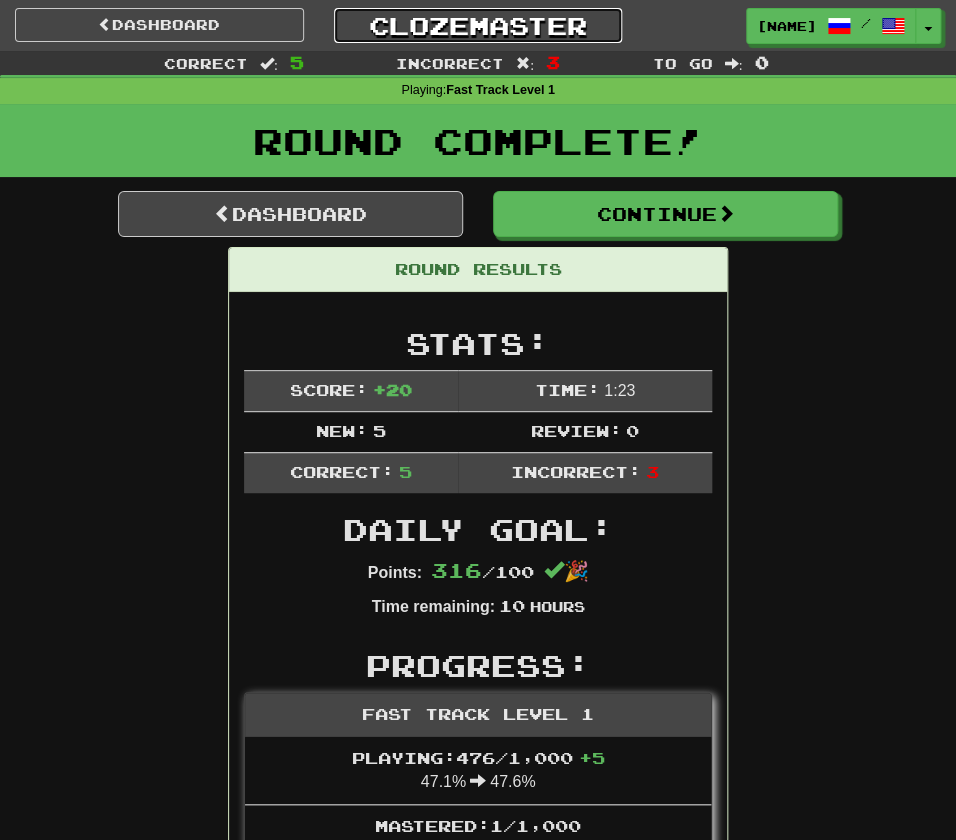 click on "Clozemaster" at bounding box center [478, 25] 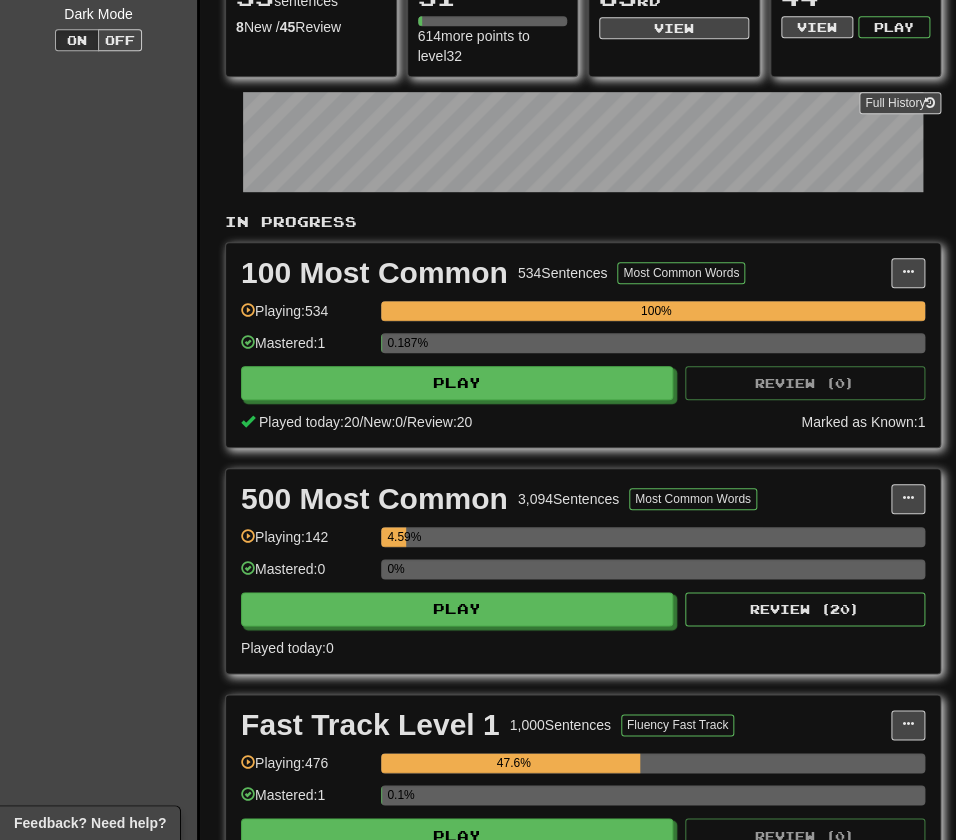scroll, scrollTop: 0, scrollLeft: 0, axis: both 